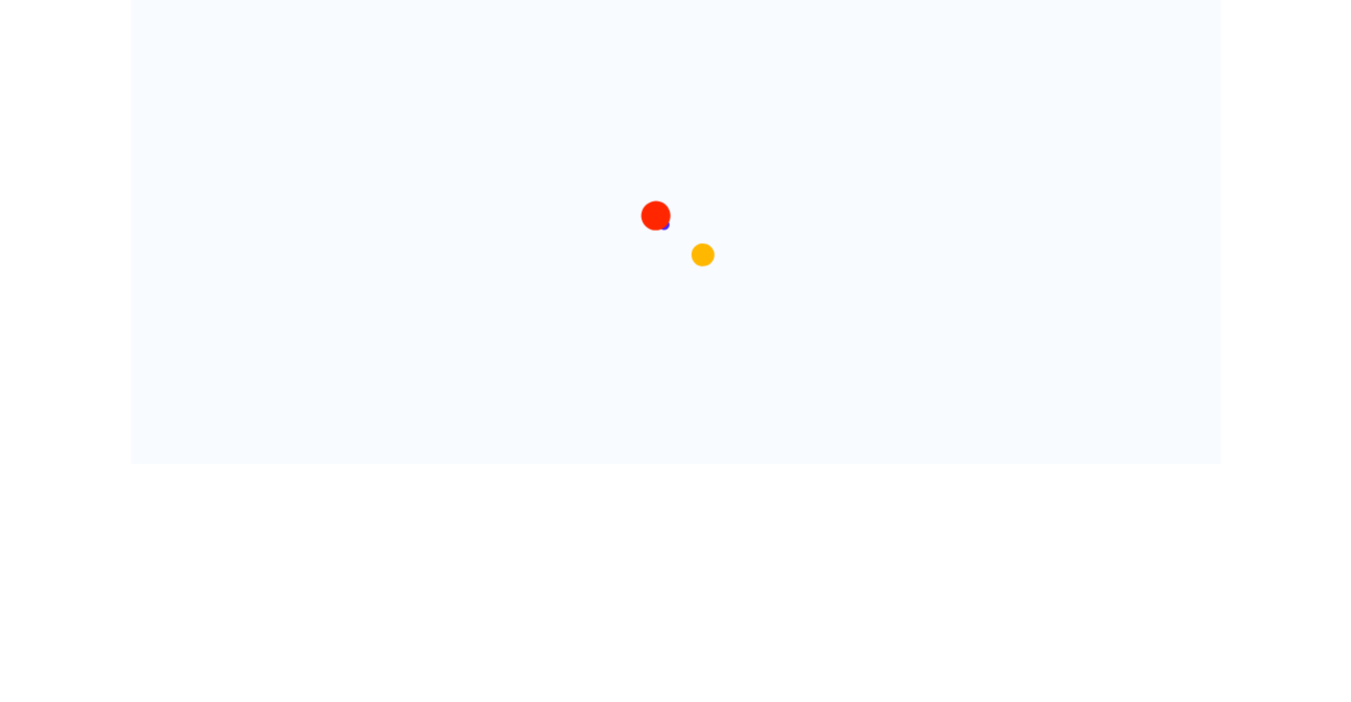 scroll, scrollTop: 0, scrollLeft: 0, axis: both 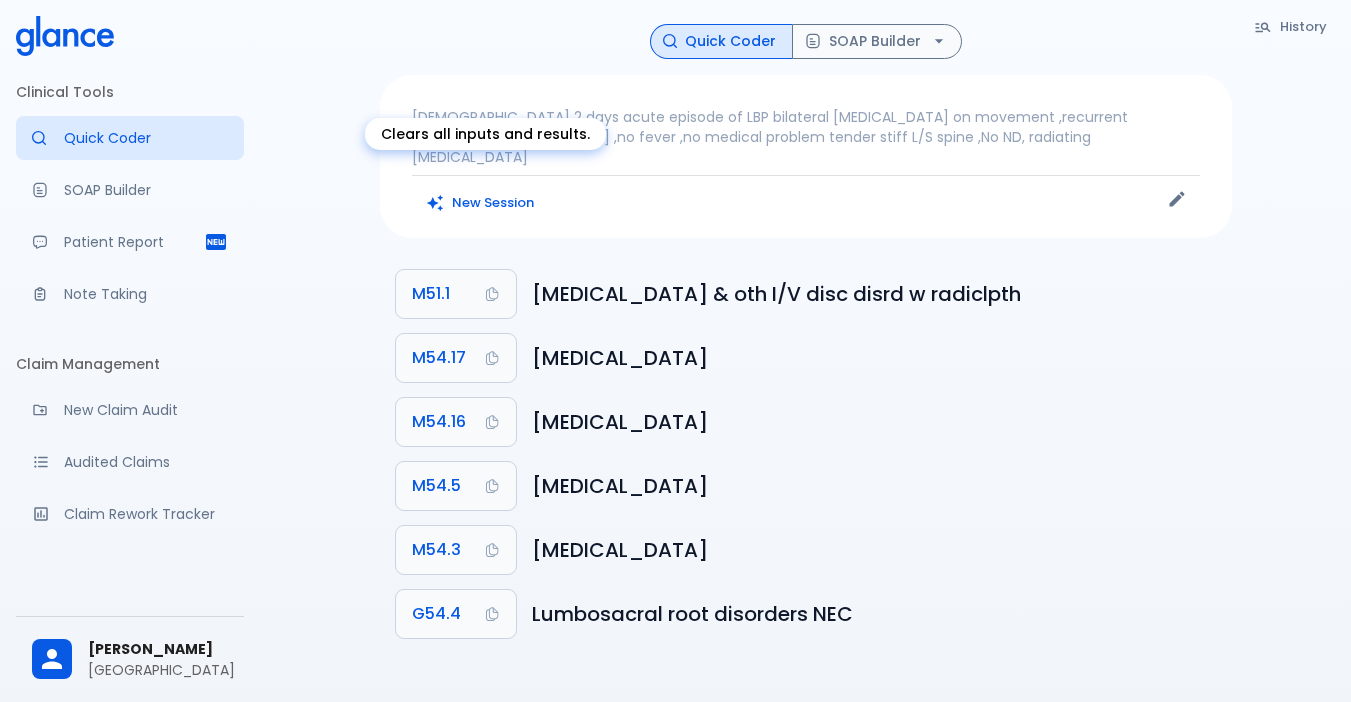 click on "New Session" at bounding box center [481, 203] 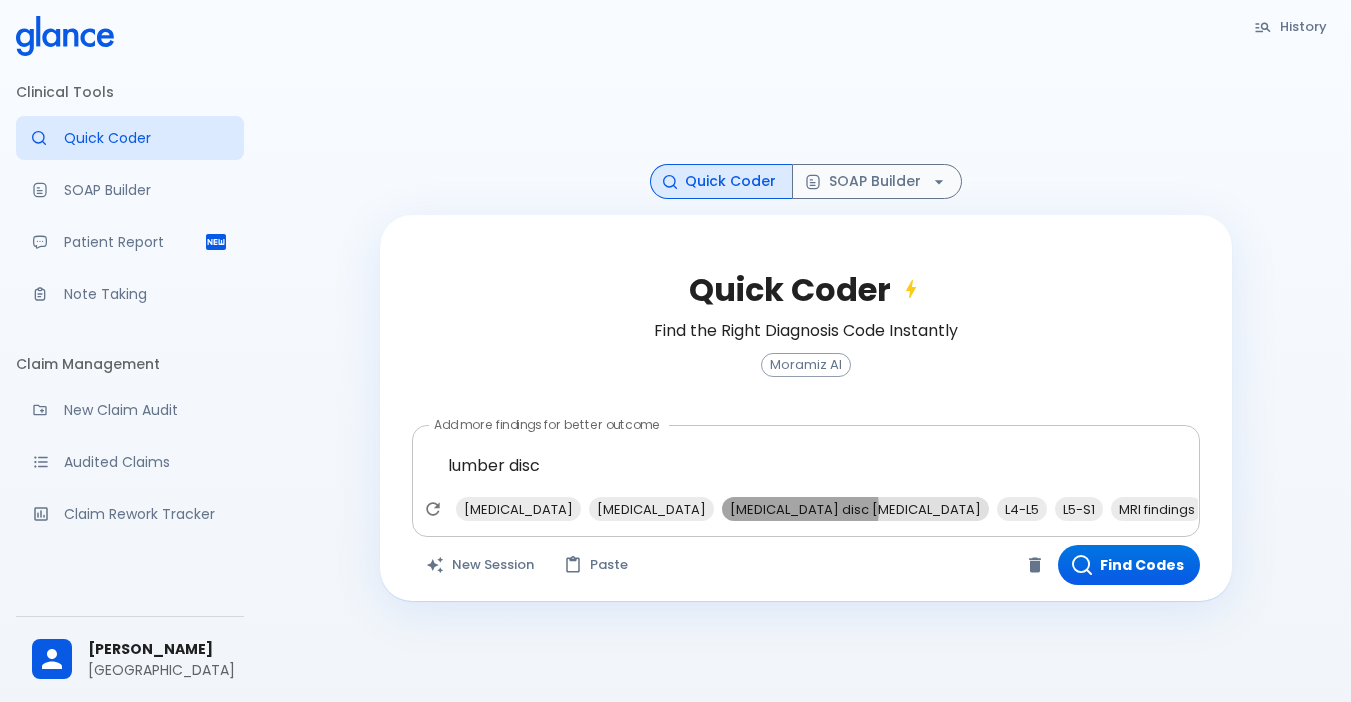 click on "[MEDICAL_DATA] disc [MEDICAL_DATA]" at bounding box center (855, 509) 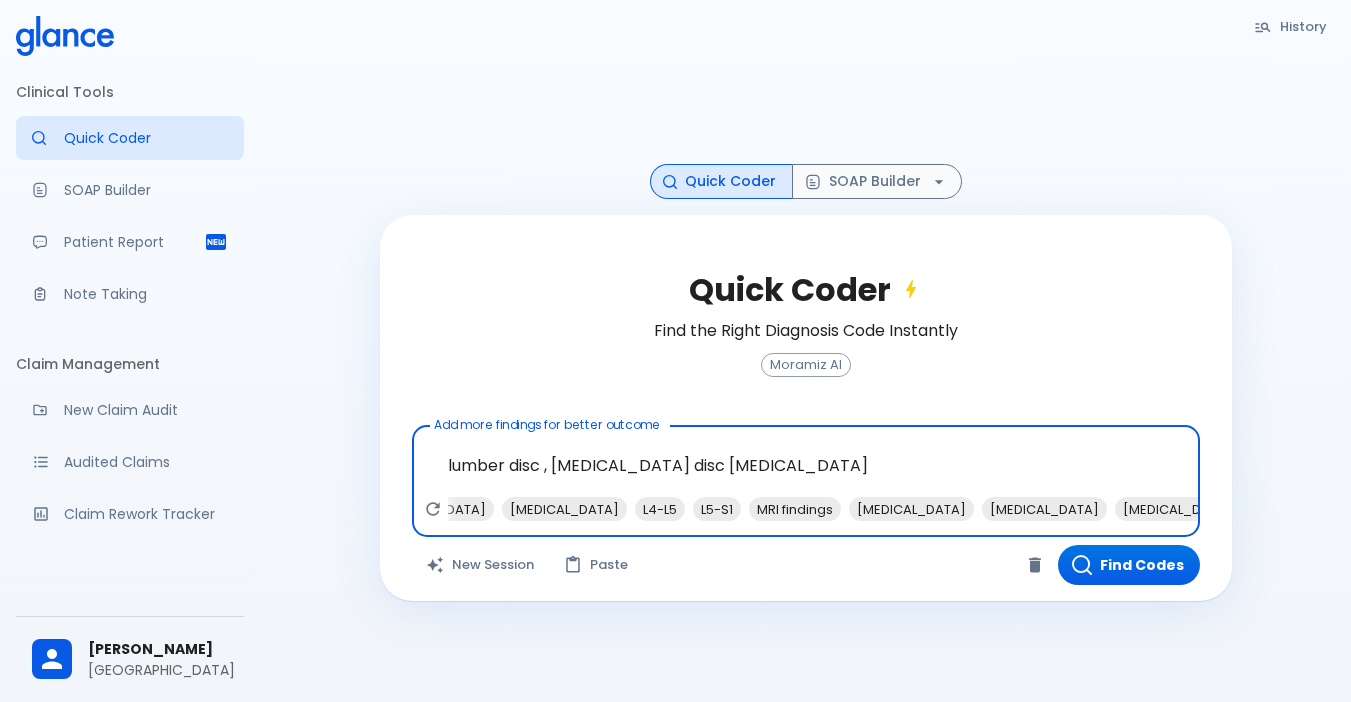 scroll, scrollTop: 0, scrollLeft: 118, axis: horizontal 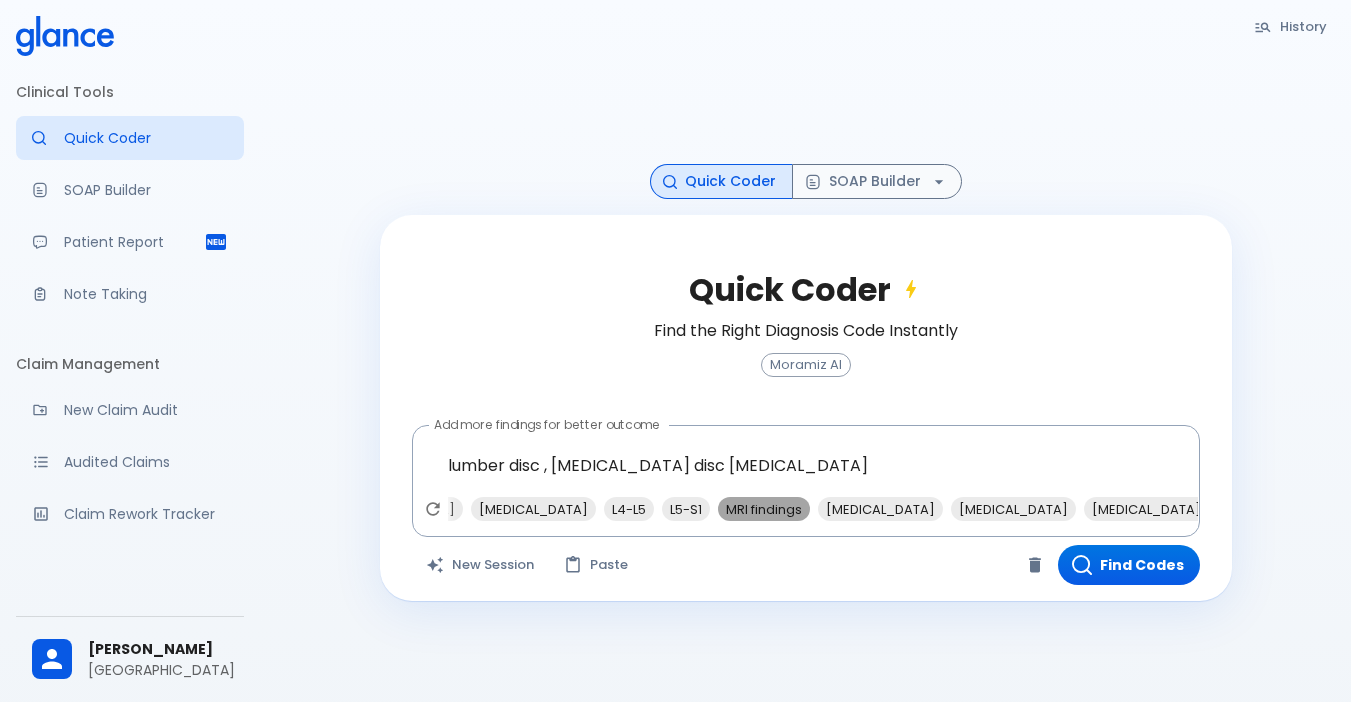 click on "MRI findings" at bounding box center [764, 509] 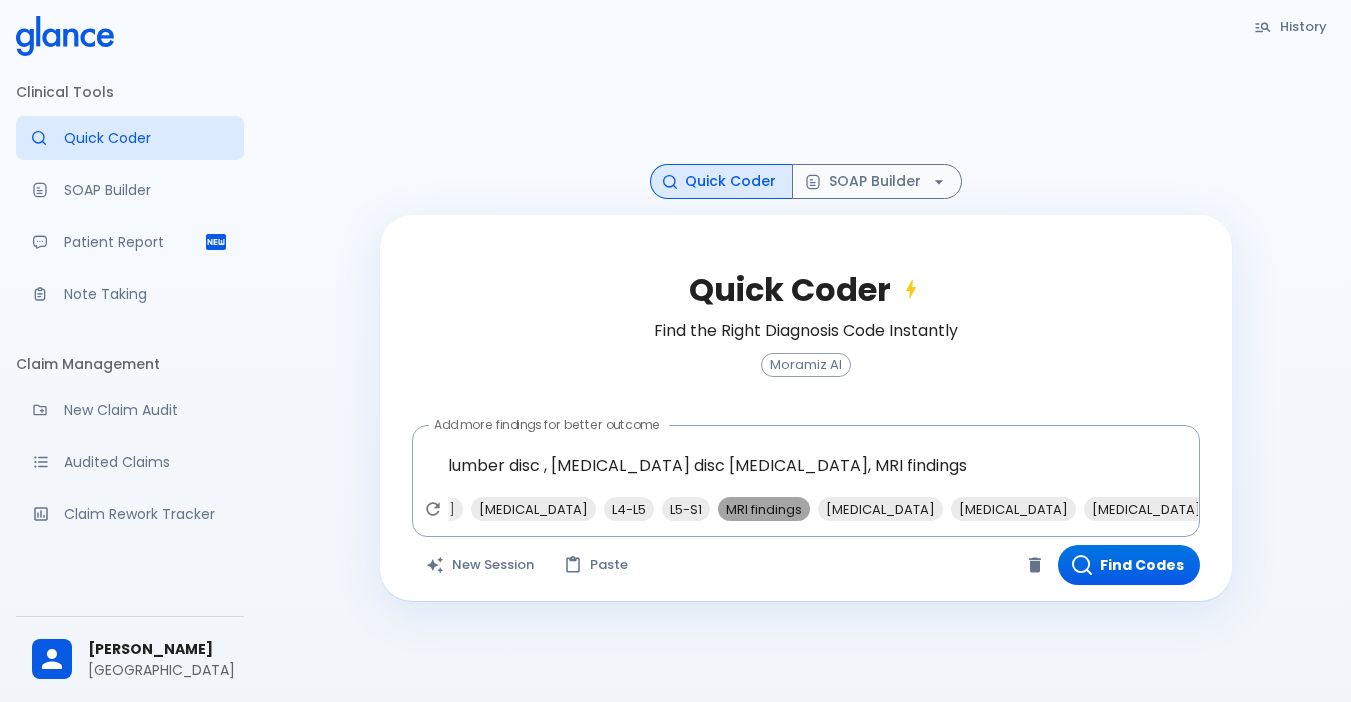 scroll, scrollTop: 0, scrollLeft: 76, axis: horizontal 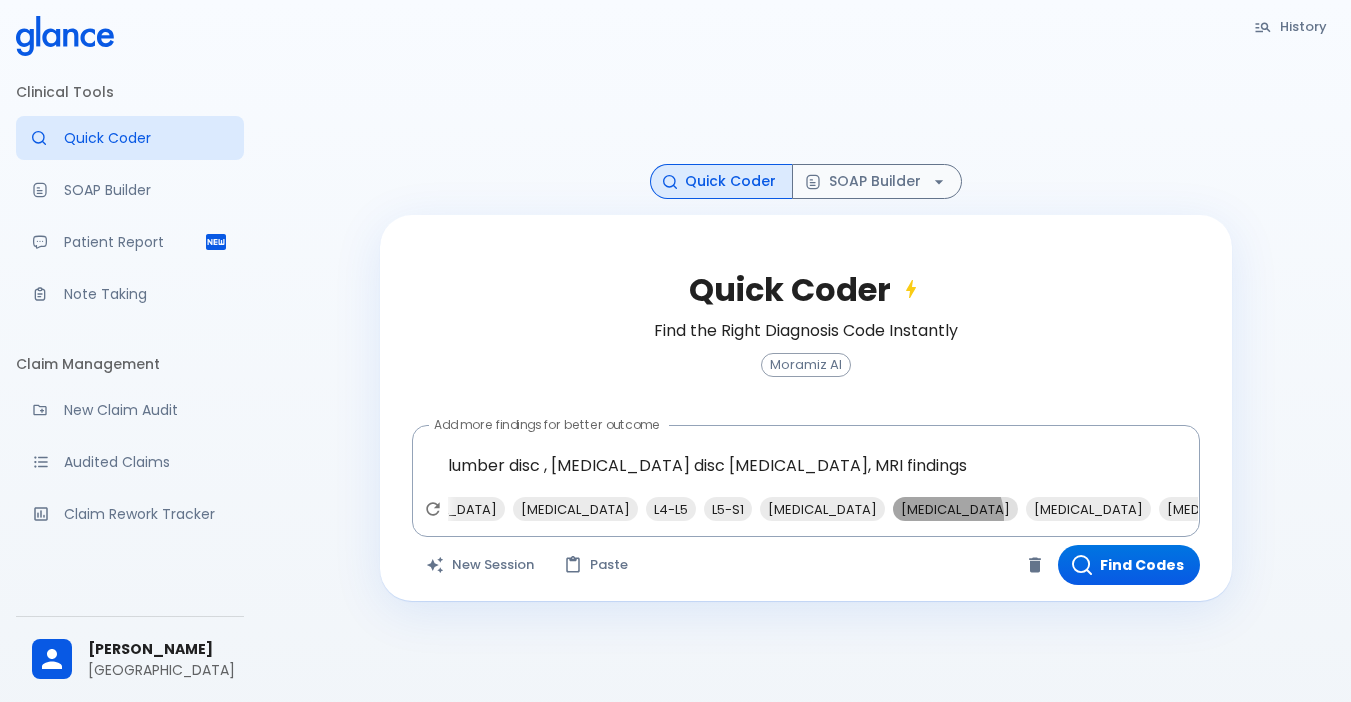 click on "[MEDICAL_DATA]" at bounding box center [955, 509] 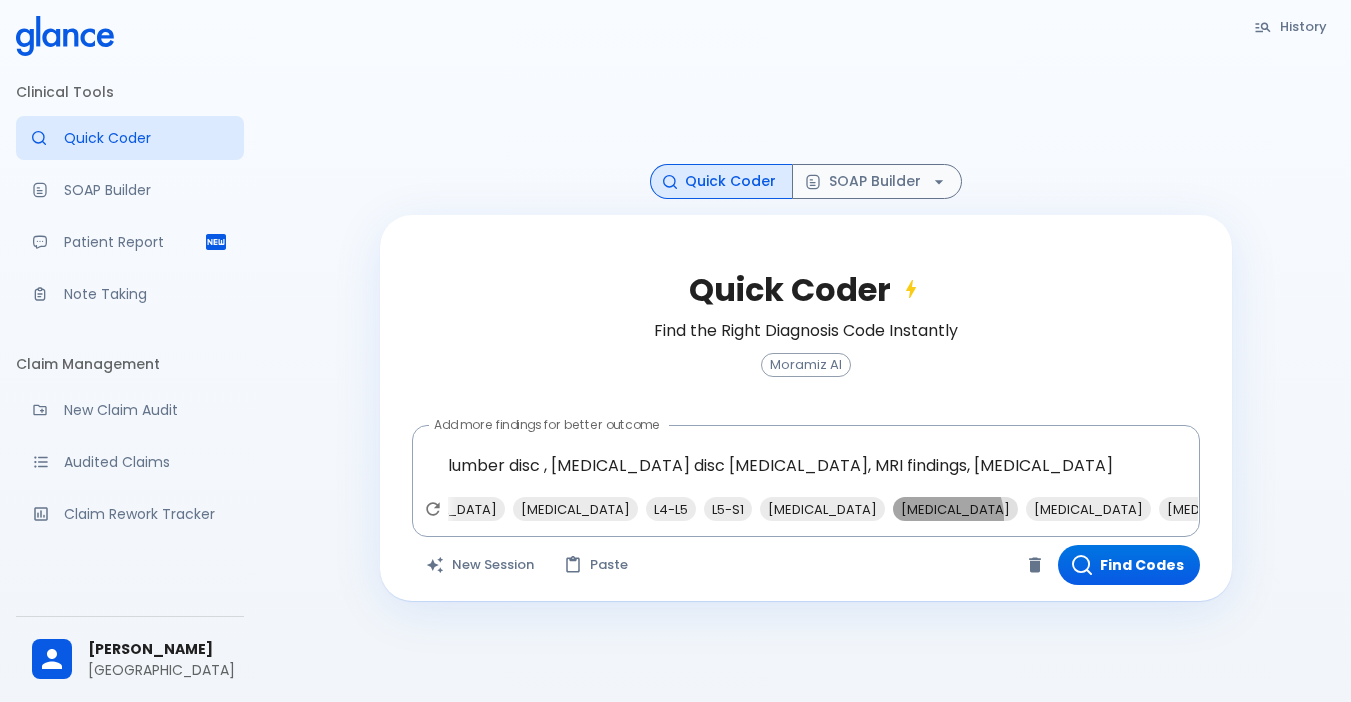 scroll, scrollTop: 0, scrollLeft: 0, axis: both 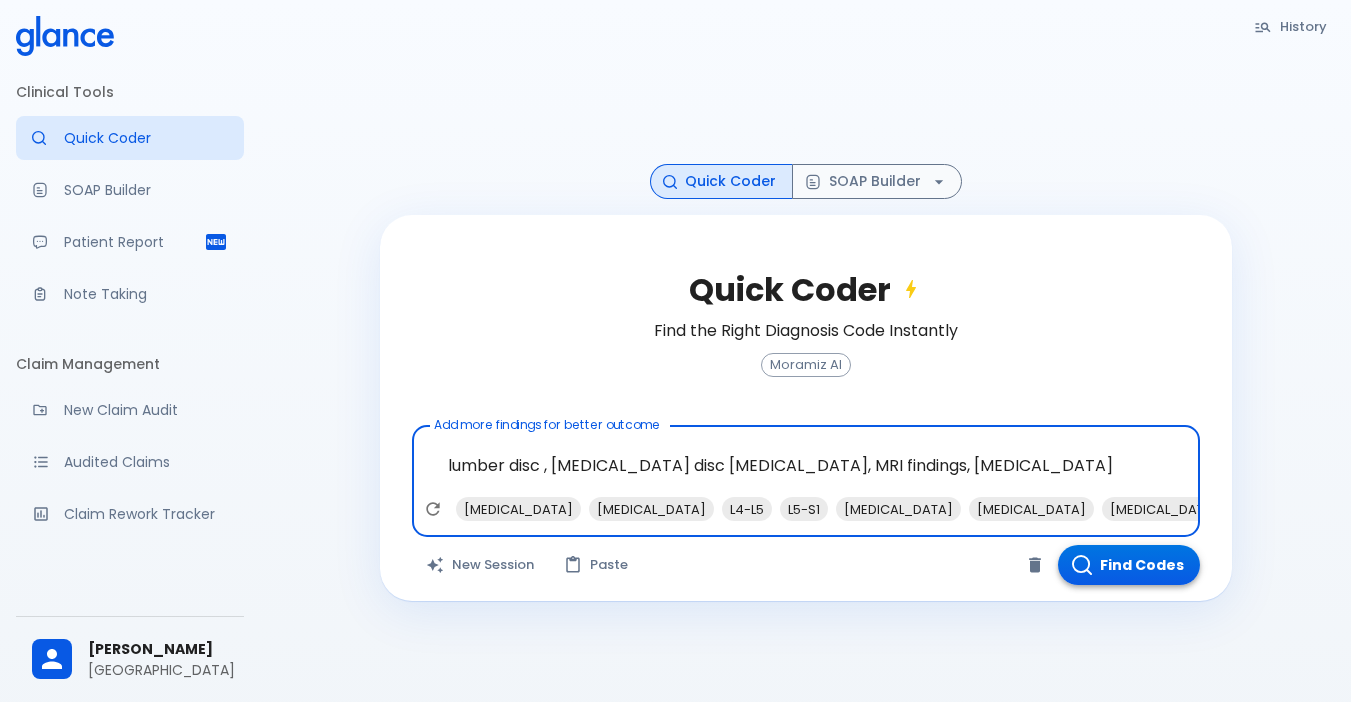 click on "Find Codes" at bounding box center (1129, 565) 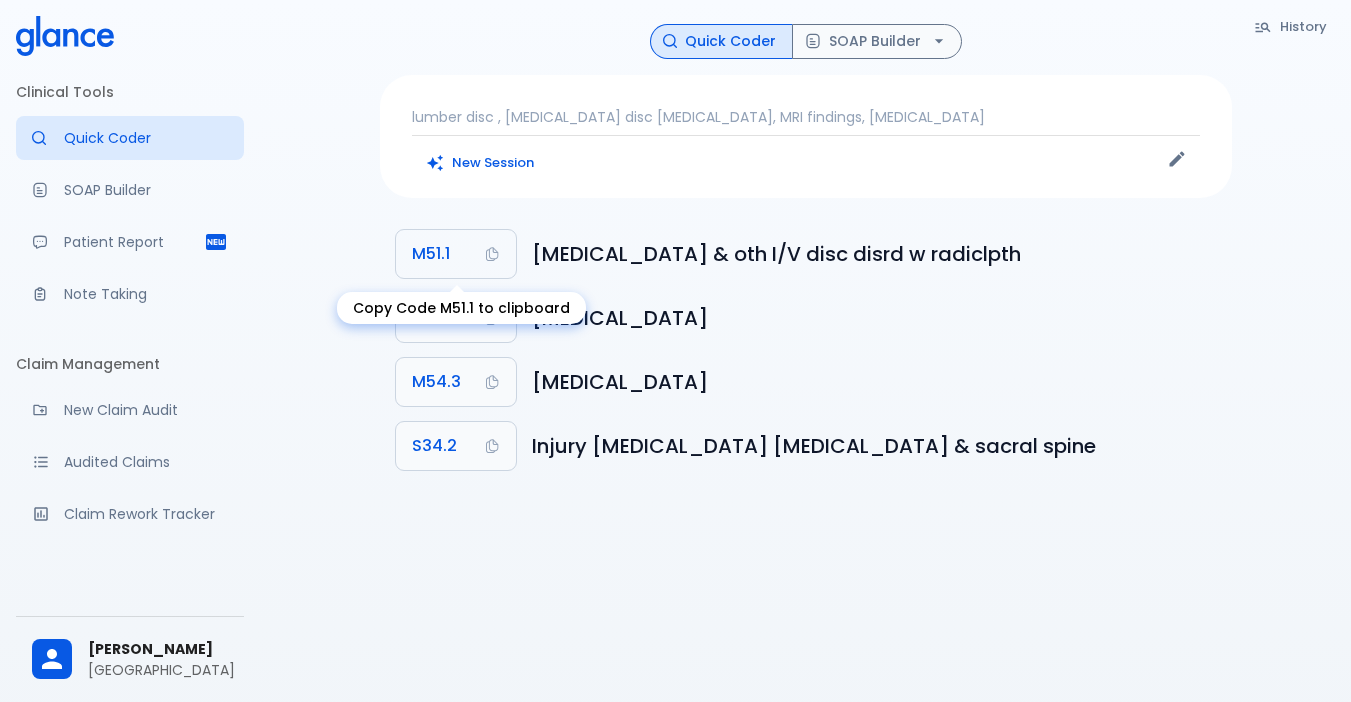 click on "M51.1" at bounding box center (456, 254) 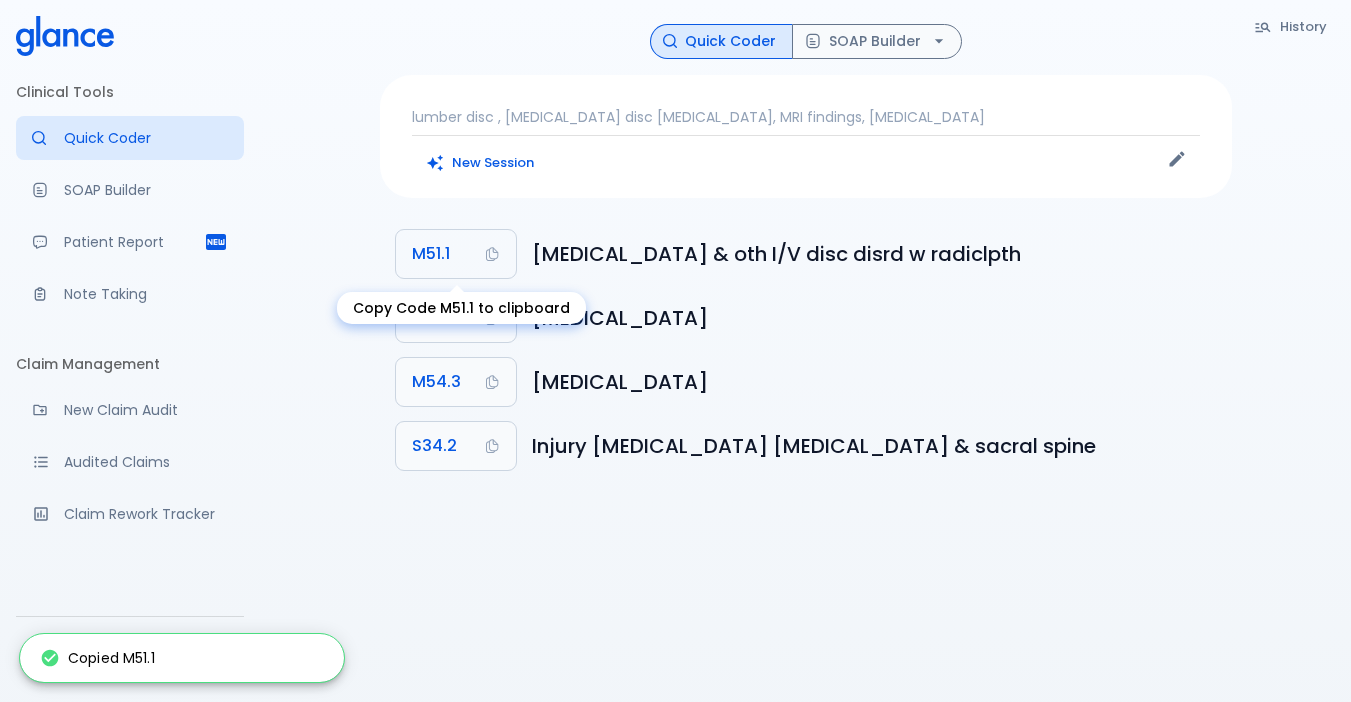 click on "M51.1" at bounding box center (456, 254) 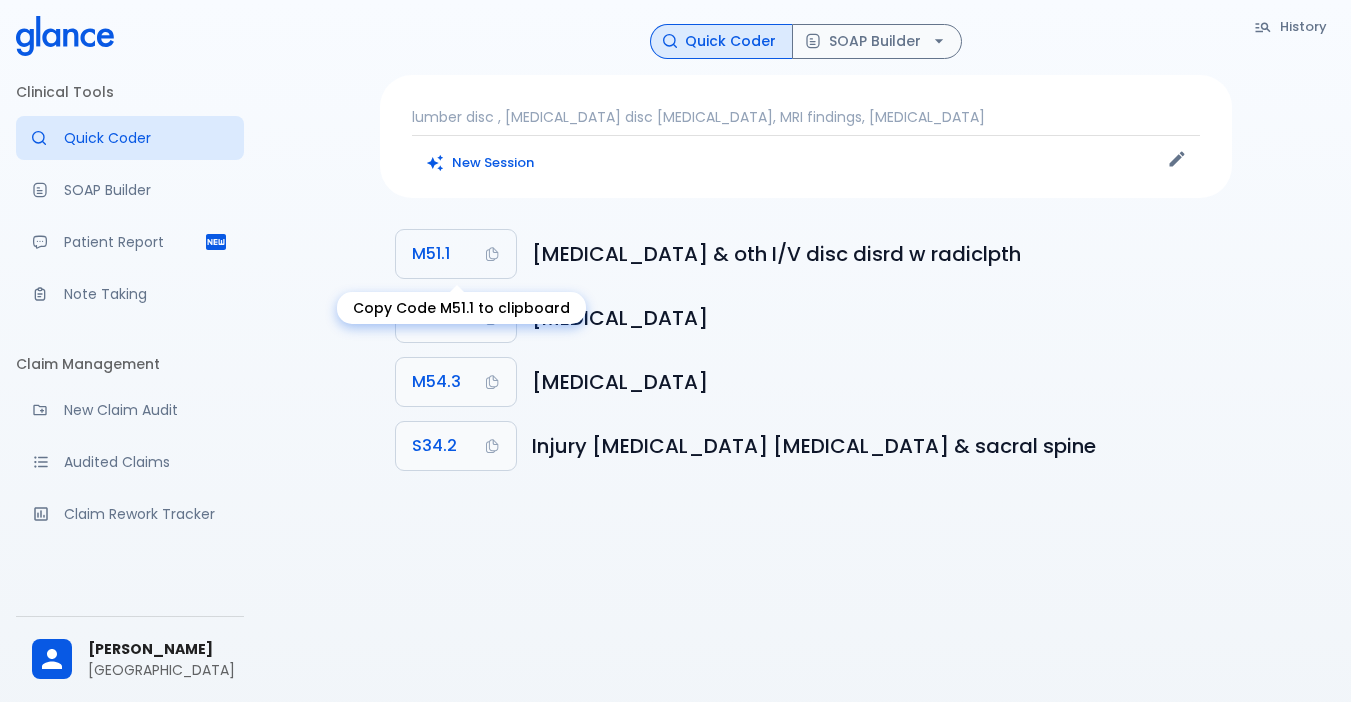 click on "M51.1" at bounding box center [431, 254] 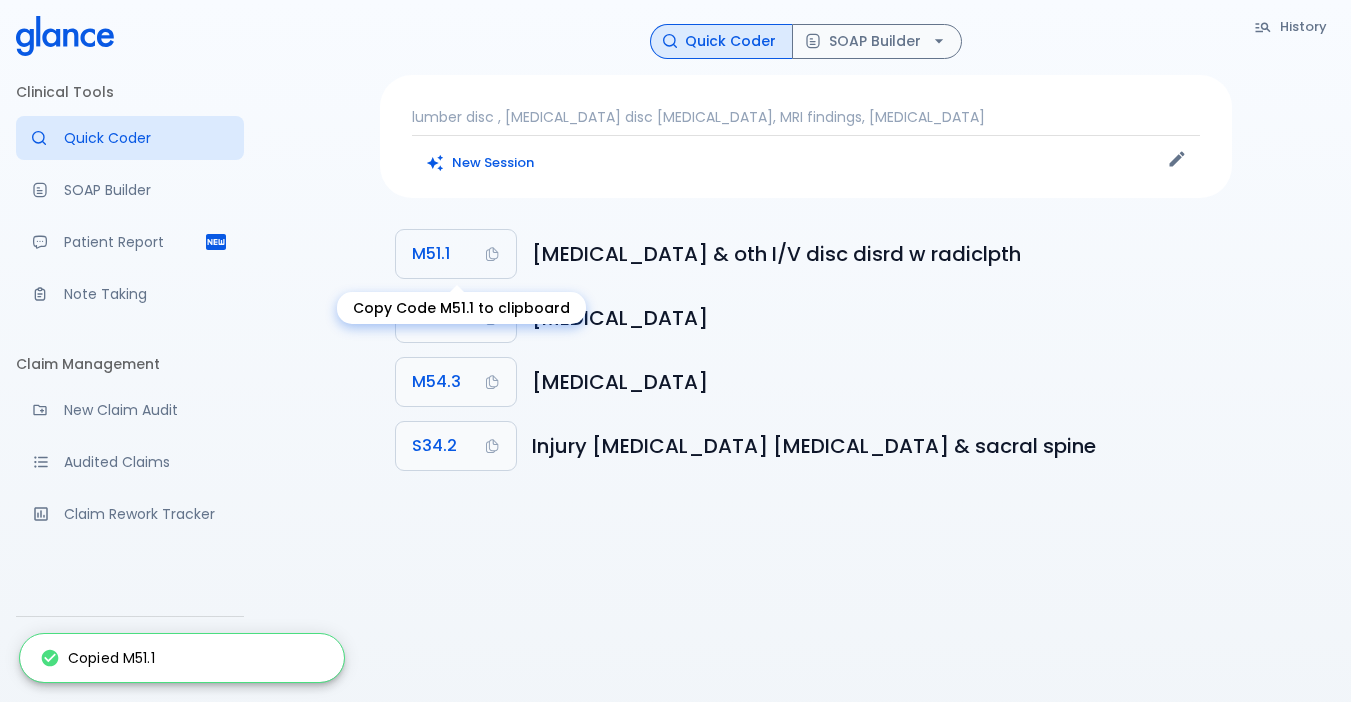 click on "M51.1" at bounding box center (431, 254) 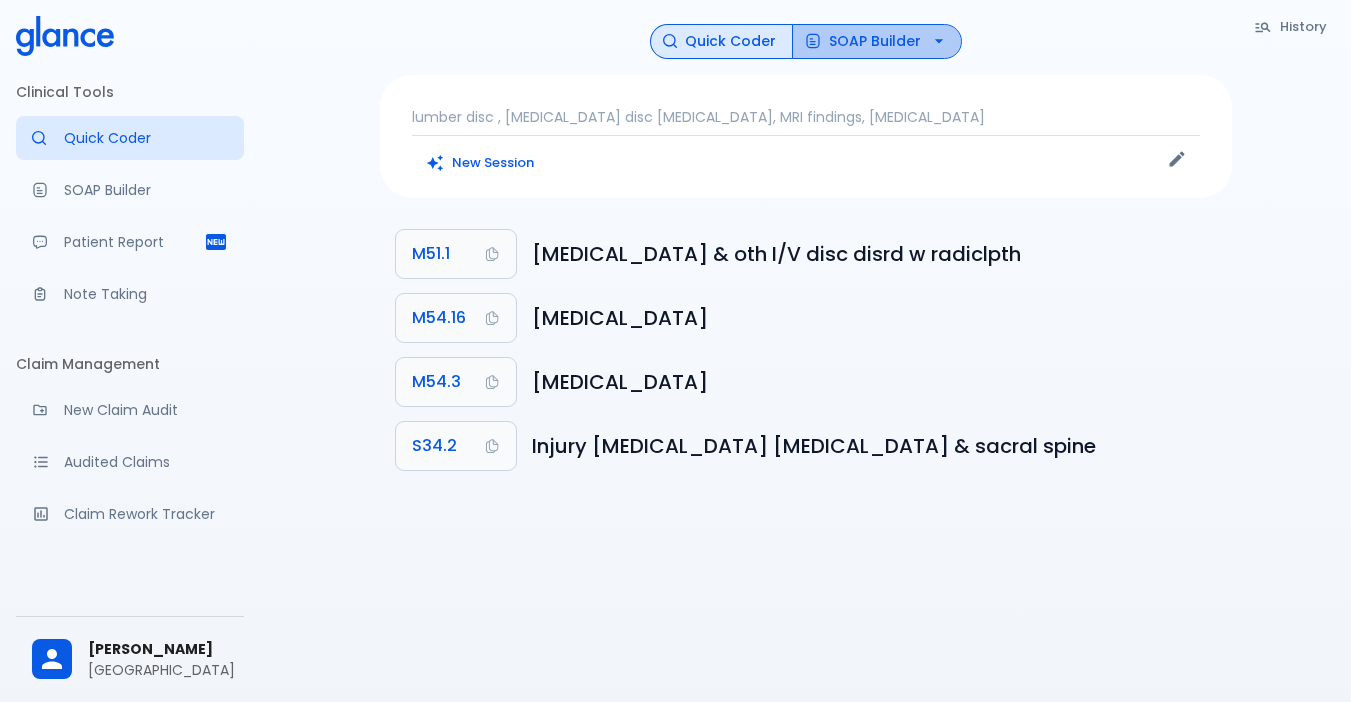 click on "SOAP Builder" at bounding box center (877, 41) 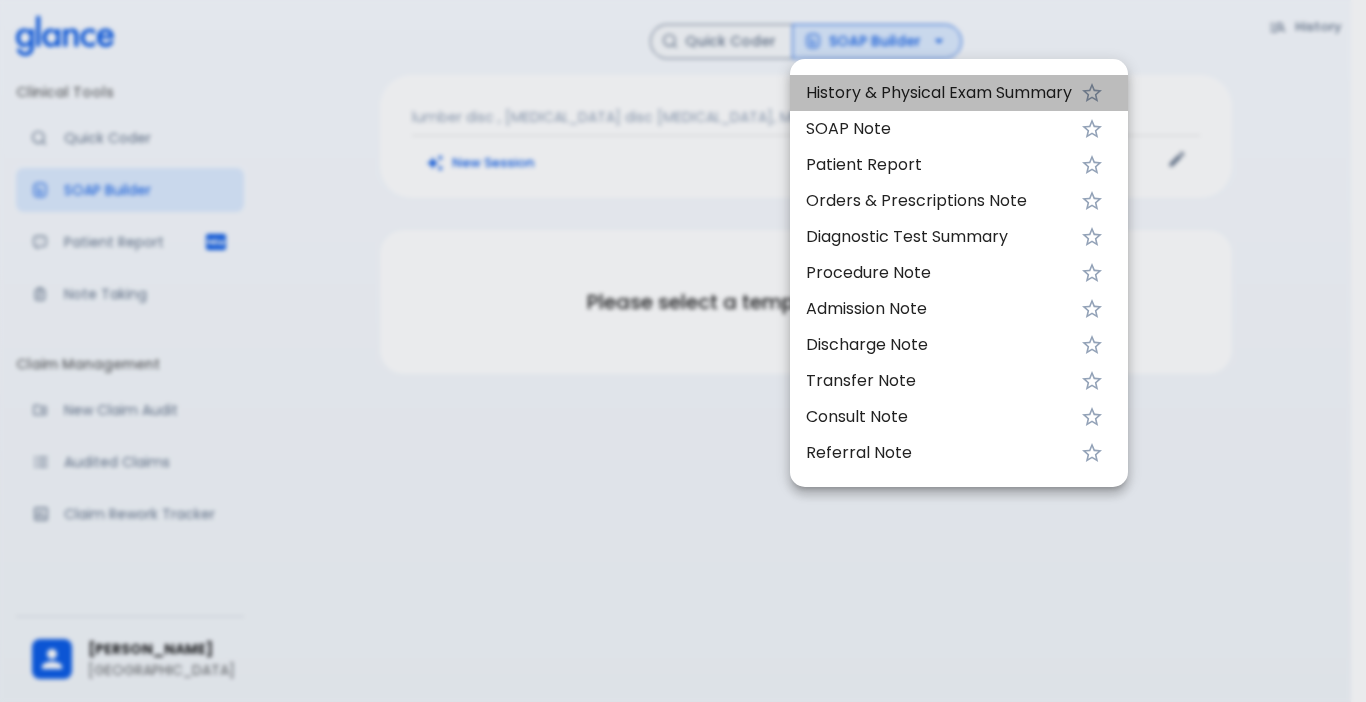click on "History & Physical Exam Summary" at bounding box center (939, 93) 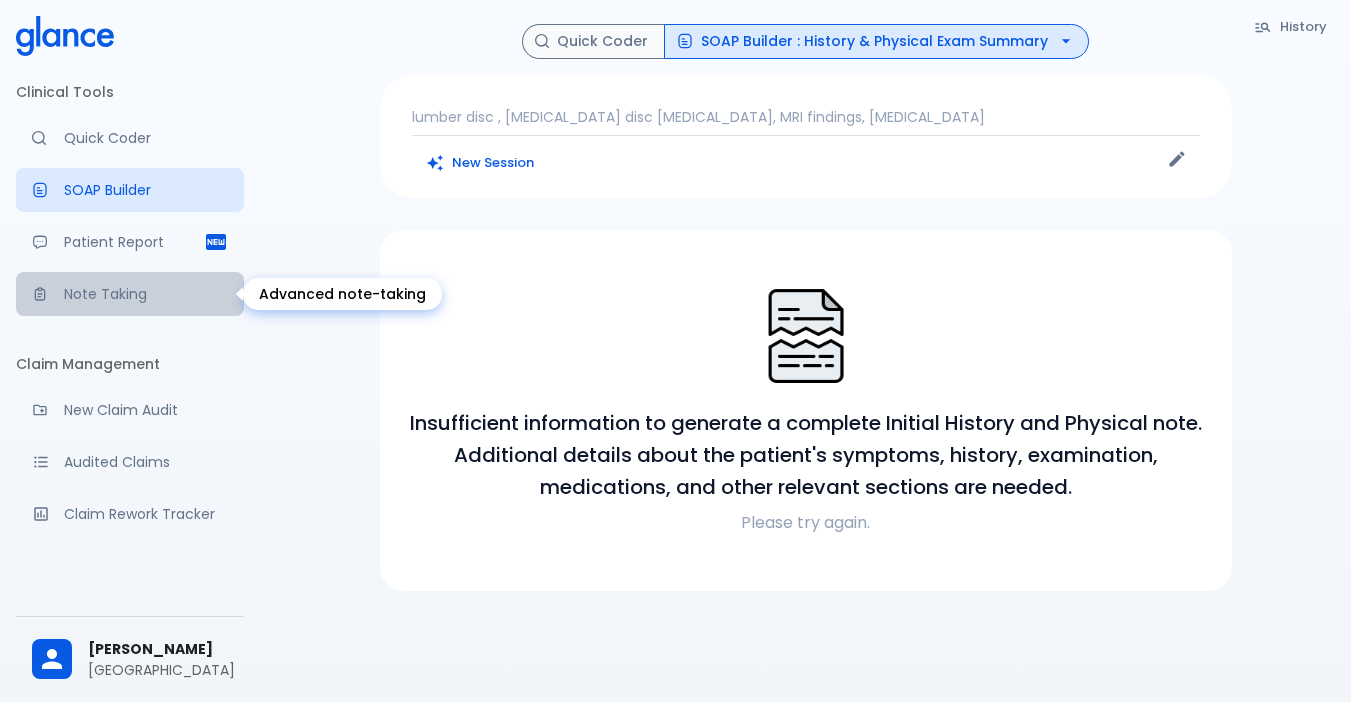 click on "Note Taking" at bounding box center (146, 294) 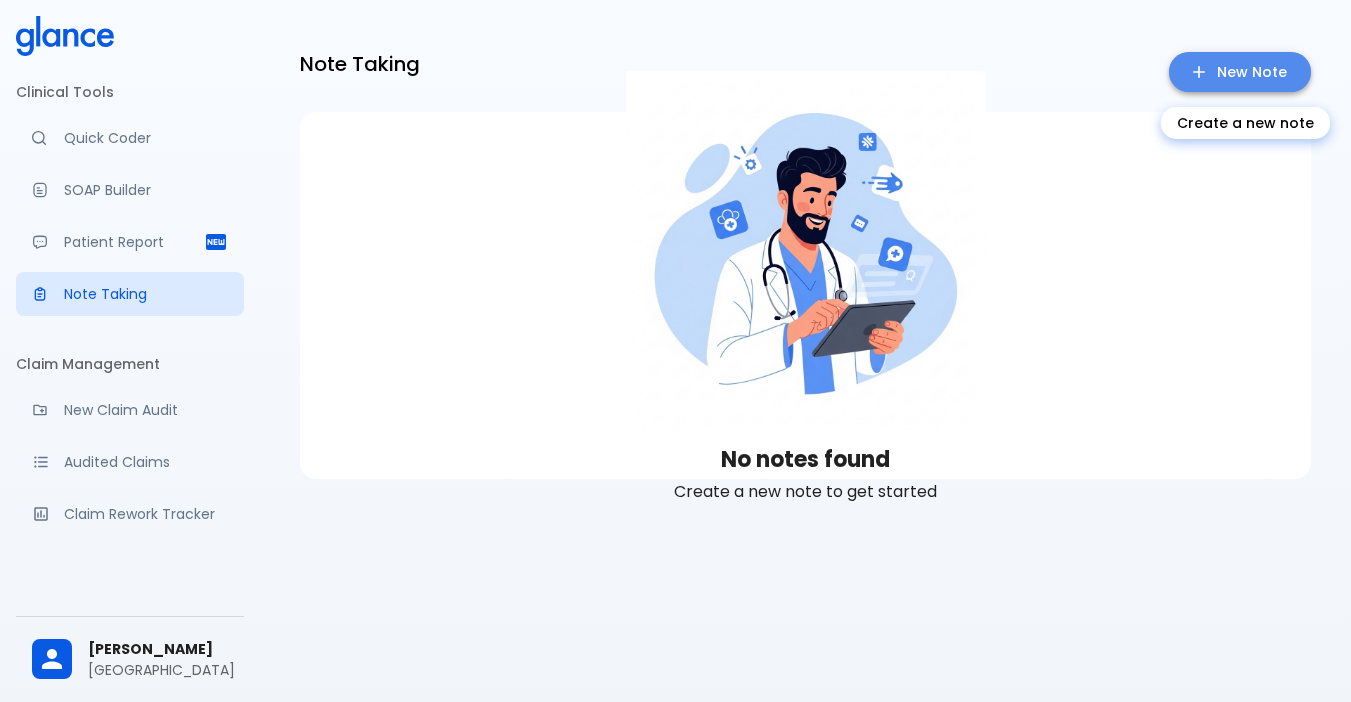click on "New Note" at bounding box center (1240, 72) 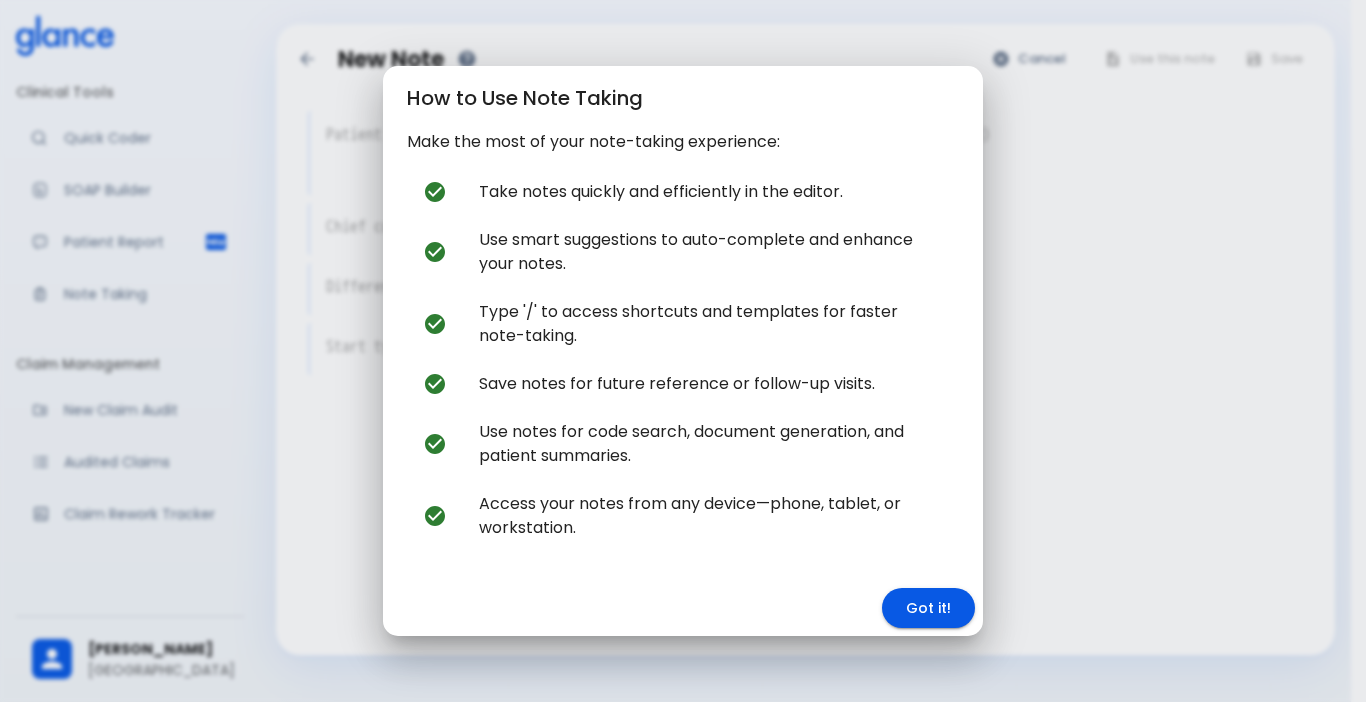 click on "Got it!" at bounding box center [683, 608] 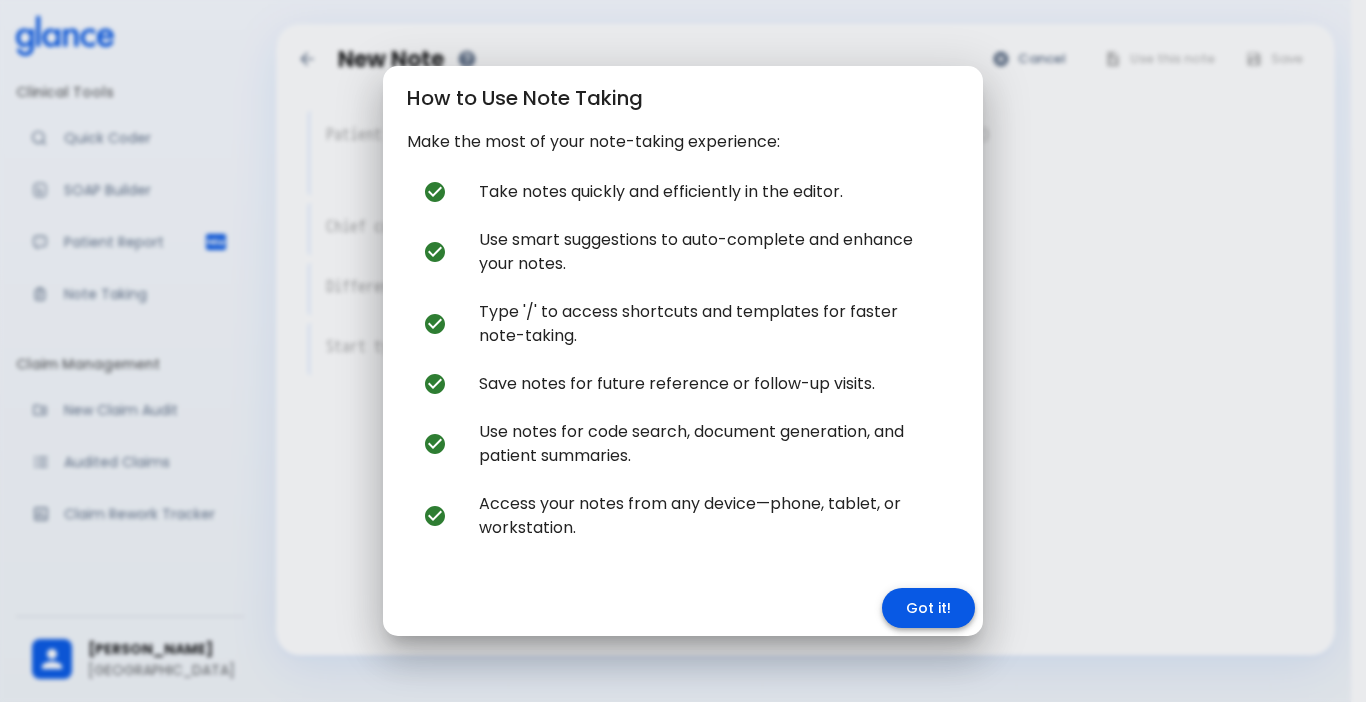 click on "Got it!" at bounding box center (928, 608) 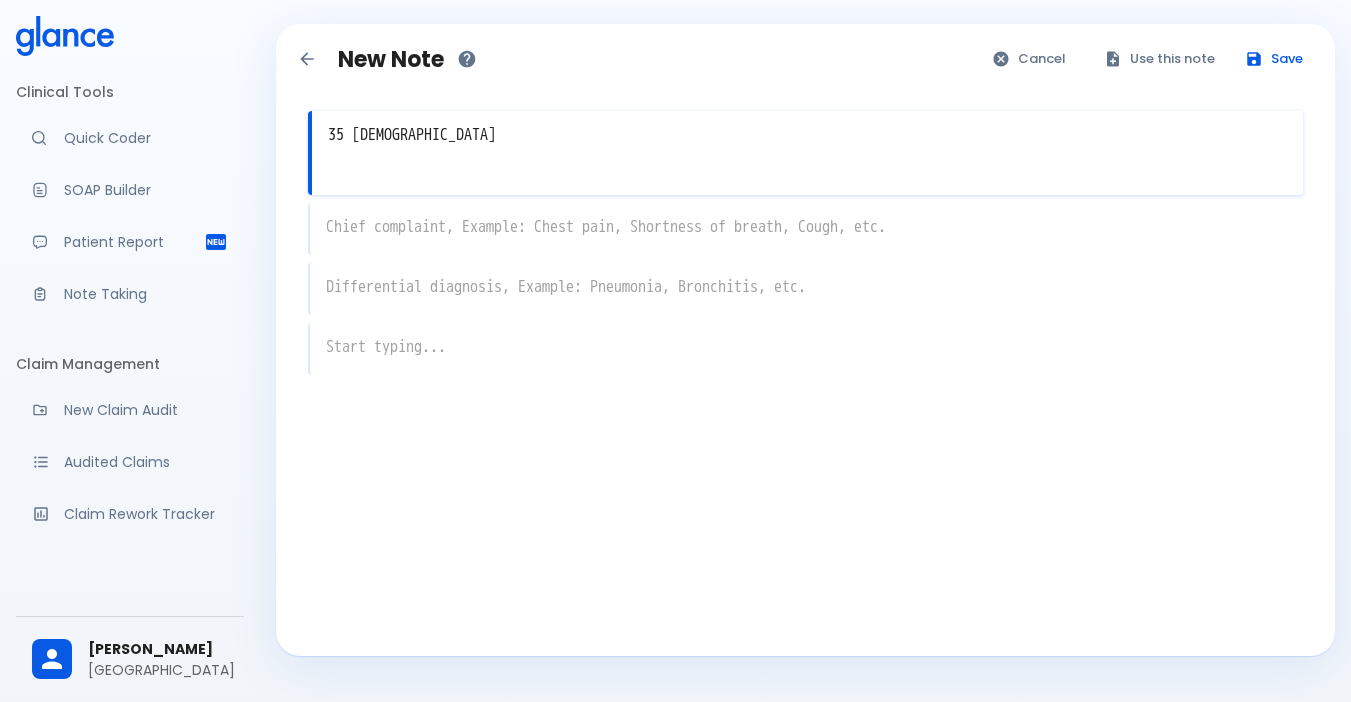 type on "35 [DEMOGRAPHIC_DATA]" 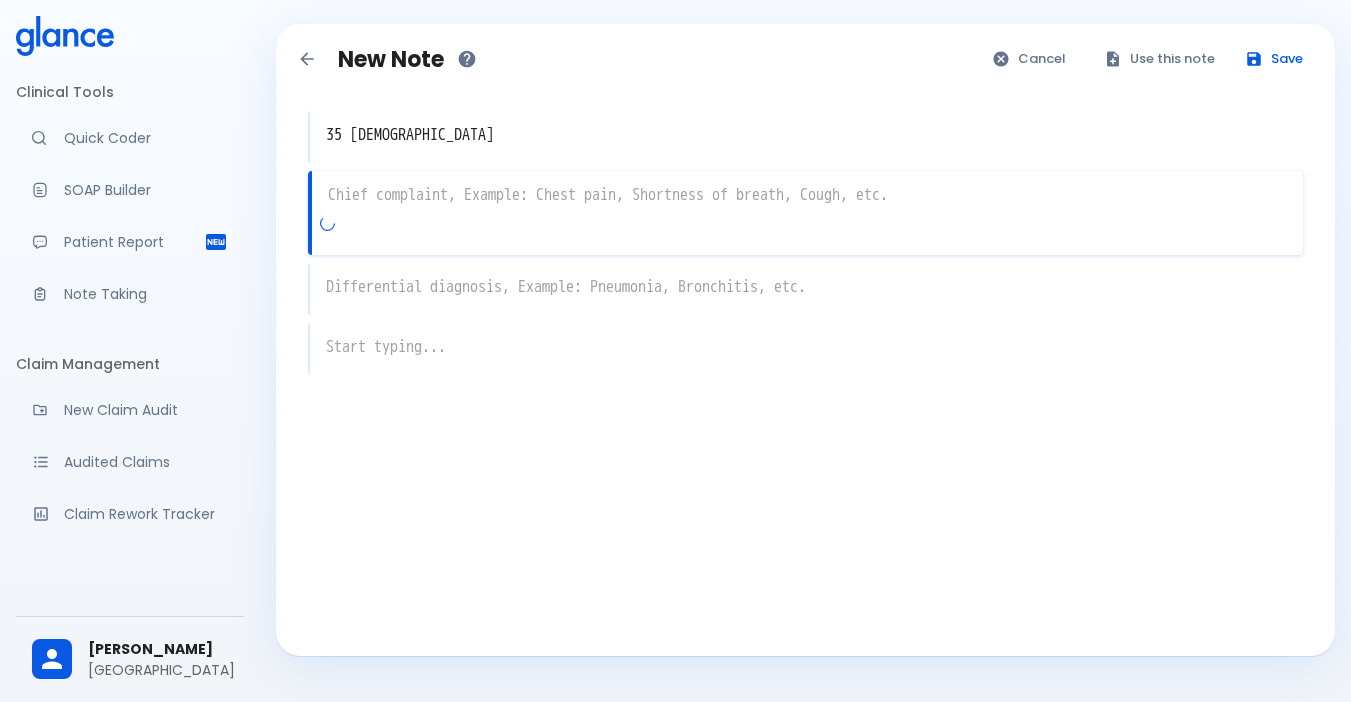 click on "x" at bounding box center (805, 213) 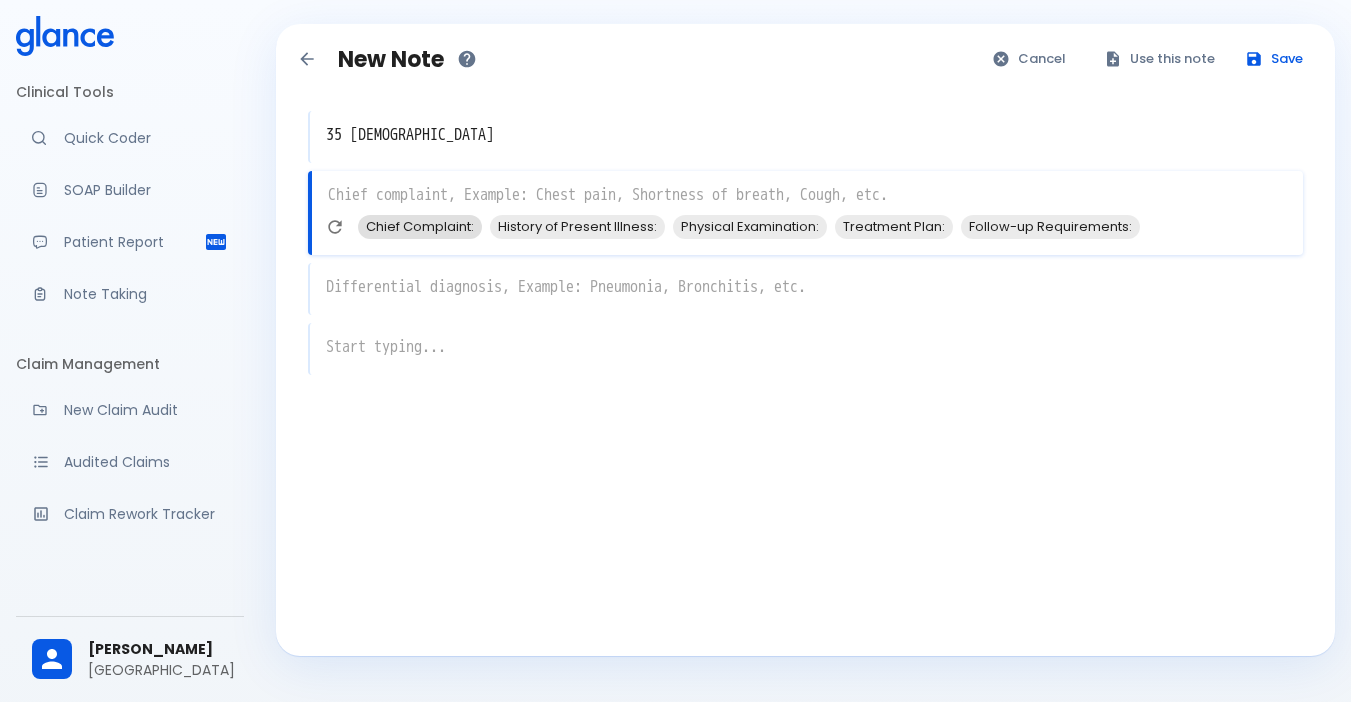 click on "Chief Complaint:" at bounding box center [420, 226] 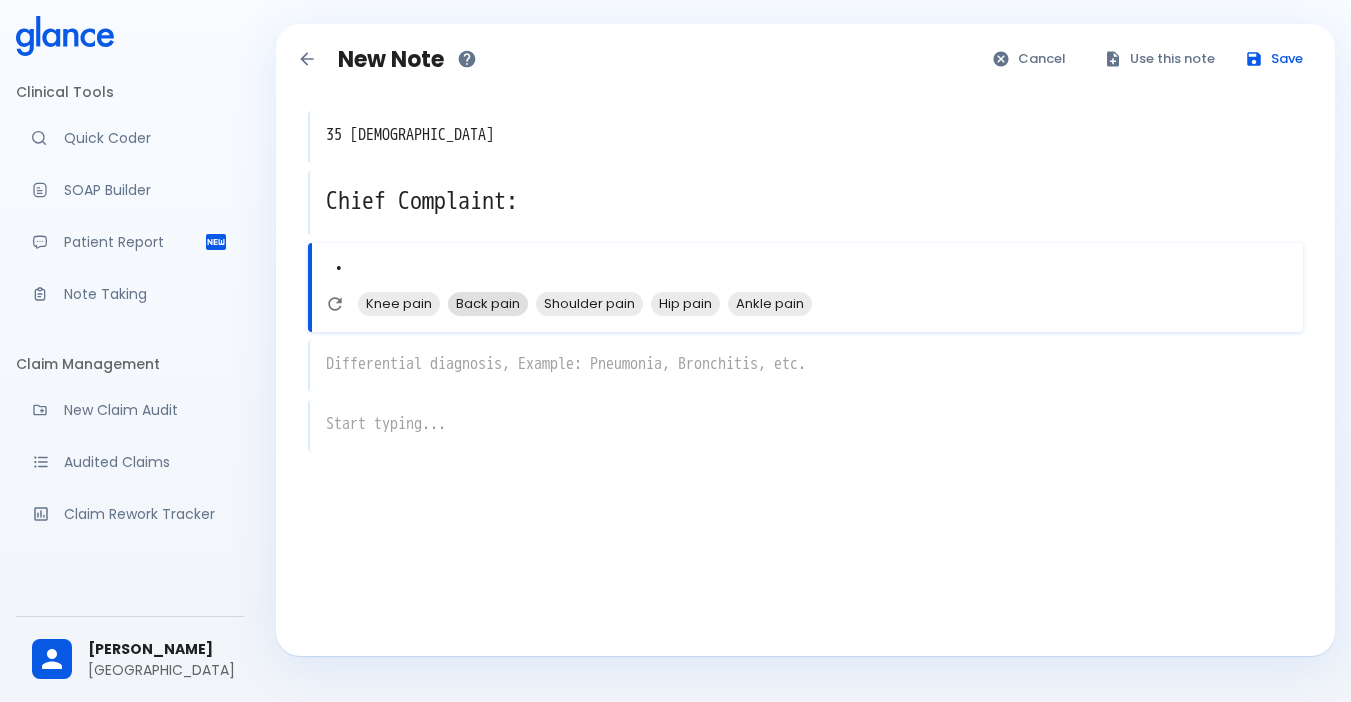 click on "Back pain" at bounding box center [488, 303] 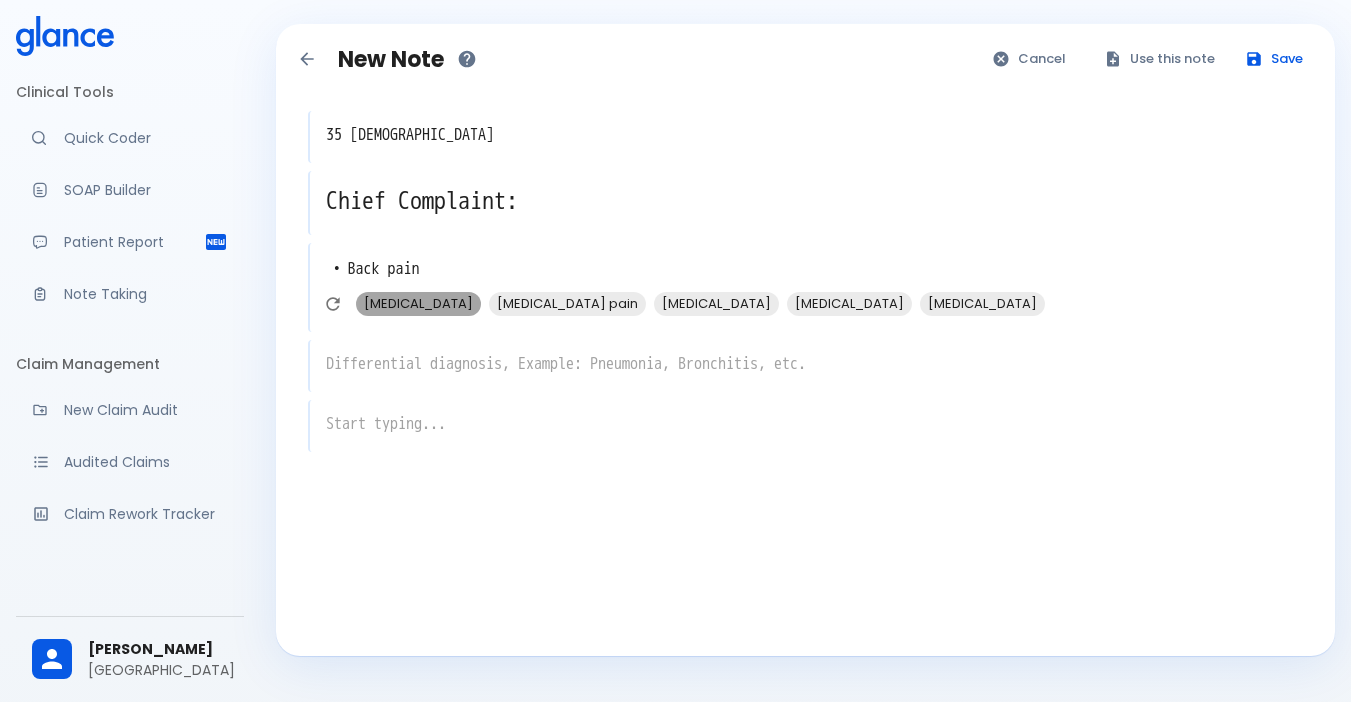 click on "[MEDICAL_DATA]" at bounding box center [418, 303] 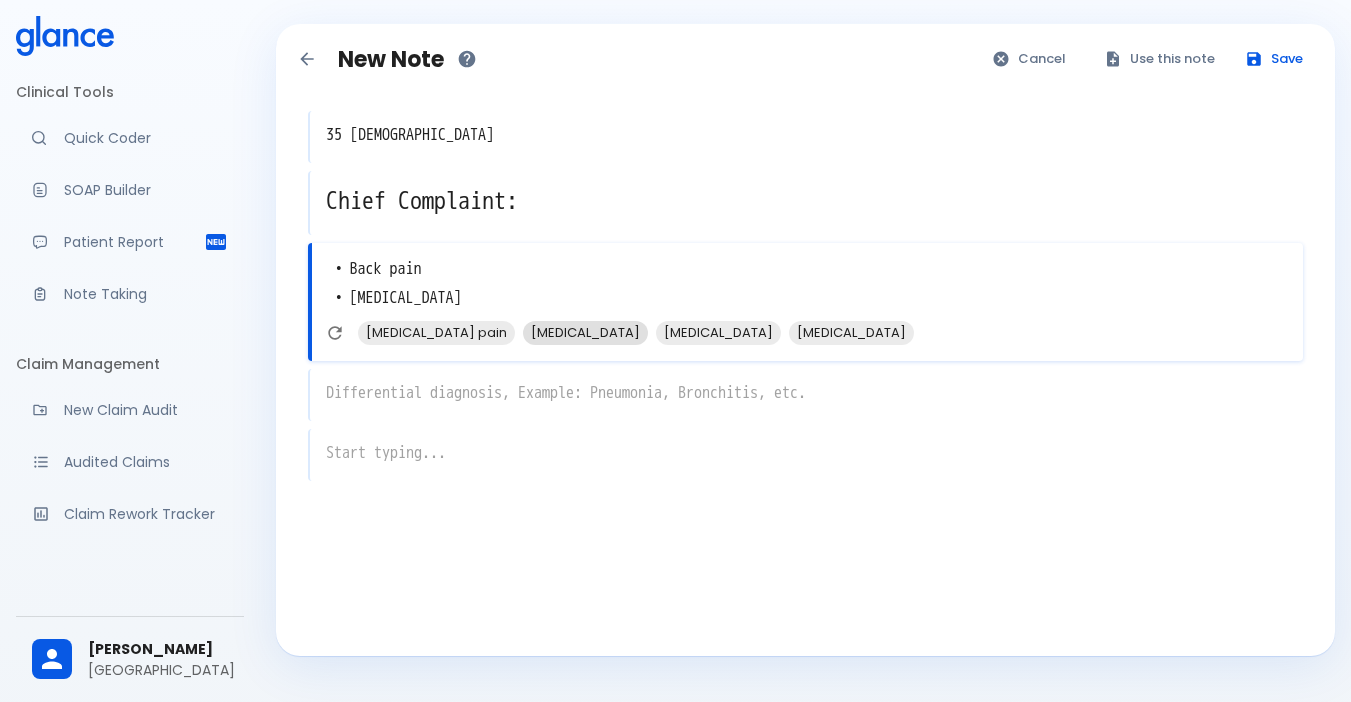 click on "[MEDICAL_DATA]" at bounding box center (585, 332) 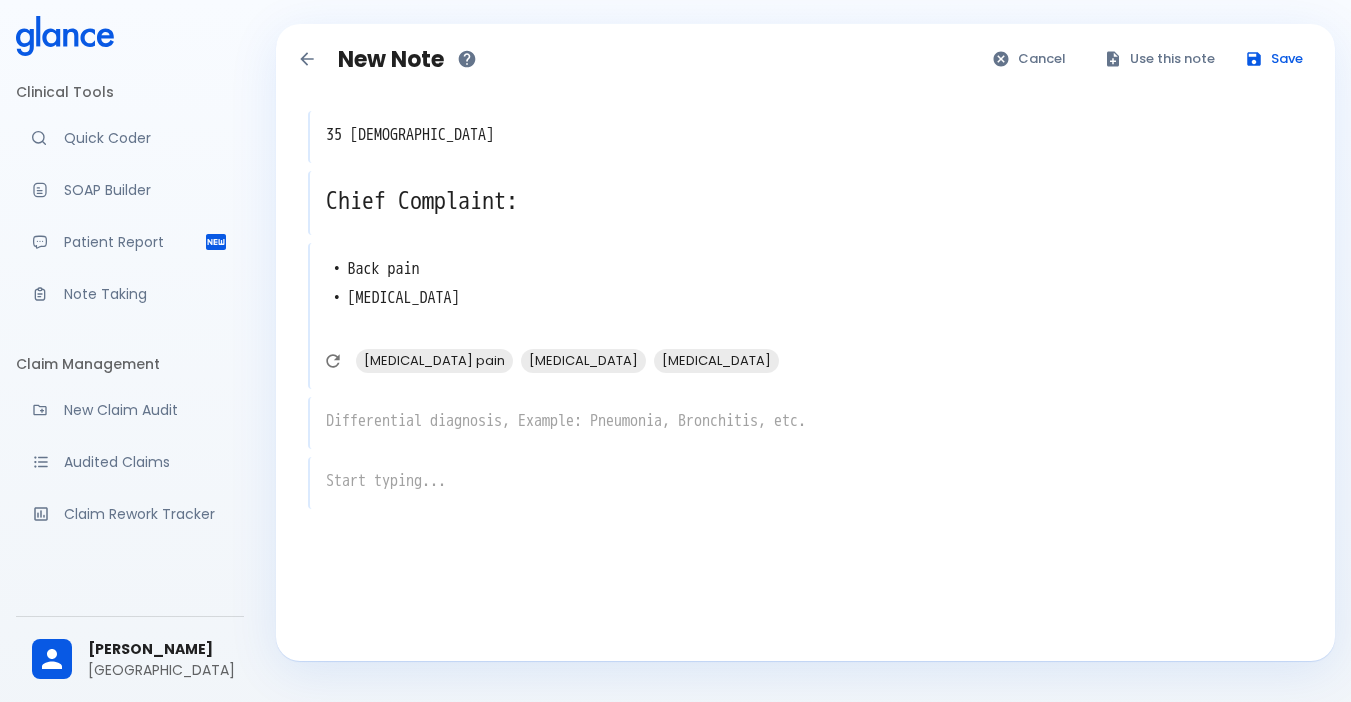 type on "• Back pain
• [MEDICAL_DATA]
• [MEDICAL_DATA]" 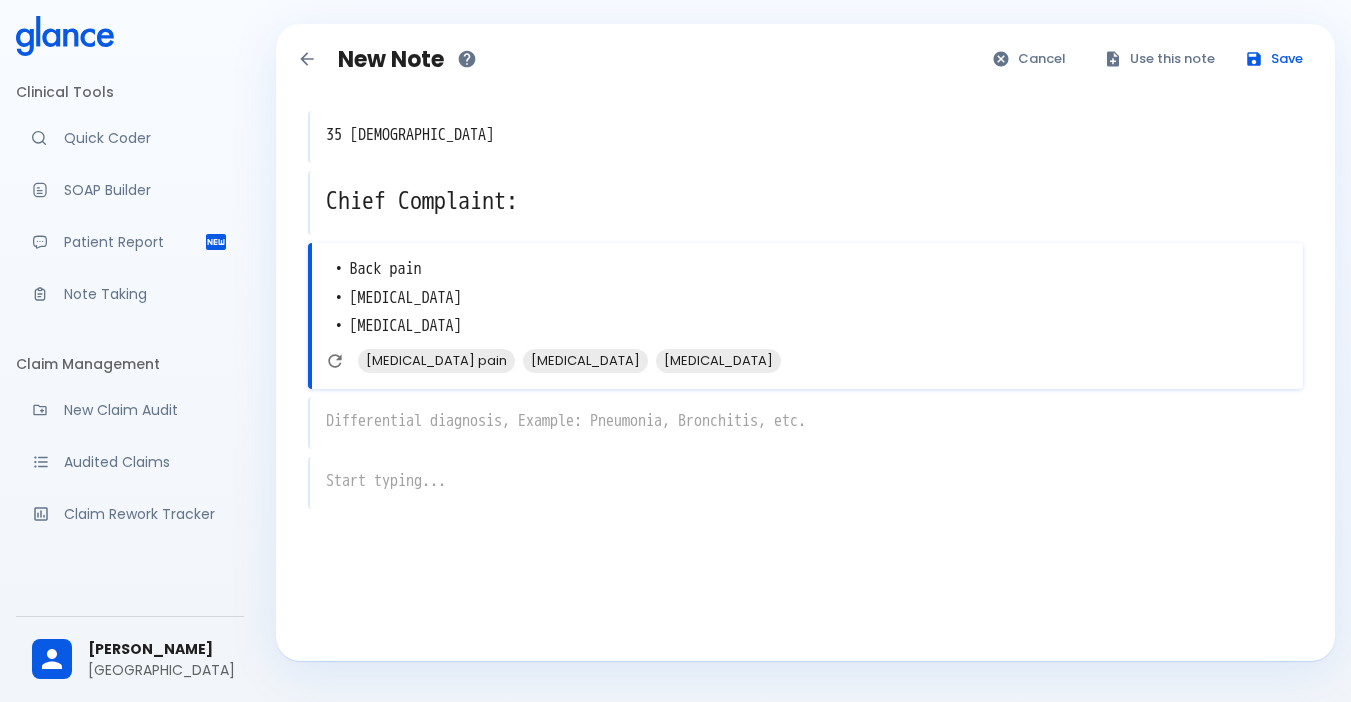 click on "x" at bounding box center [805, 423] 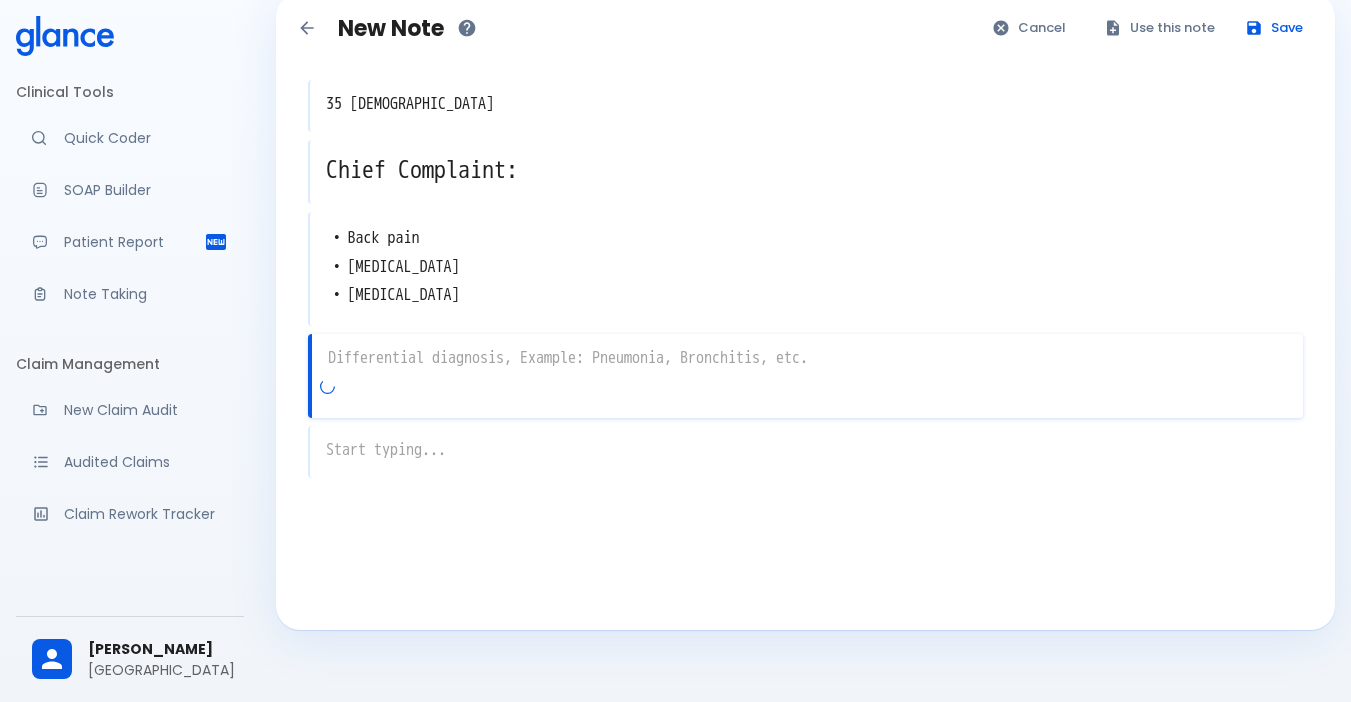 scroll, scrollTop: 48, scrollLeft: 0, axis: vertical 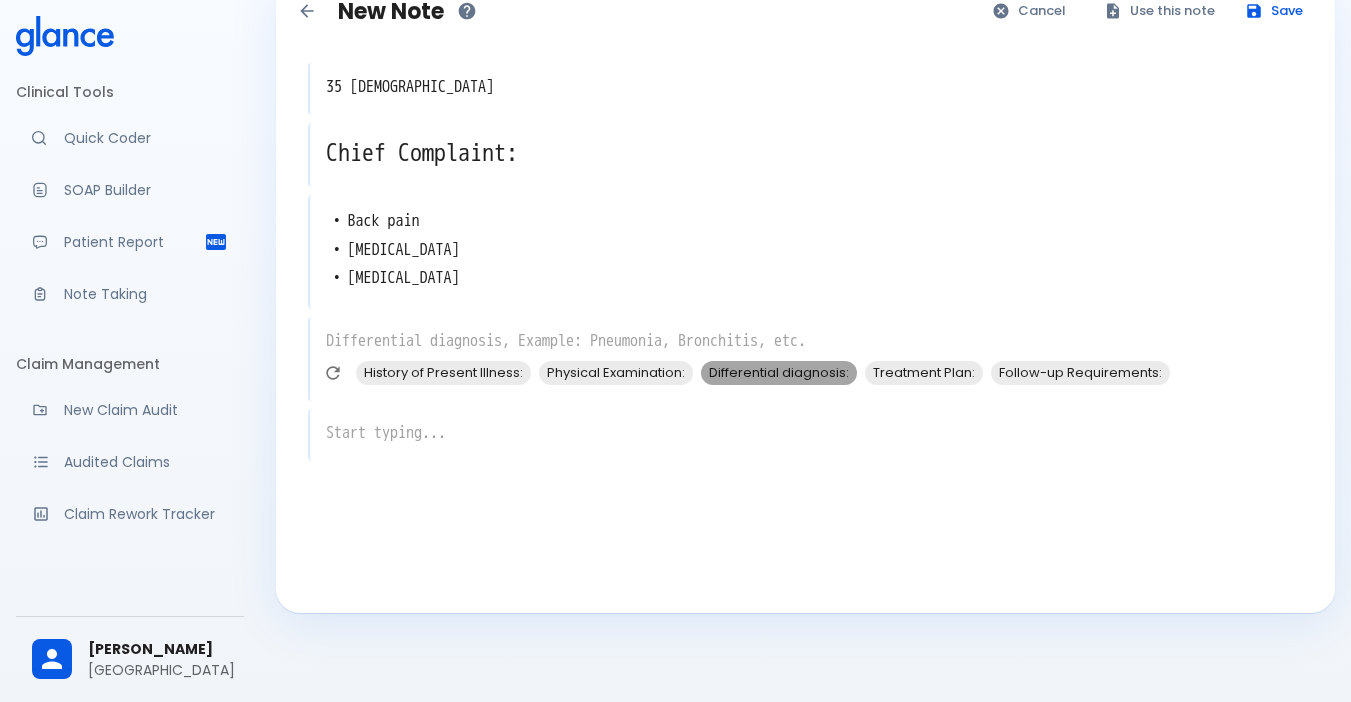 click on "Differential diagnosis:" at bounding box center [779, 372] 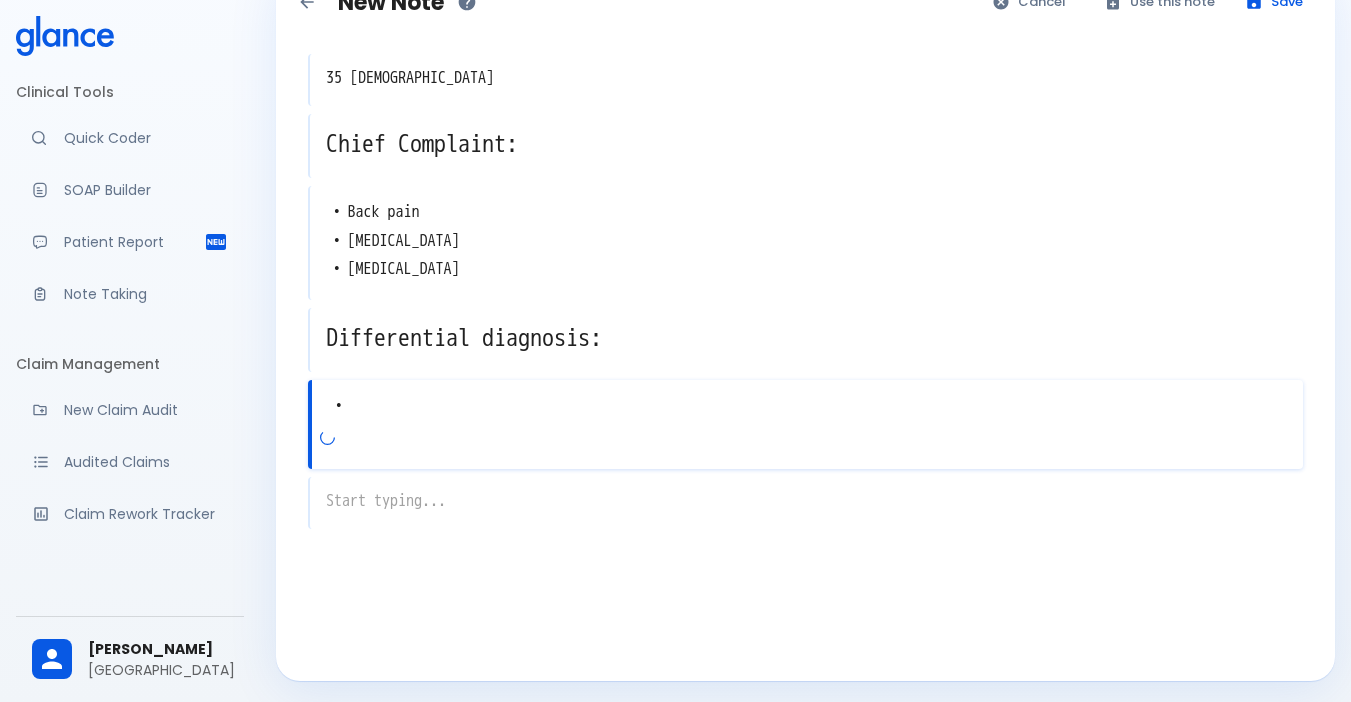 scroll, scrollTop: 60, scrollLeft: 0, axis: vertical 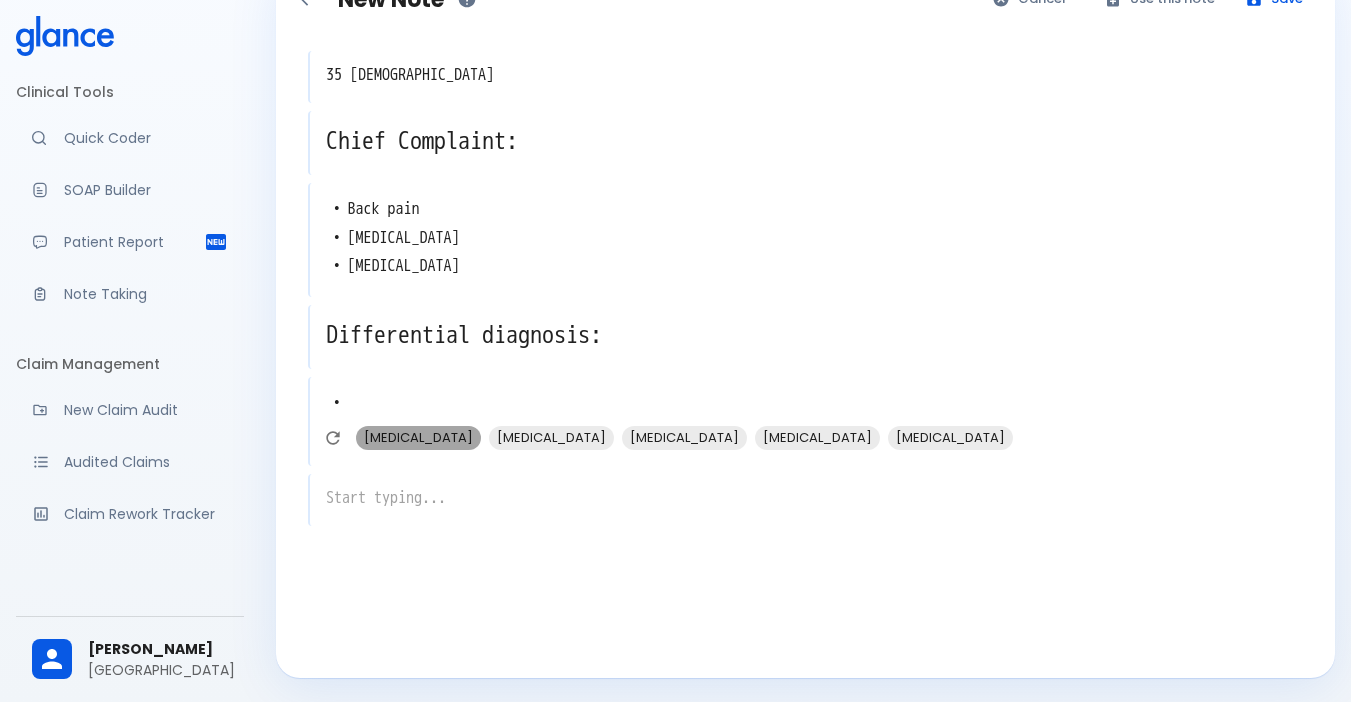 click on "[MEDICAL_DATA]" at bounding box center (418, 437) 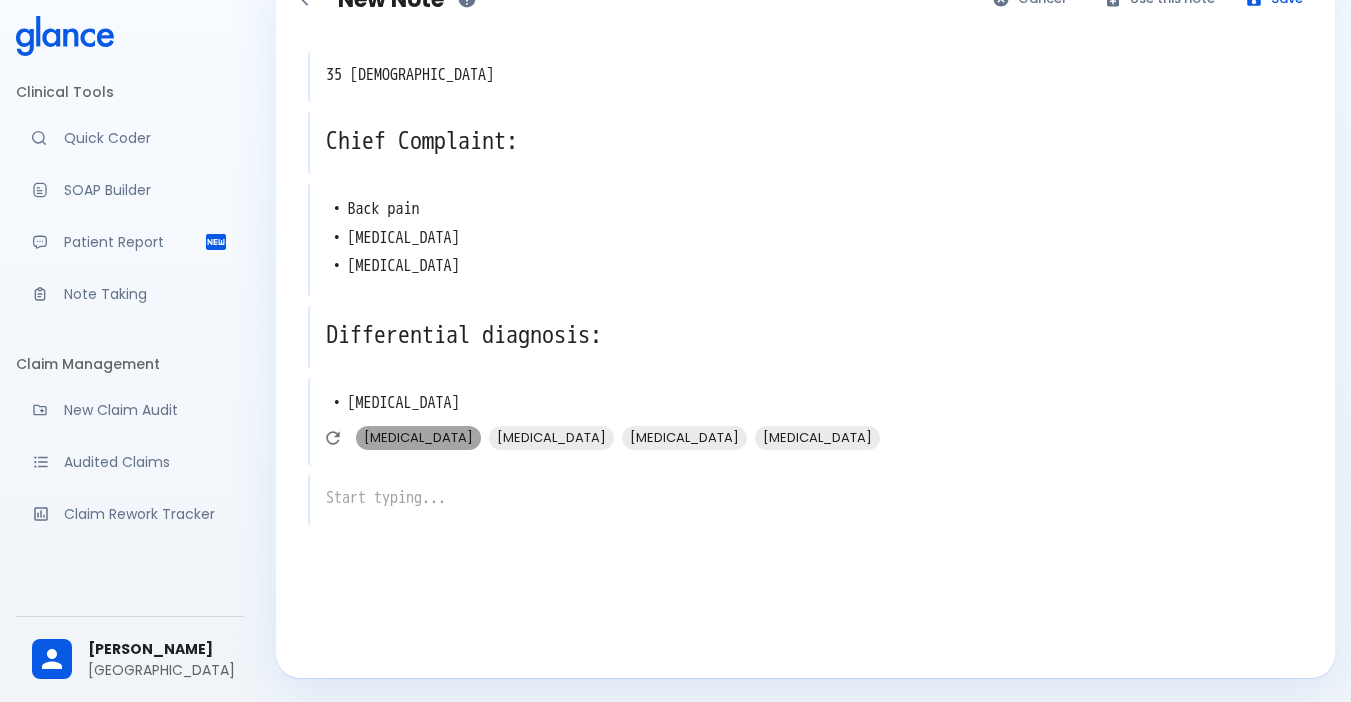 click on "[MEDICAL_DATA]" at bounding box center (418, 437) 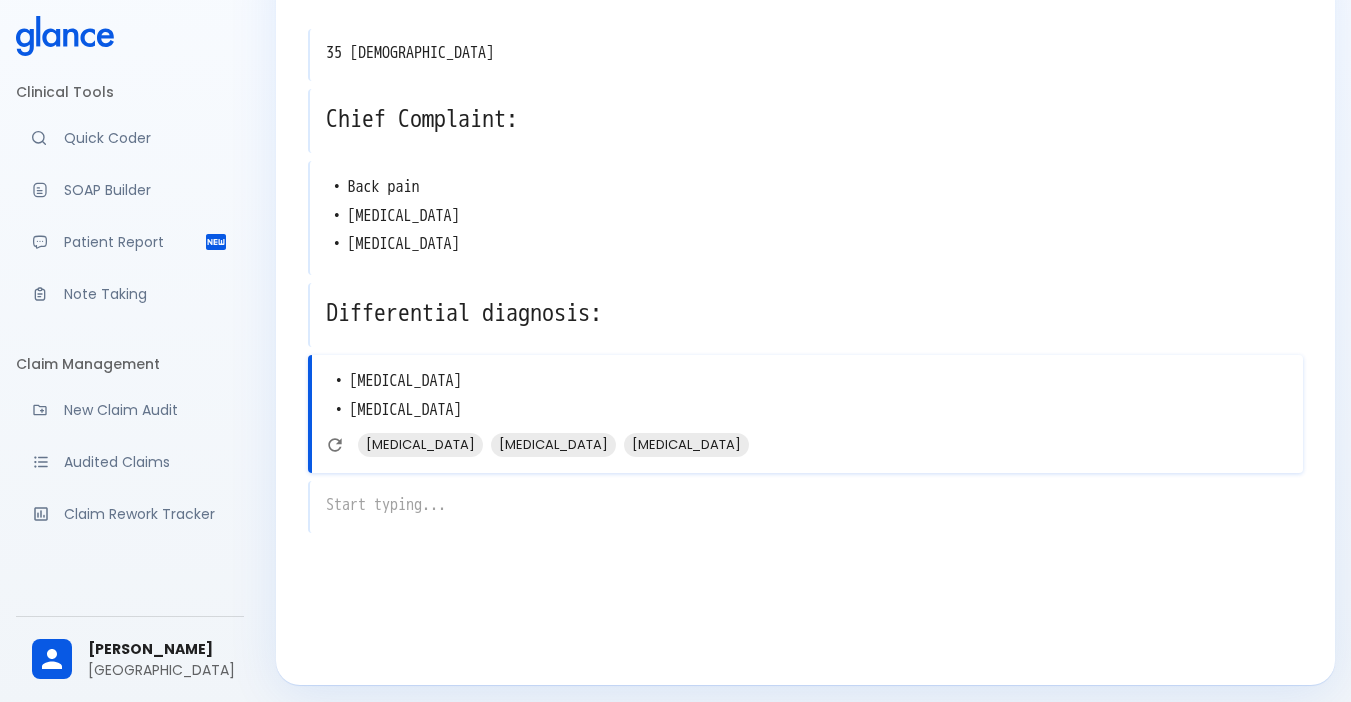 scroll, scrollTop: 89, scrollLeft: 0, axis: vertical 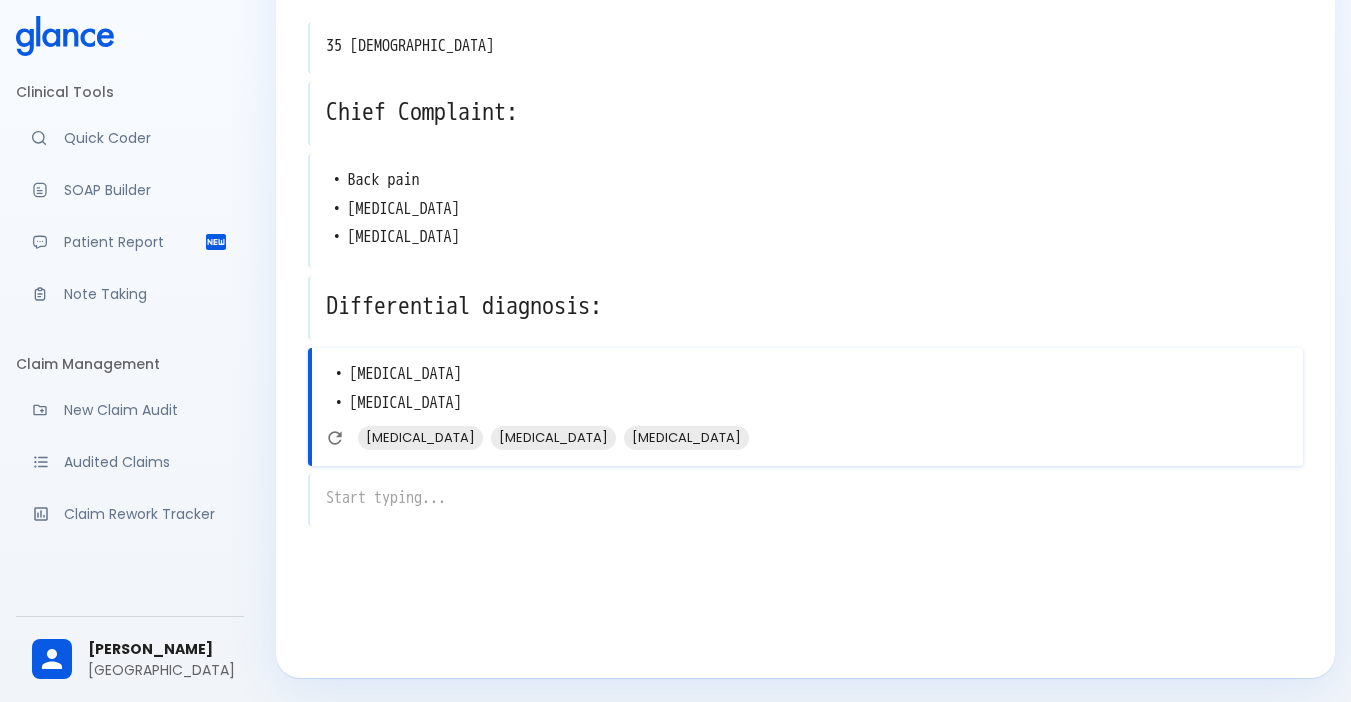 click on "x" at bounding box center [805, 500] 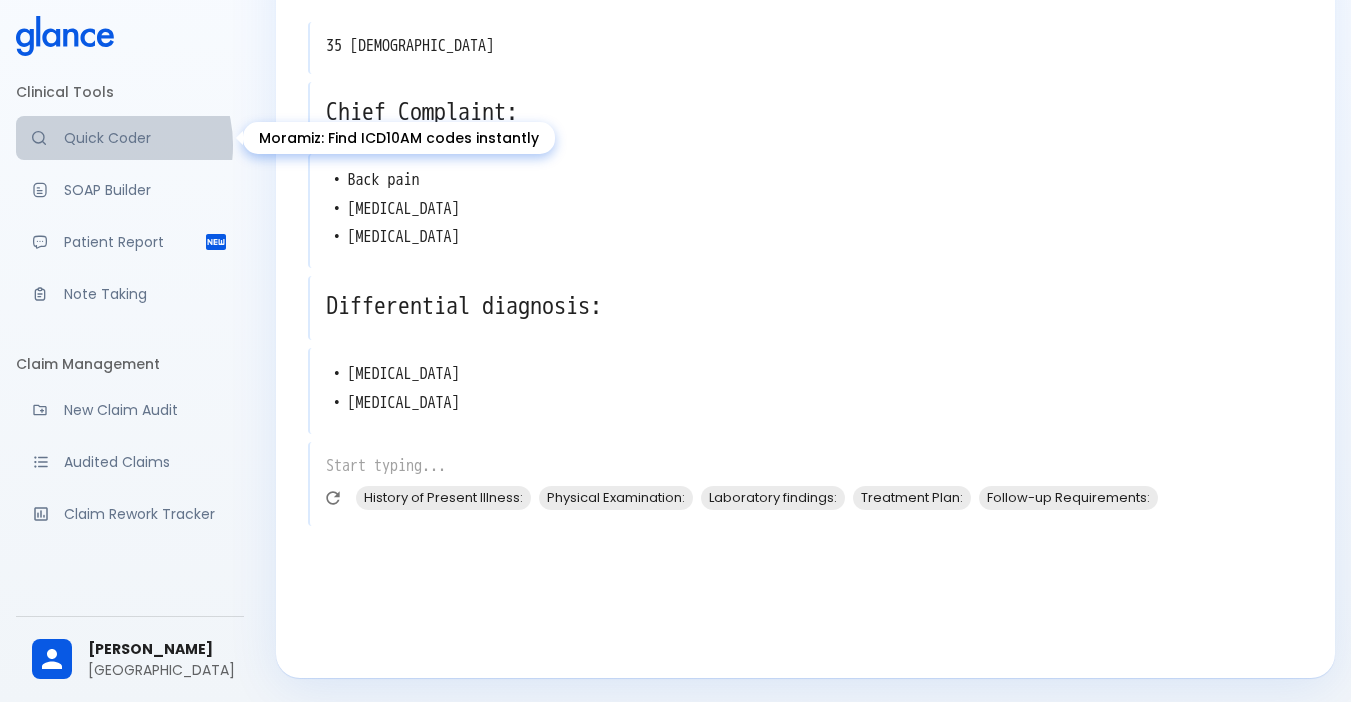 click on "Quick Coder" at bounding box center [146, 138] 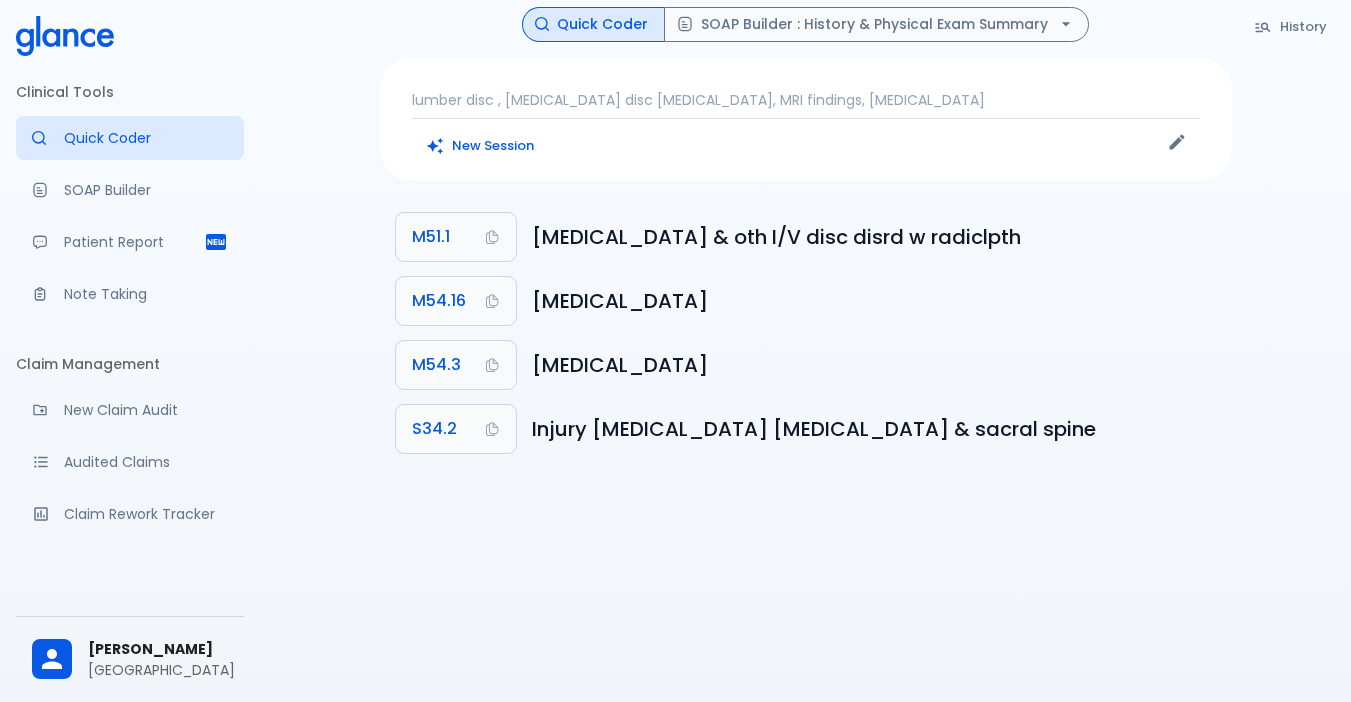 scroll, scrollTop: 0, scrollLeft: 0, axis: both 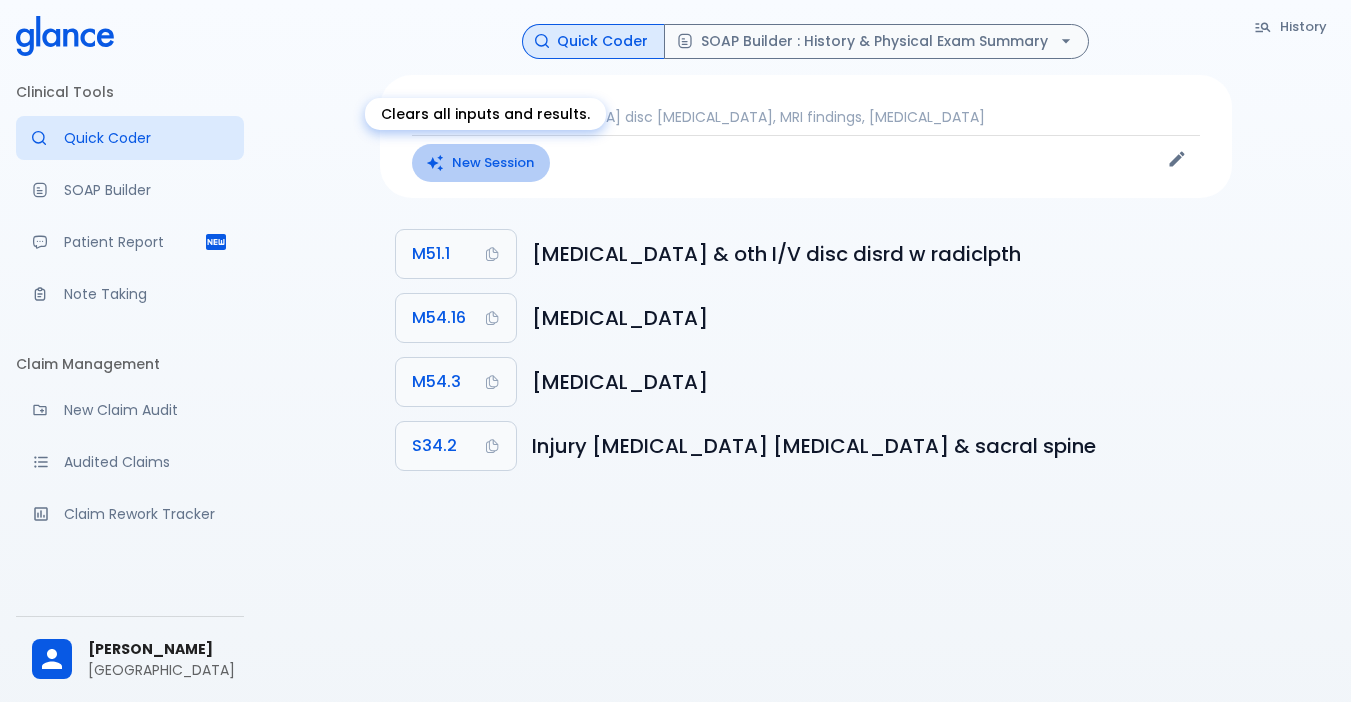click on "New Session" at bounding box center [481, 163] 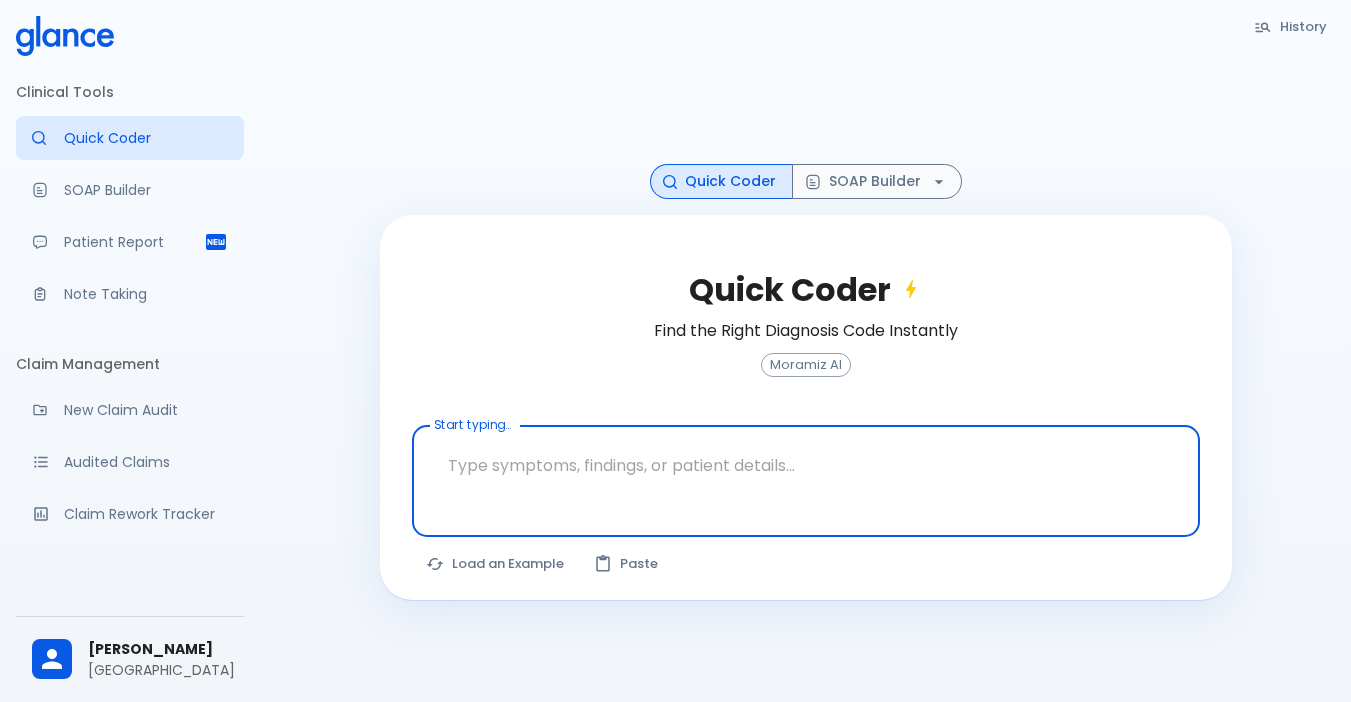 drag, startPoint x: 632, startPoint y: 475, endPoint x: 638, endPoint y: 562, distance: 87.20665 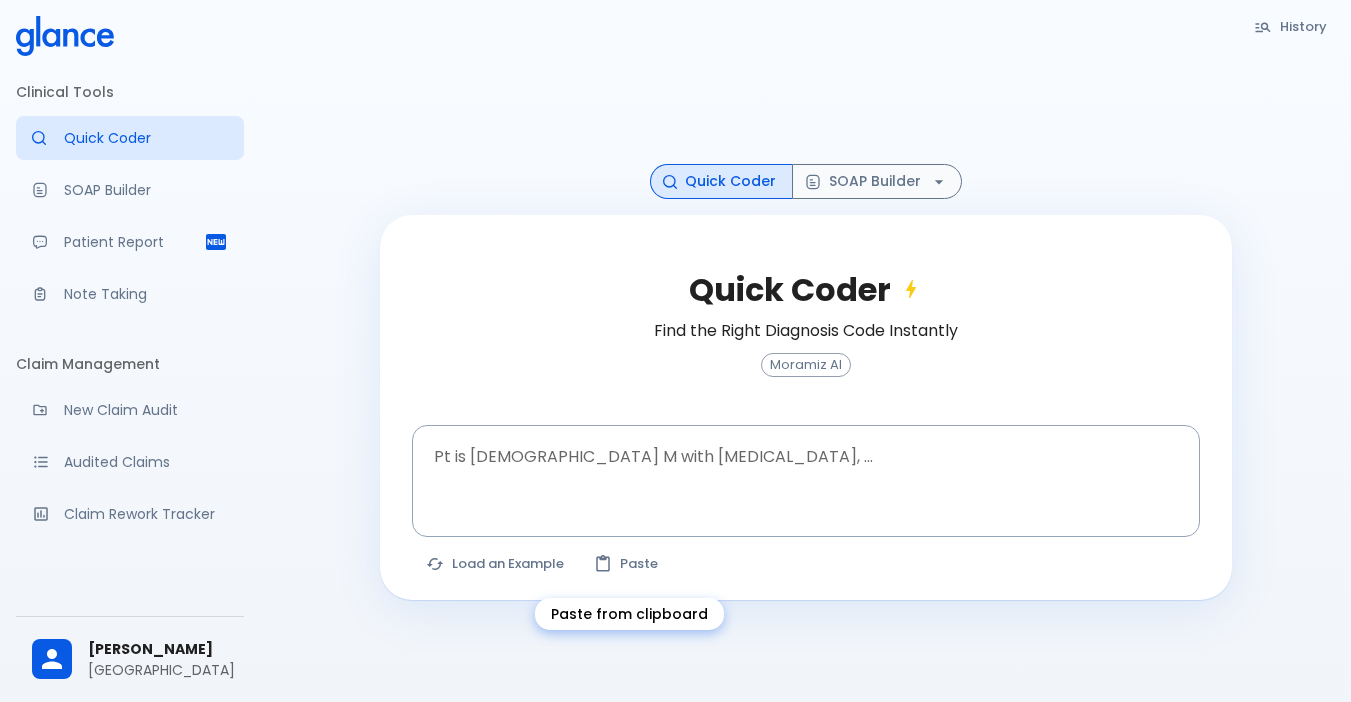 click on "Paste" at bounding box center (627, 564) 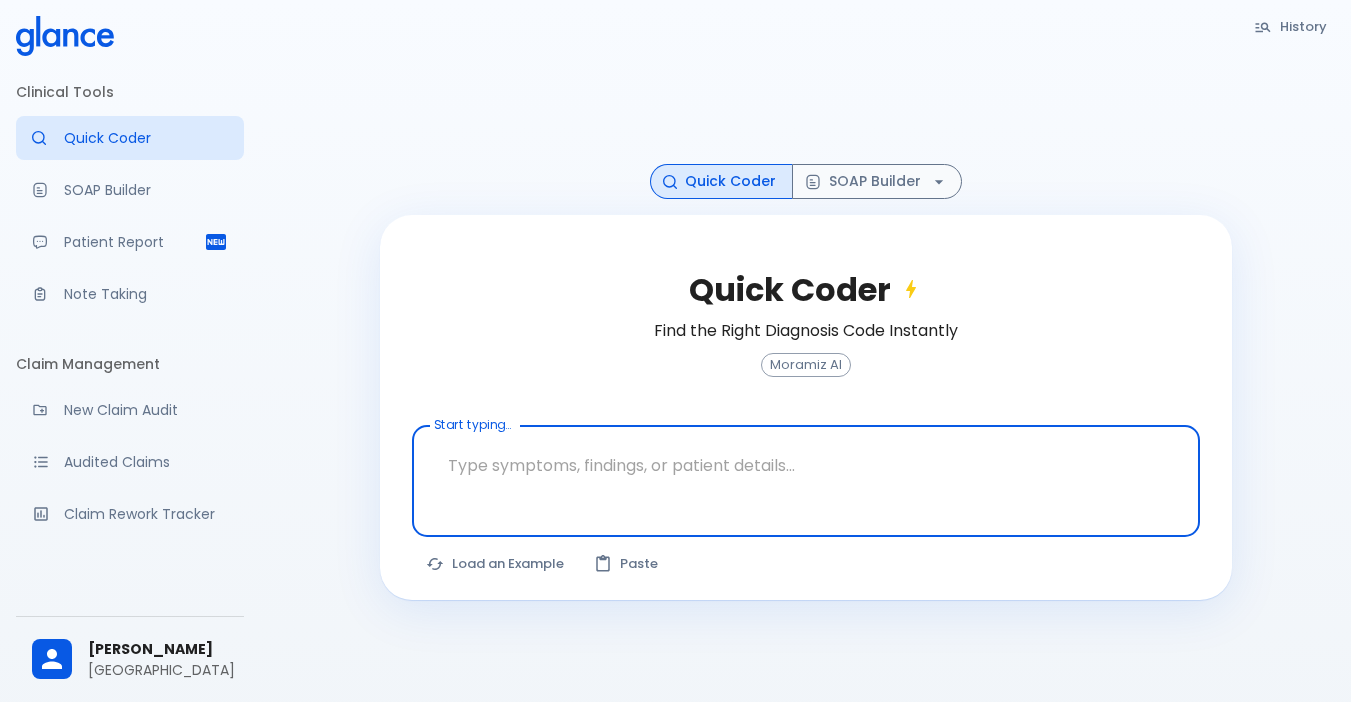 paste on "[DEMOGRAPHIC_DATA] patient complain LBP on movement, no trauma, no fever, chronic terroir knees pain on squatting & [MEDICAL_DATA]" 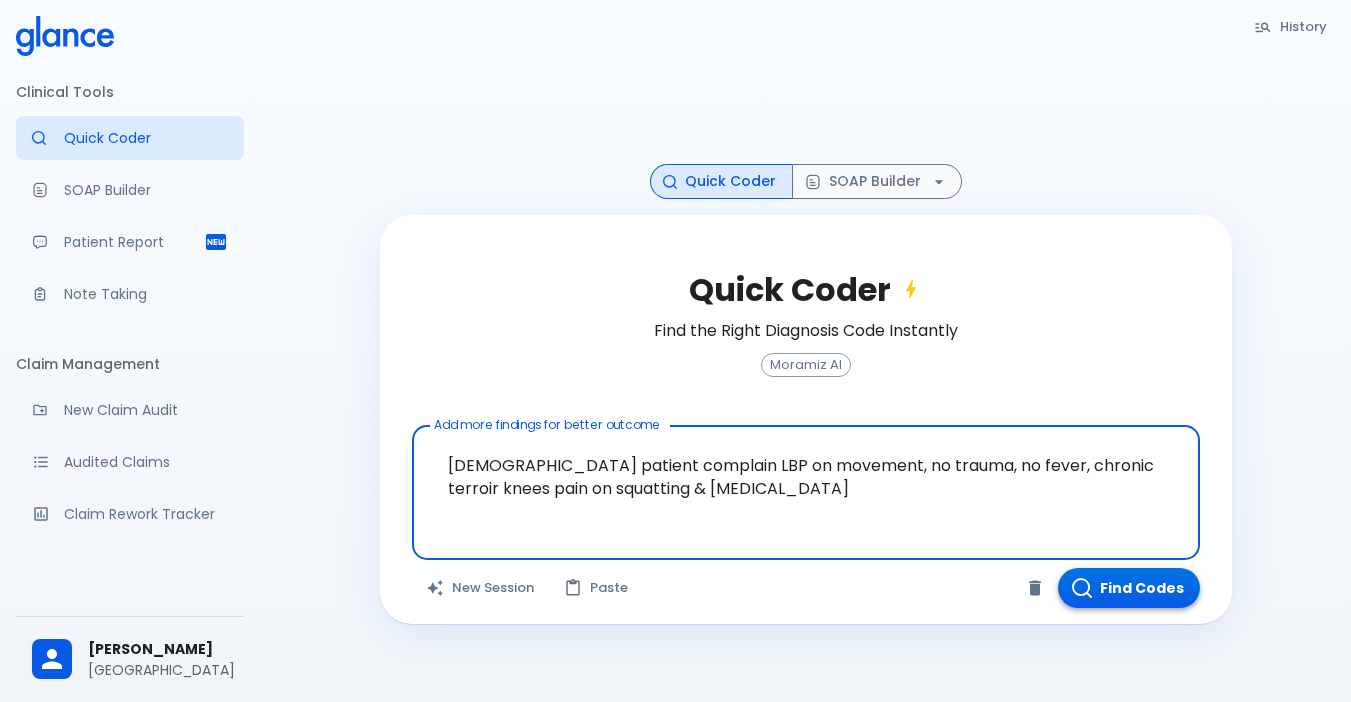 type on "[DEMOGRAPHIC_DATA] patient complain LBP on movement, no trauma, no fever, chronic terroir knees pain on squatting & [MEDICAL_DATA]" 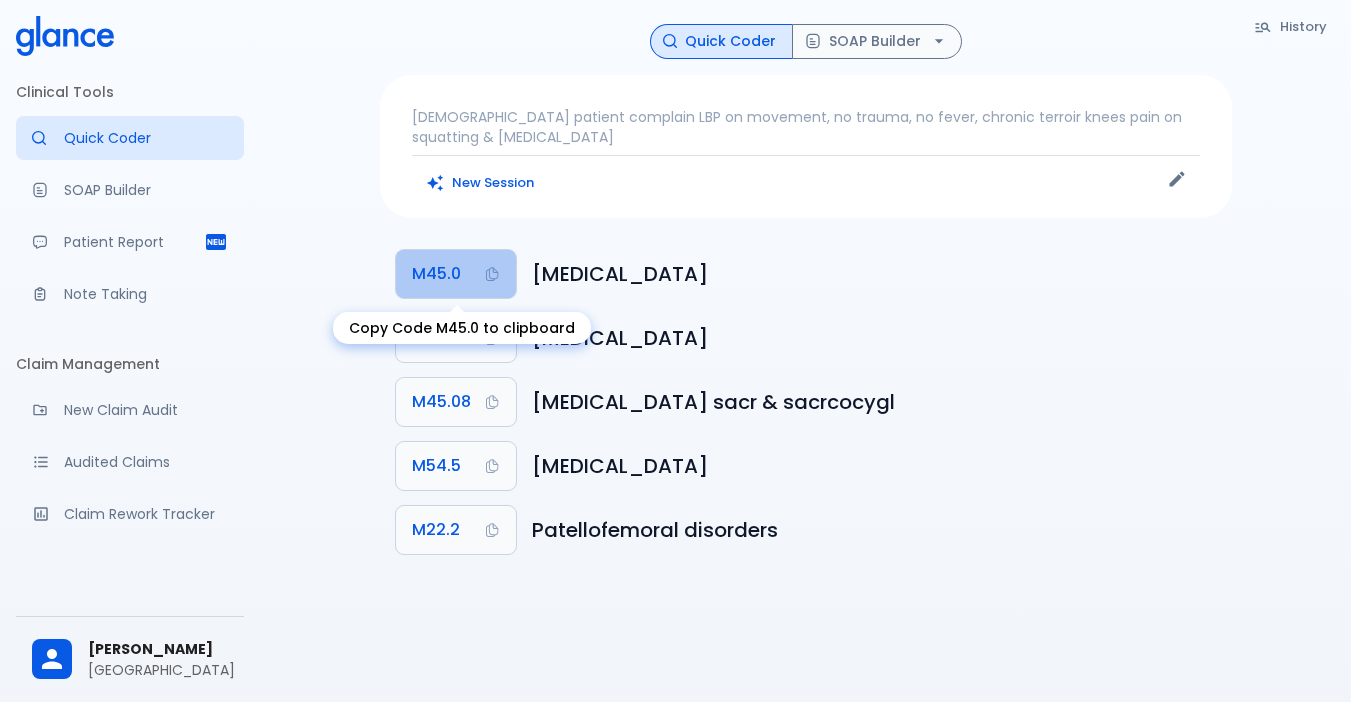 click on "M45.0" at bounding box center (456, 274) 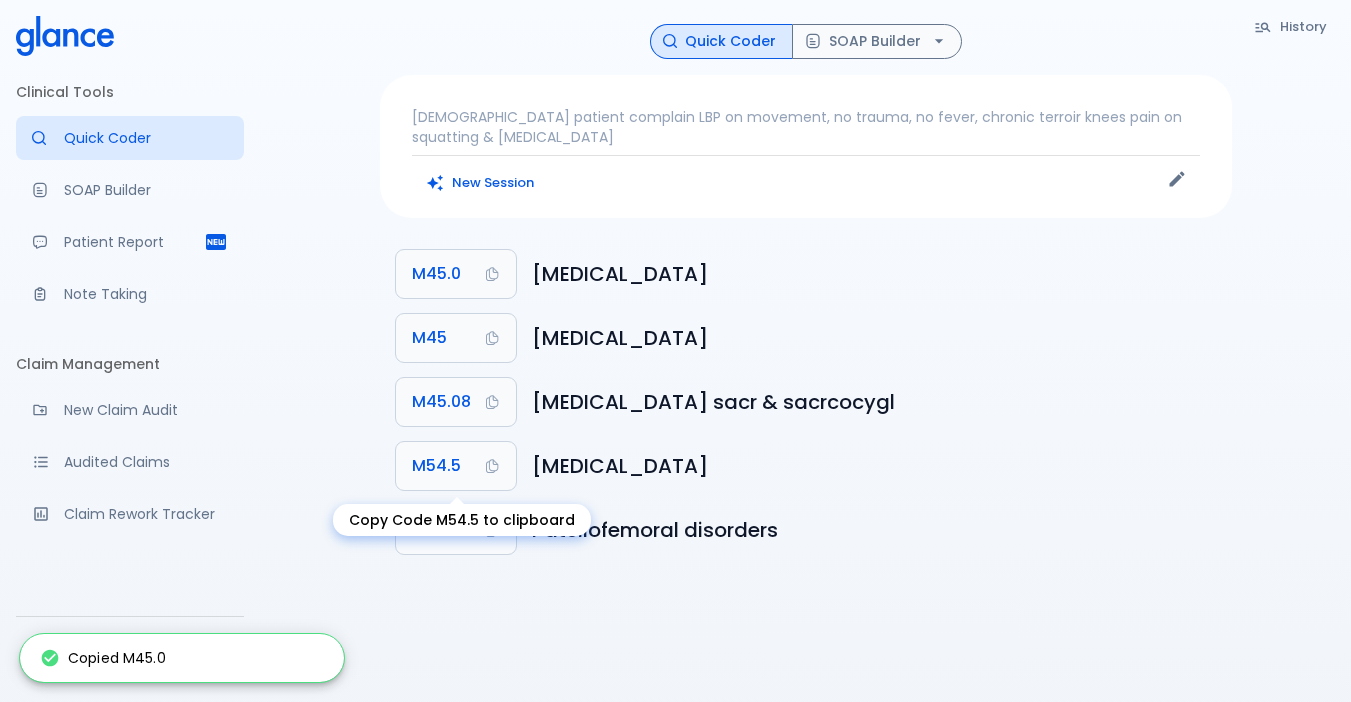 click on "Copy Code M54.5 to clipboard" at bounding box center [462, 520] 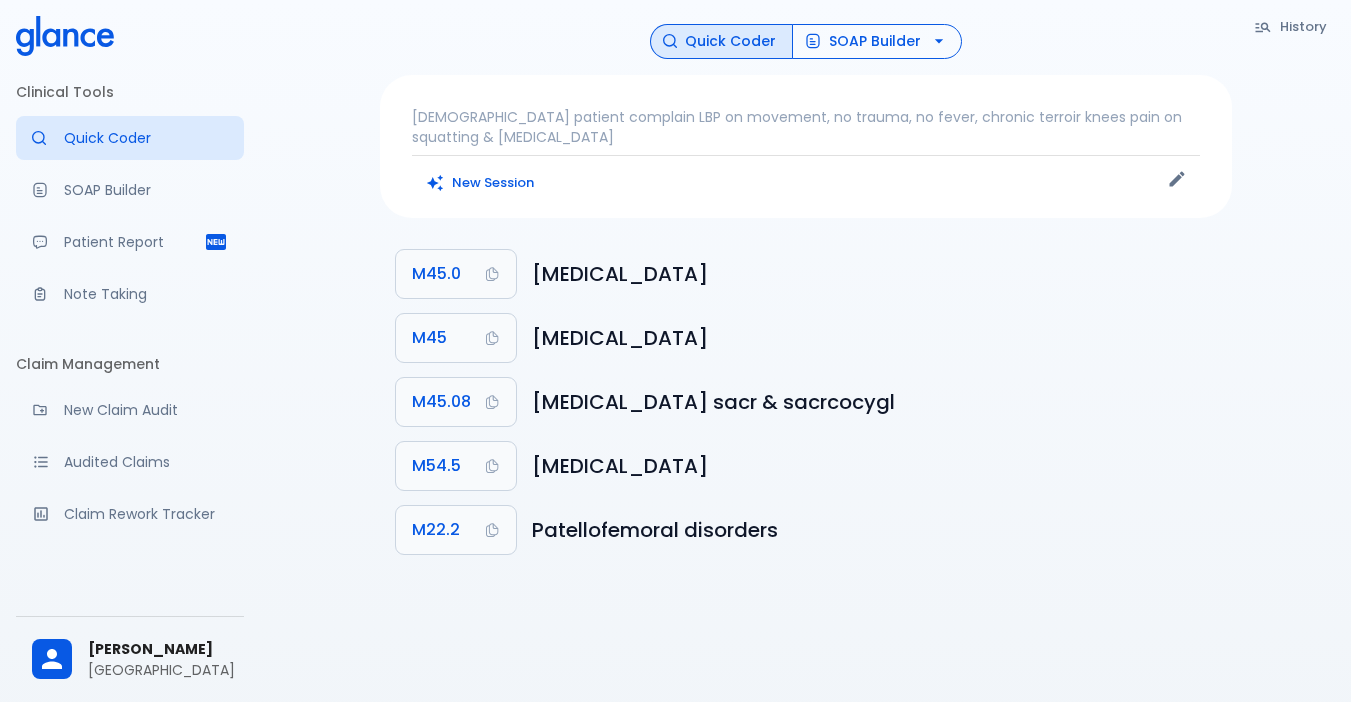 click on "SOAP Builder" at bounding box center [877, 41] 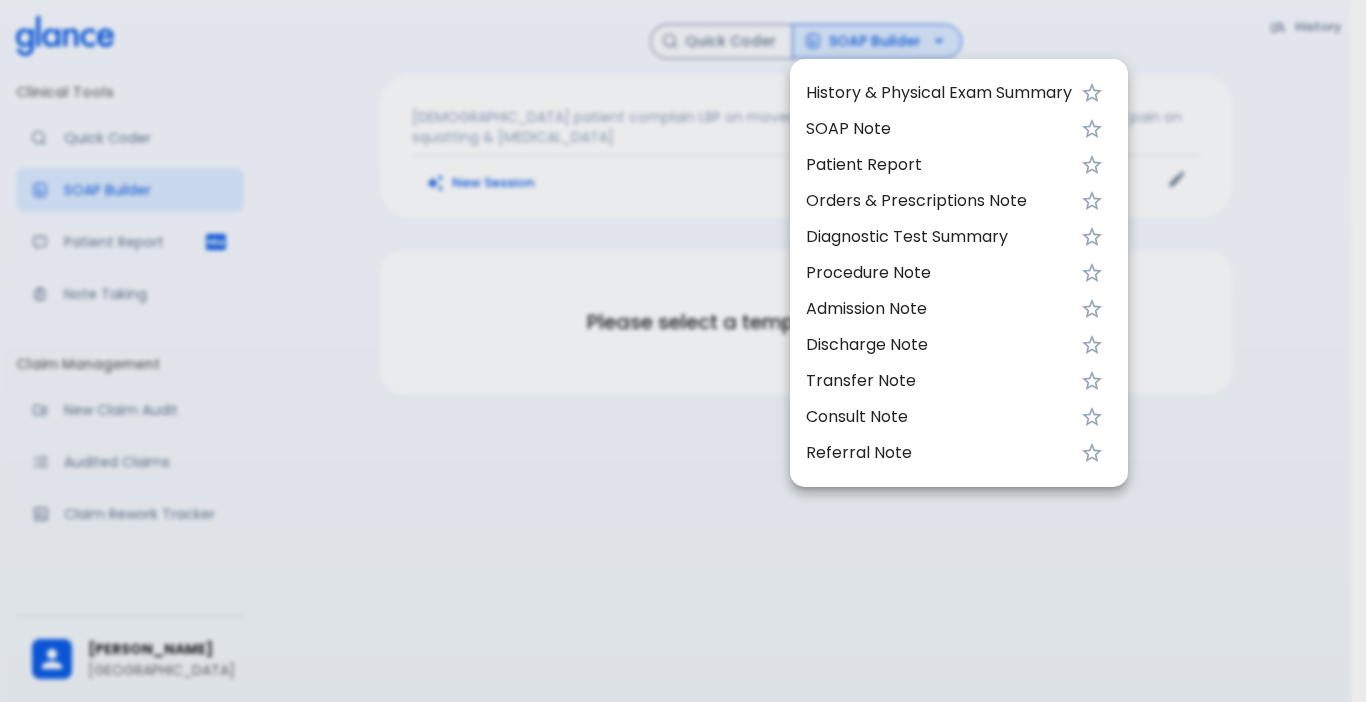 click on "History & Physical Exam Summary" at bounding box center (939, 93) 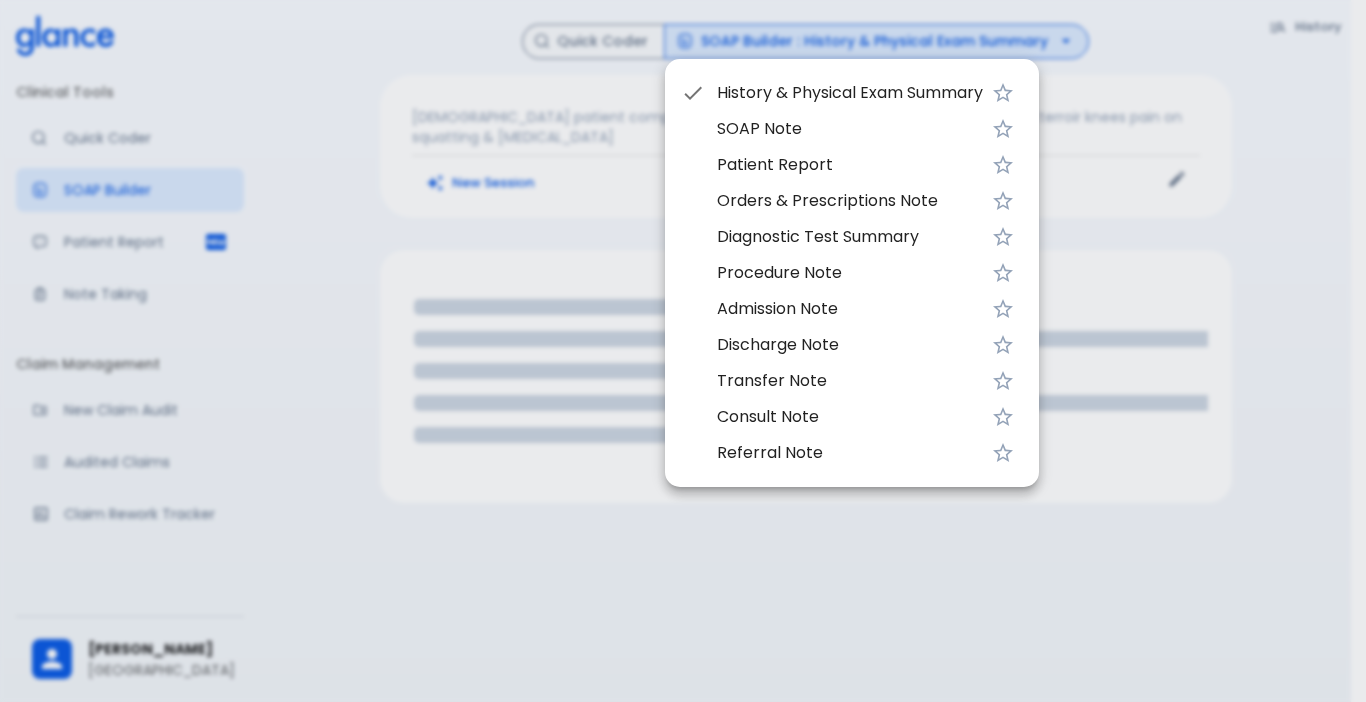 click at bounding box center [683, 351] 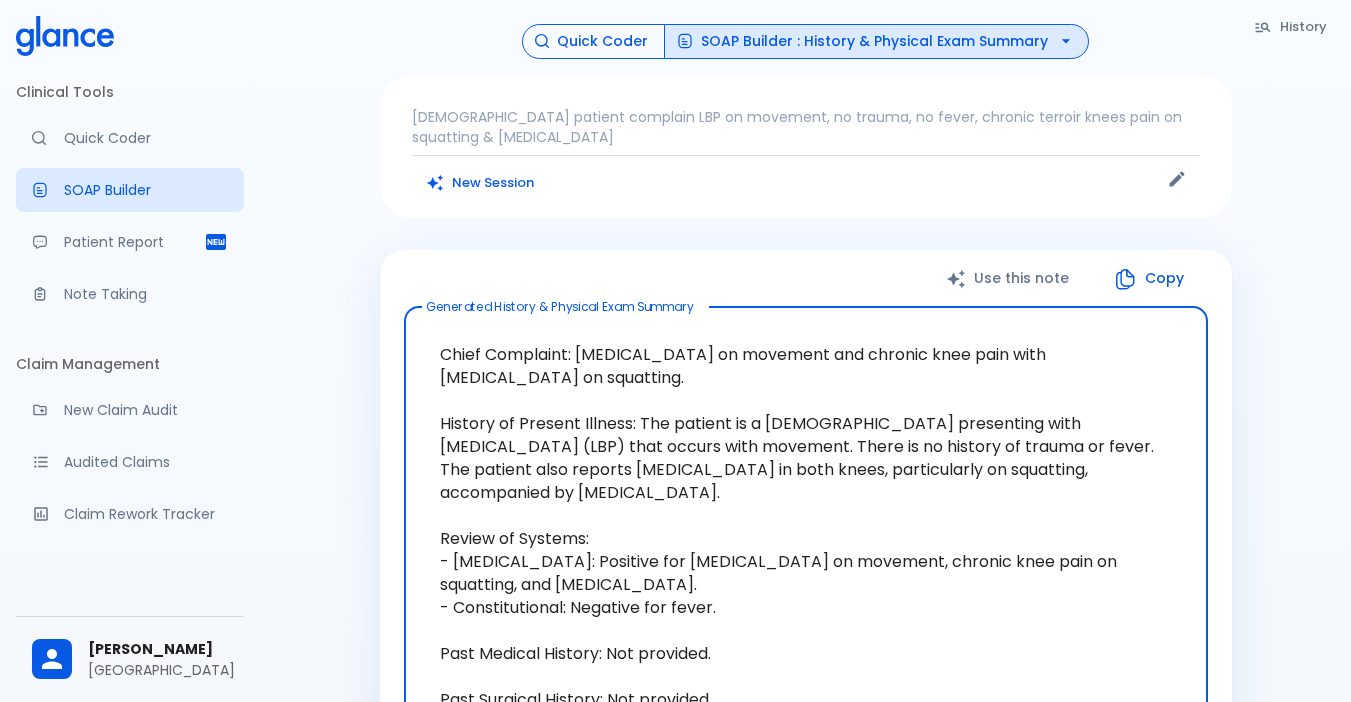 click on "Quick Coder" at bounding box center (593, 41) 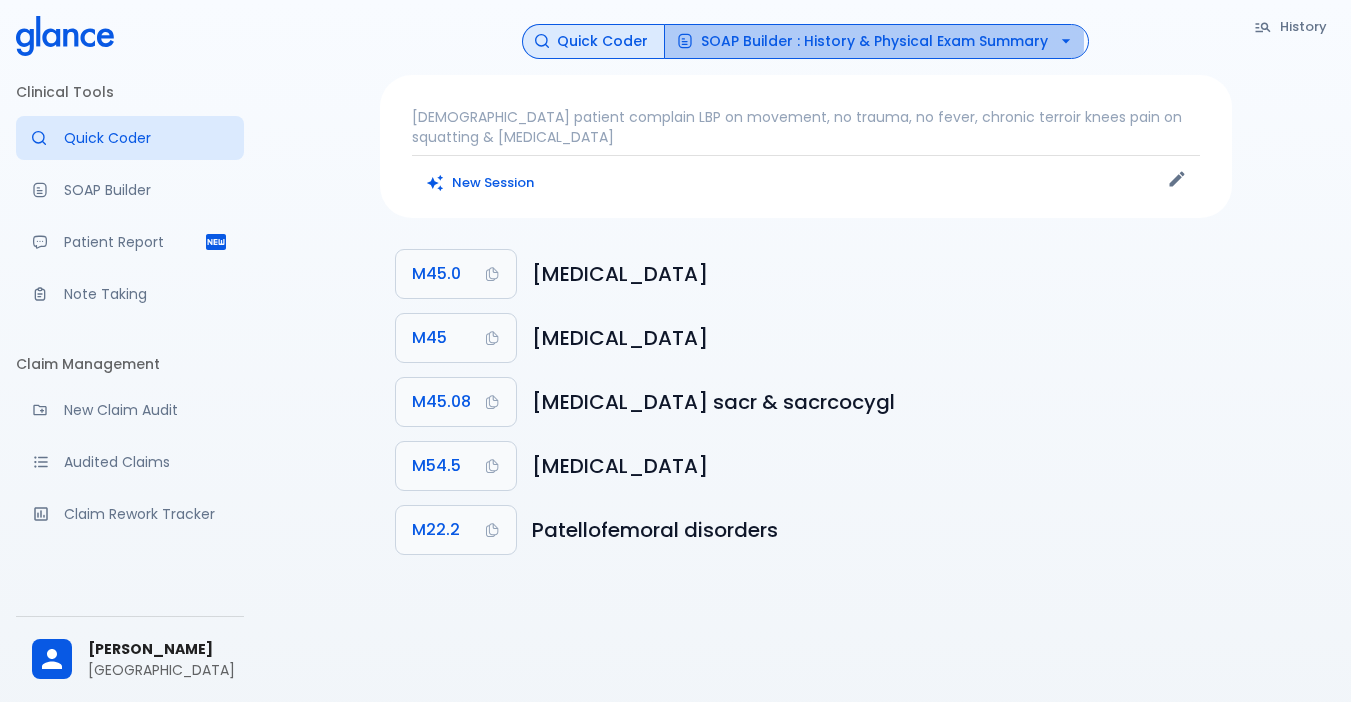 click on "SOAP Builder   : History & Physical Exam Summary" at bounding box center (876, 41) 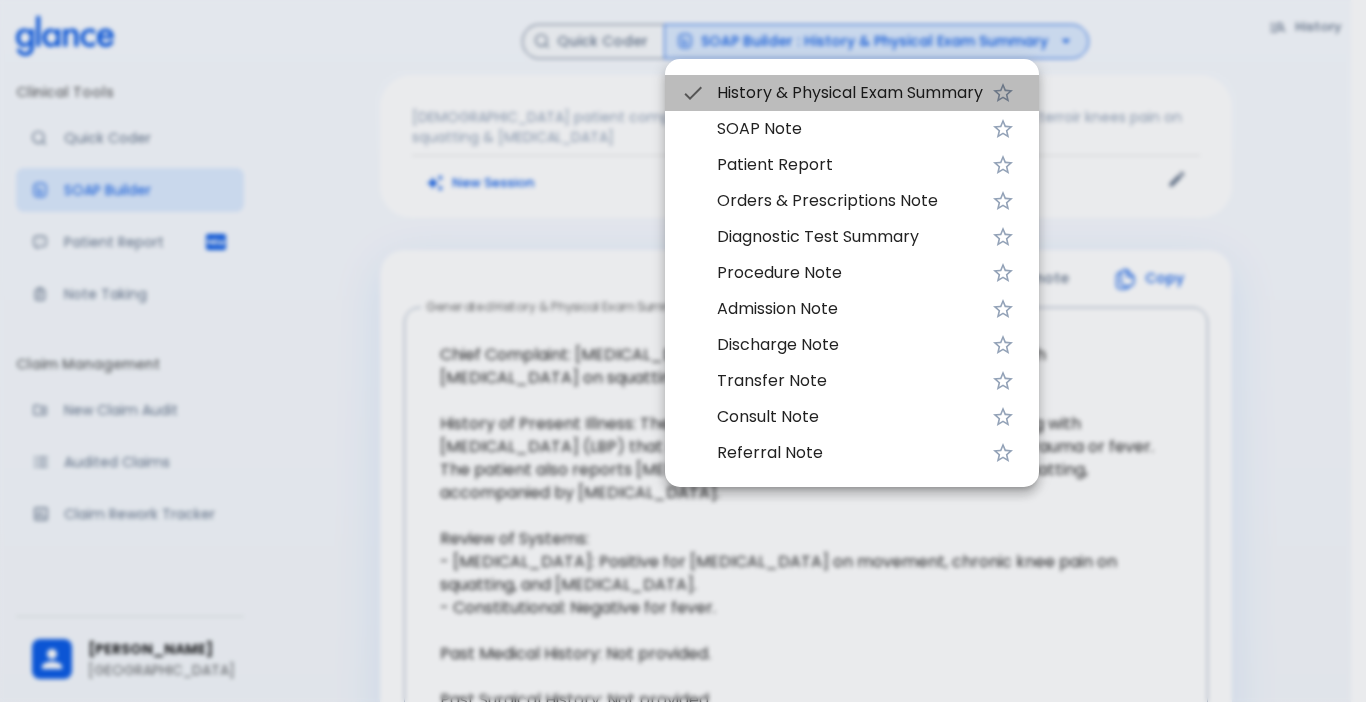 click on "History & Physical Exam Summary" at bounding box center (850, 93) 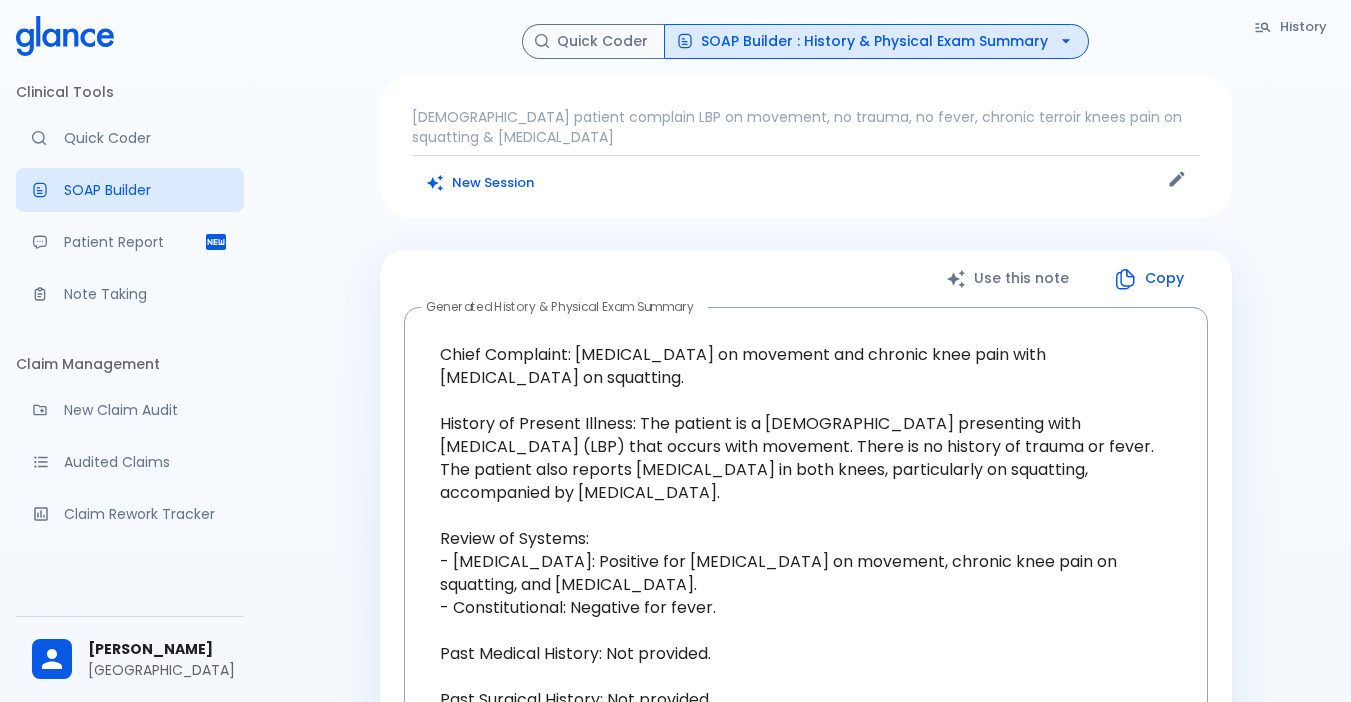 click on "Copy" at bounding box center (1150, 278) 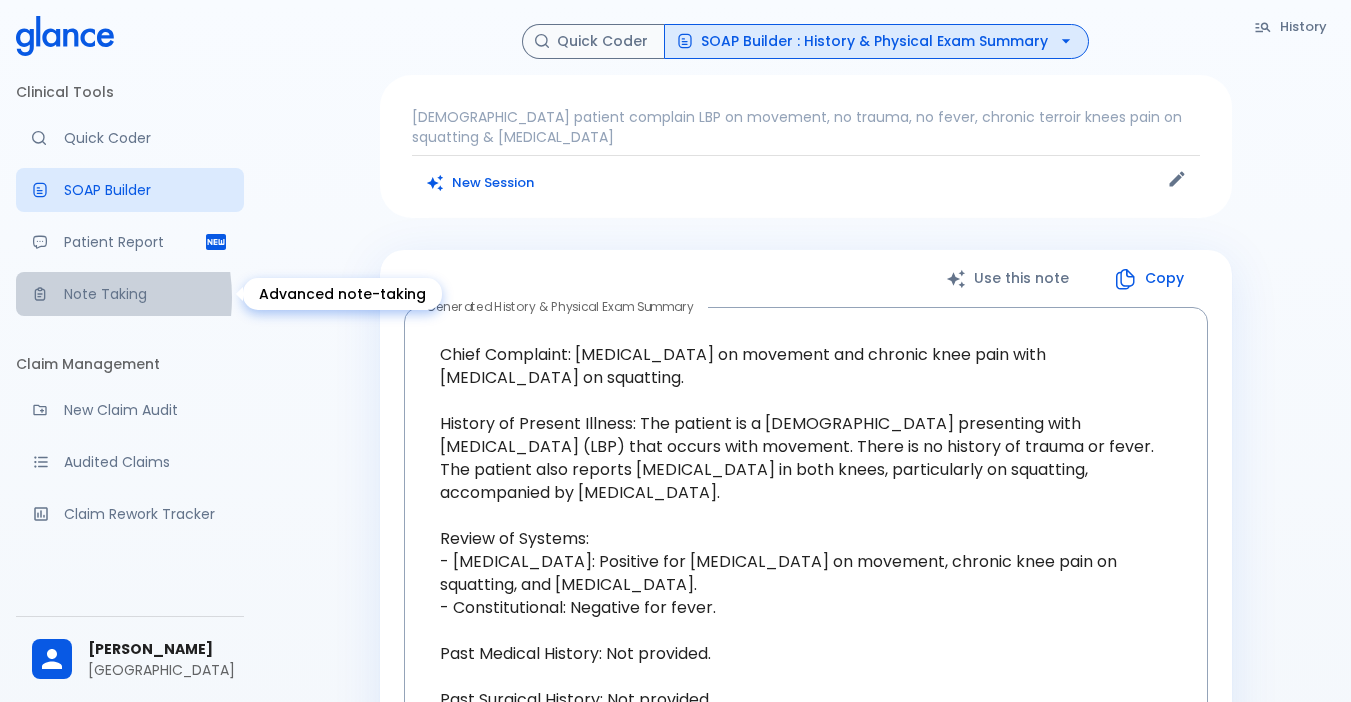 click at bounding box center (48, 294) 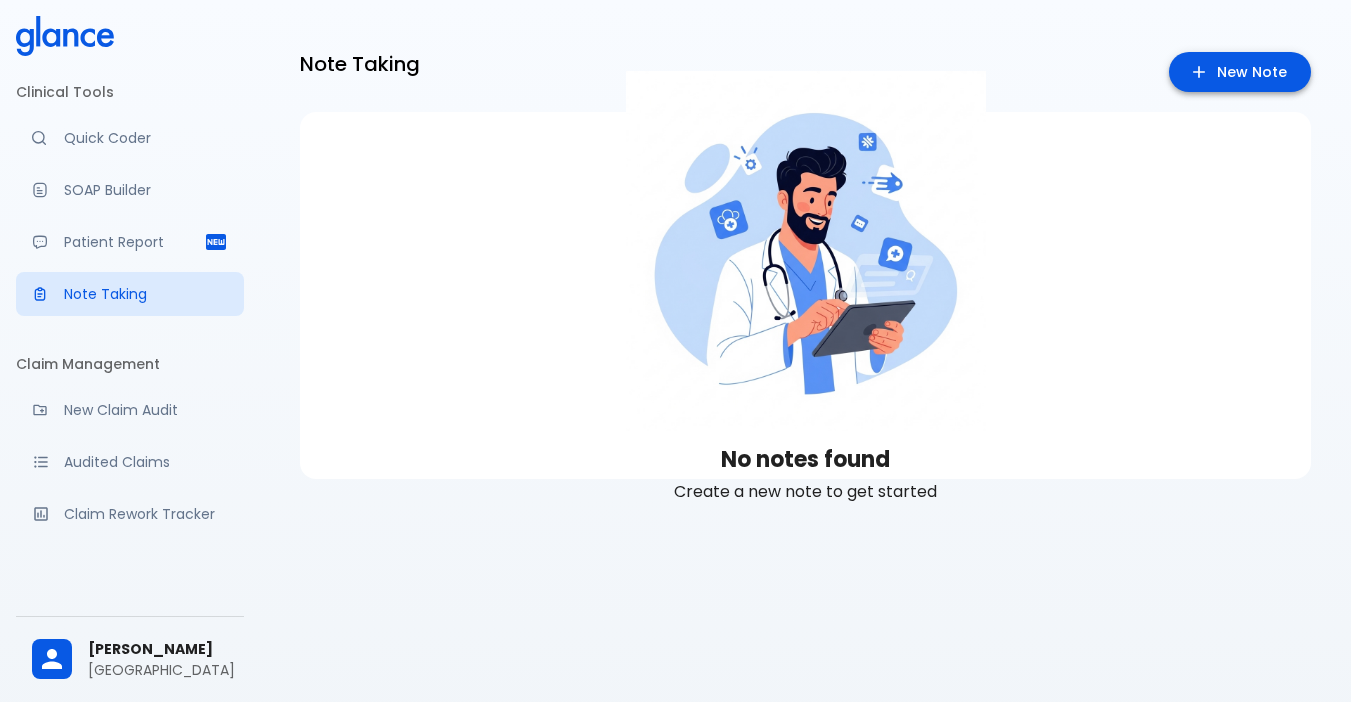 click on "New Note" at bounding box center [1240, 72] 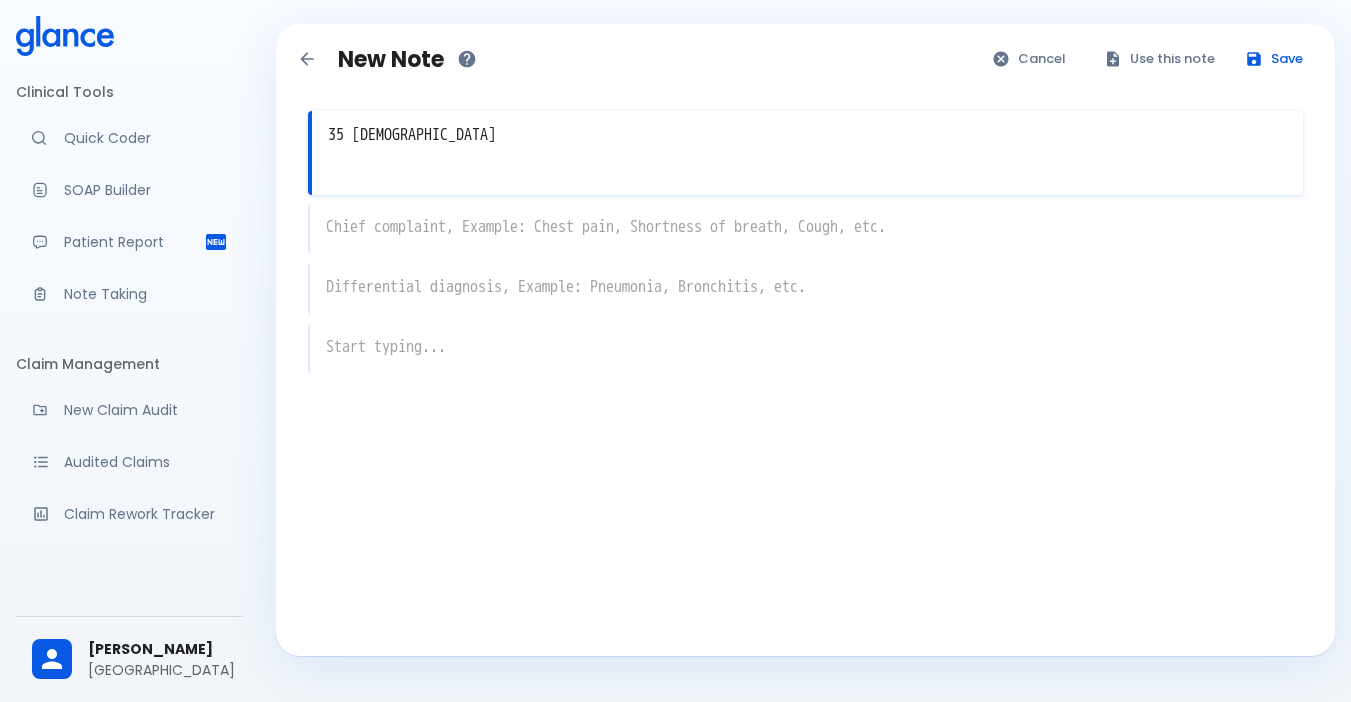type on "35 [DEMOGRAPHIC_DATA]" 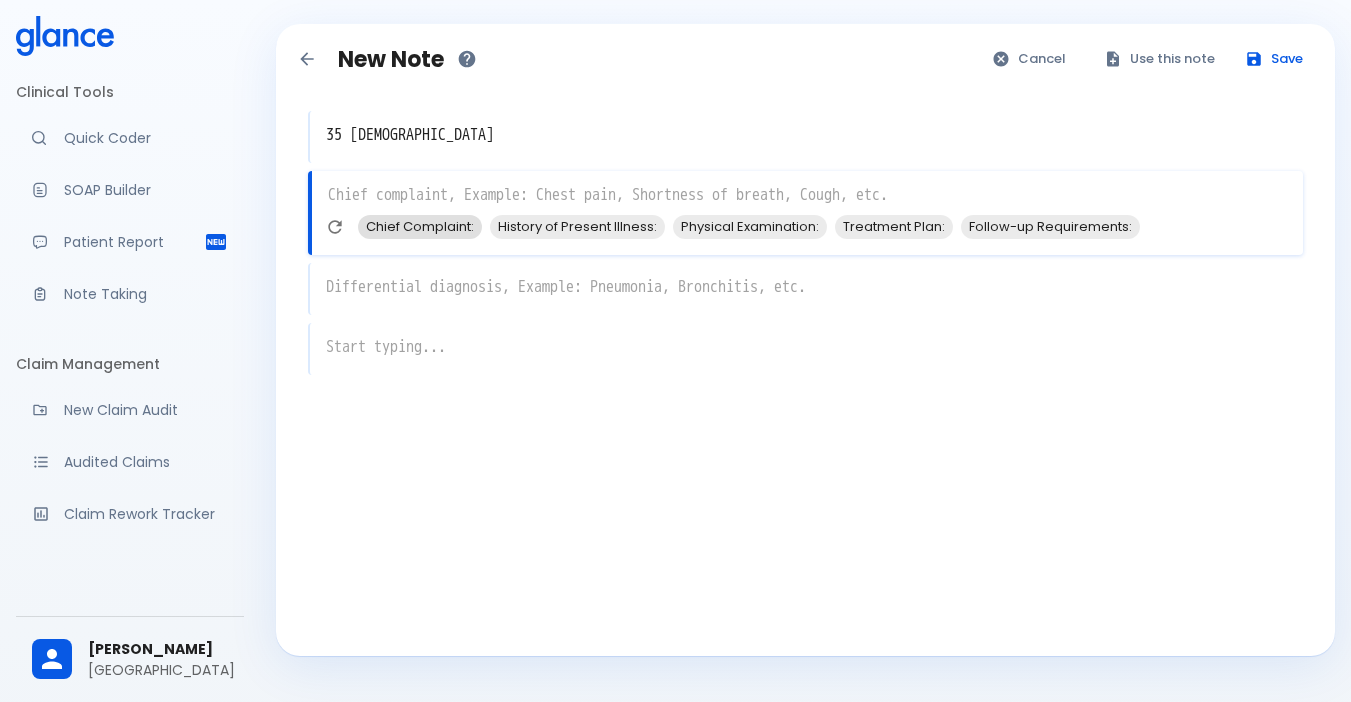 click on "Chief Complaint:" at bounding box center (420, 227) 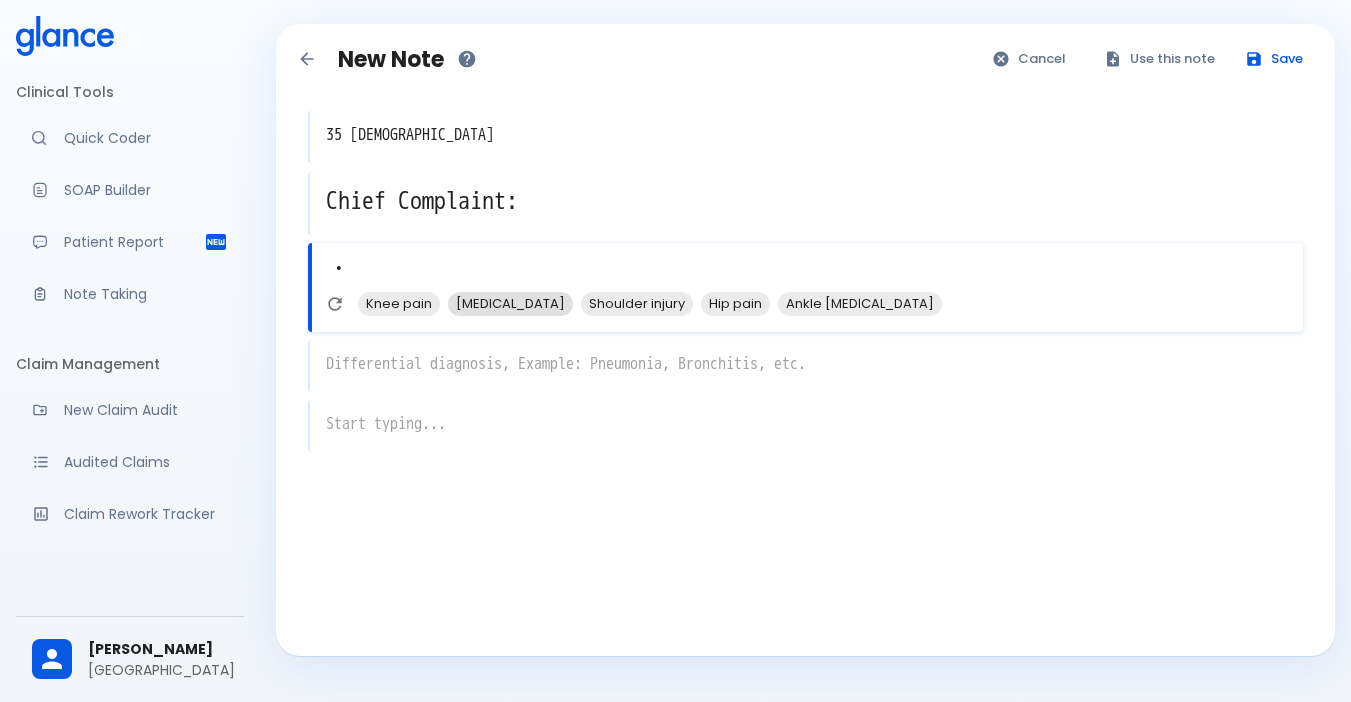 click on "[MEDICAL_DATA]" at bounding box center (510, 303) 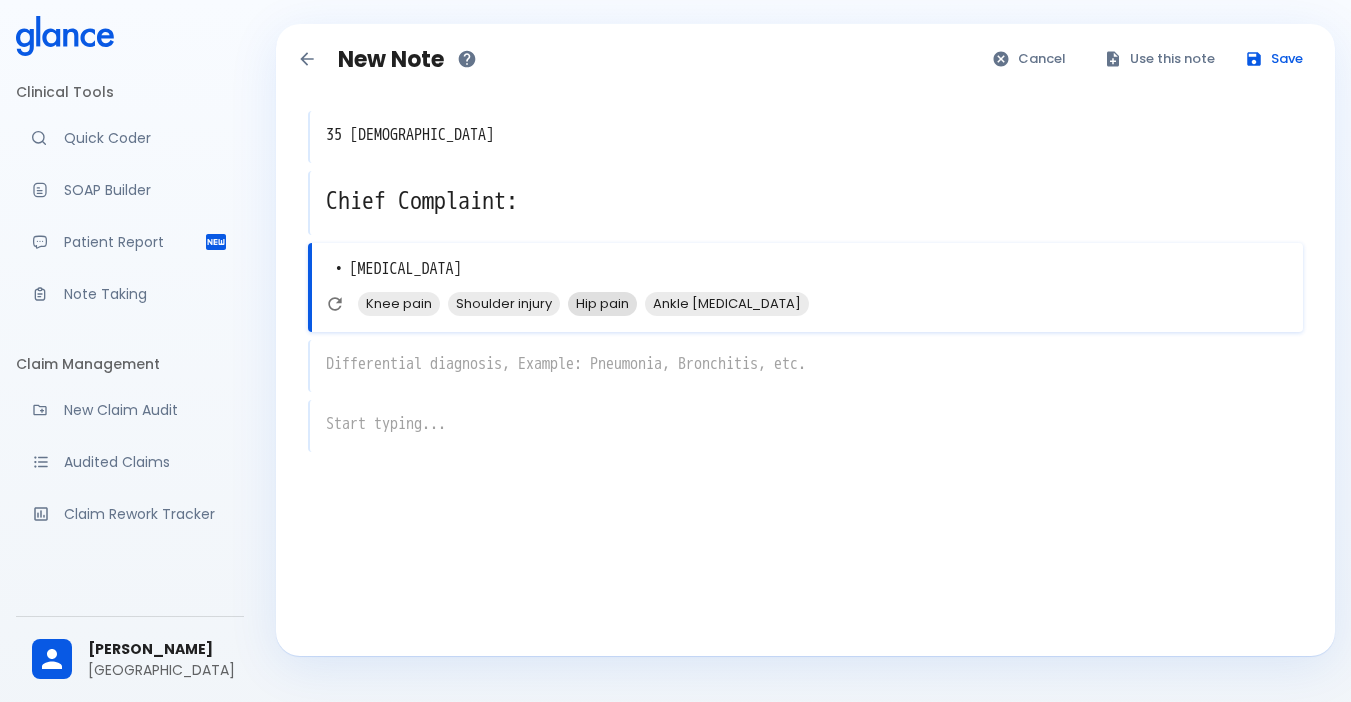 click on "Hip pain" at bounding box center [602, 303] 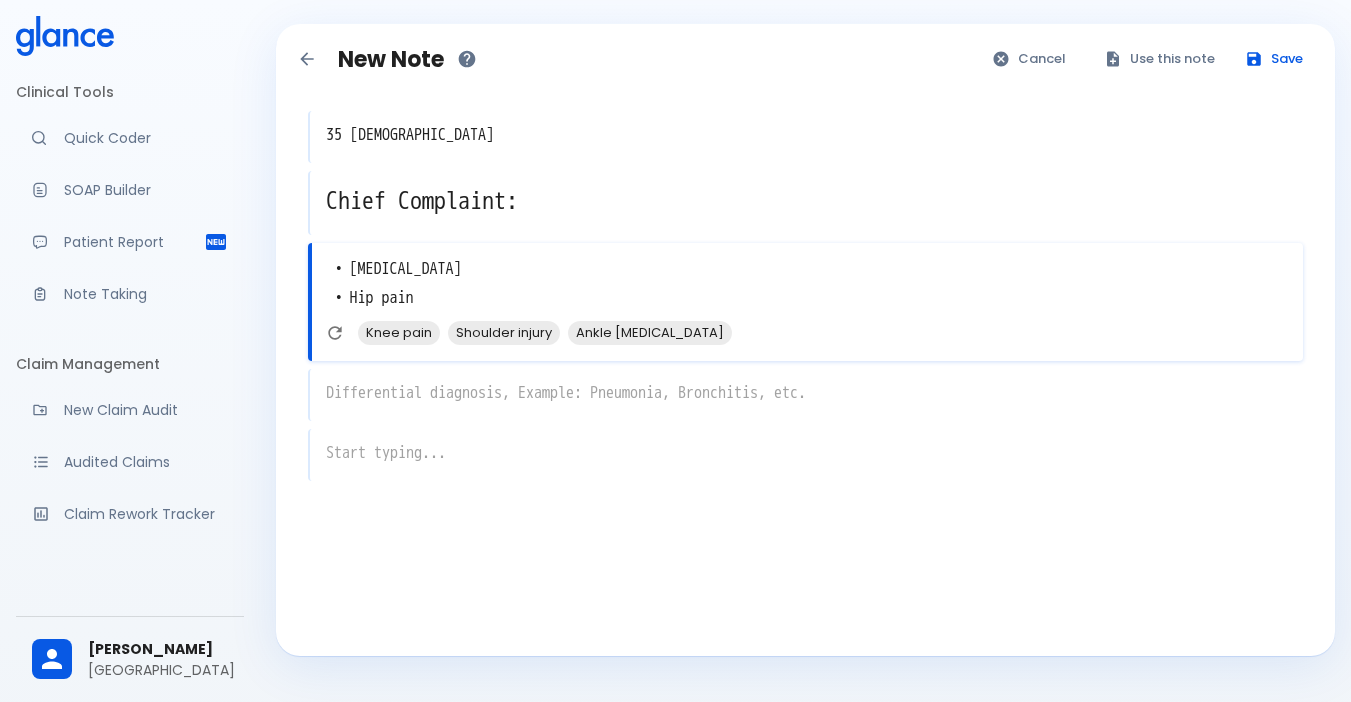 click on "x" at bounding box center [805, 395] 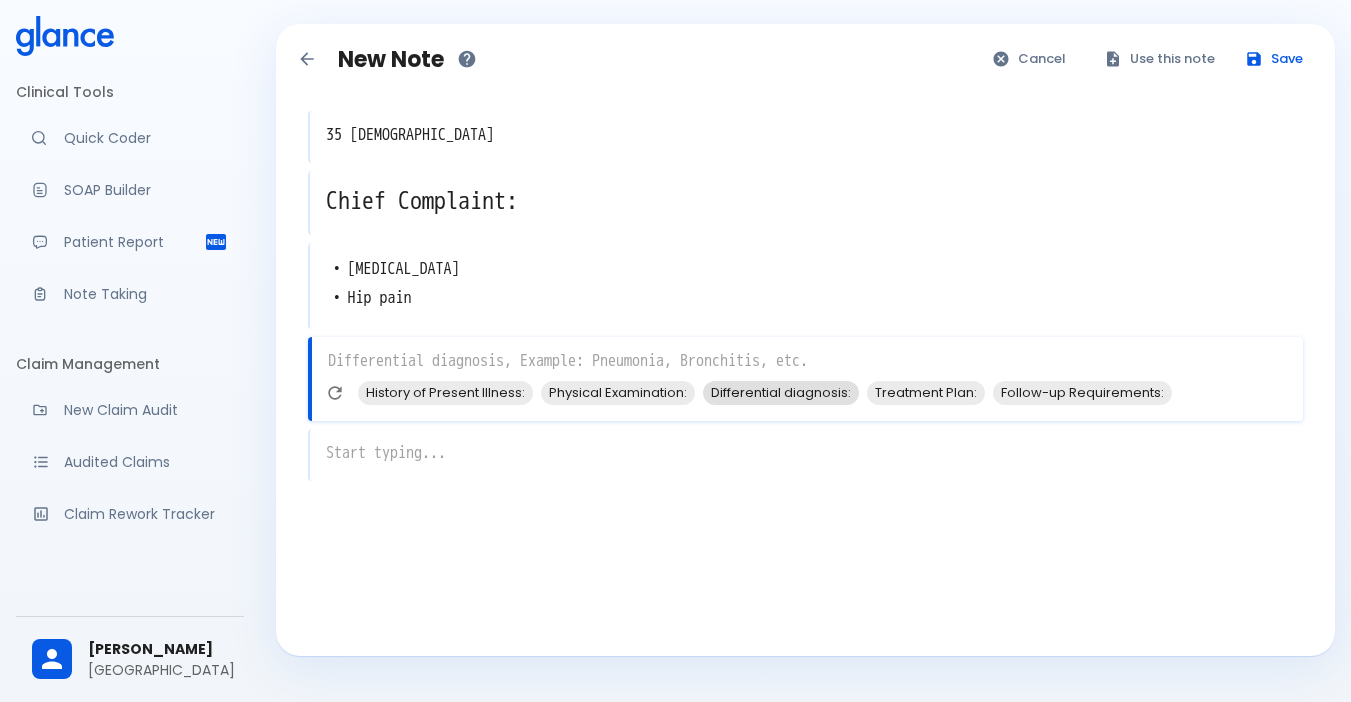 click on "Differential diagnosis:" at bounding box center [781, 392] 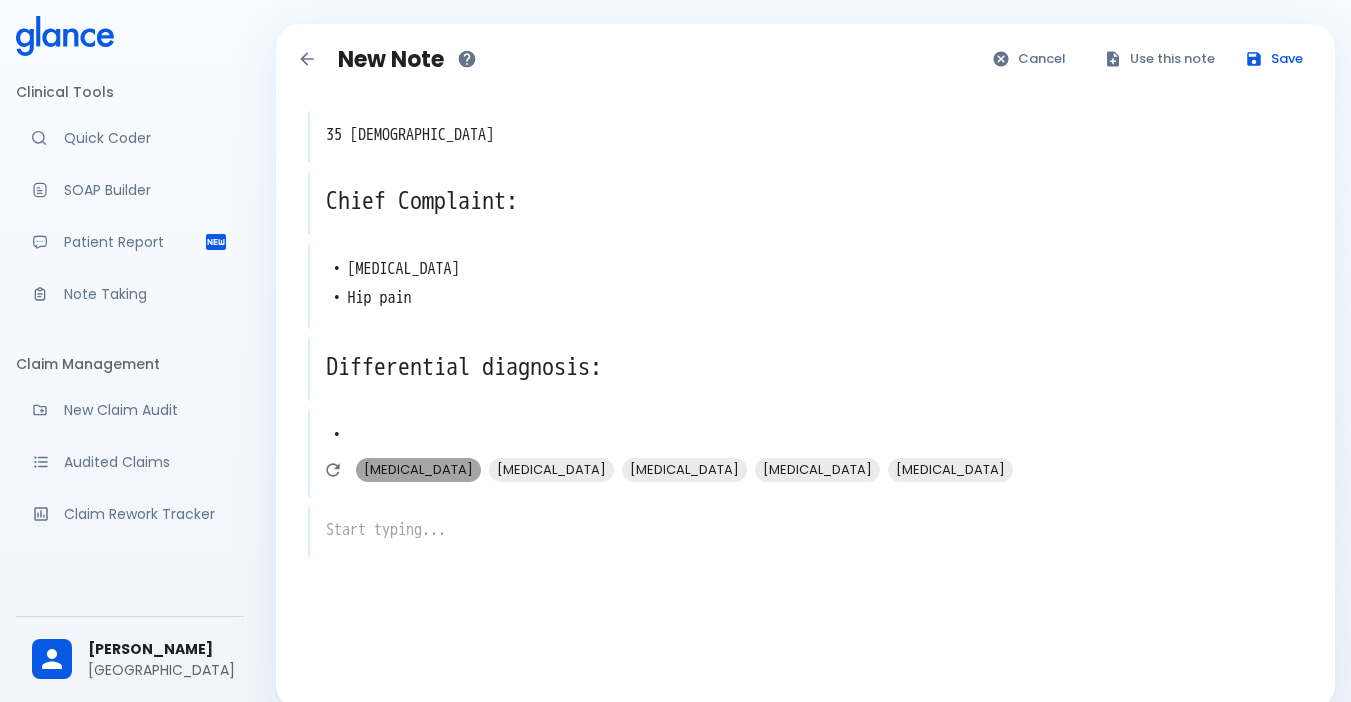 click on "[MEDICAL_DATA]" at bounding box center [418, 469] 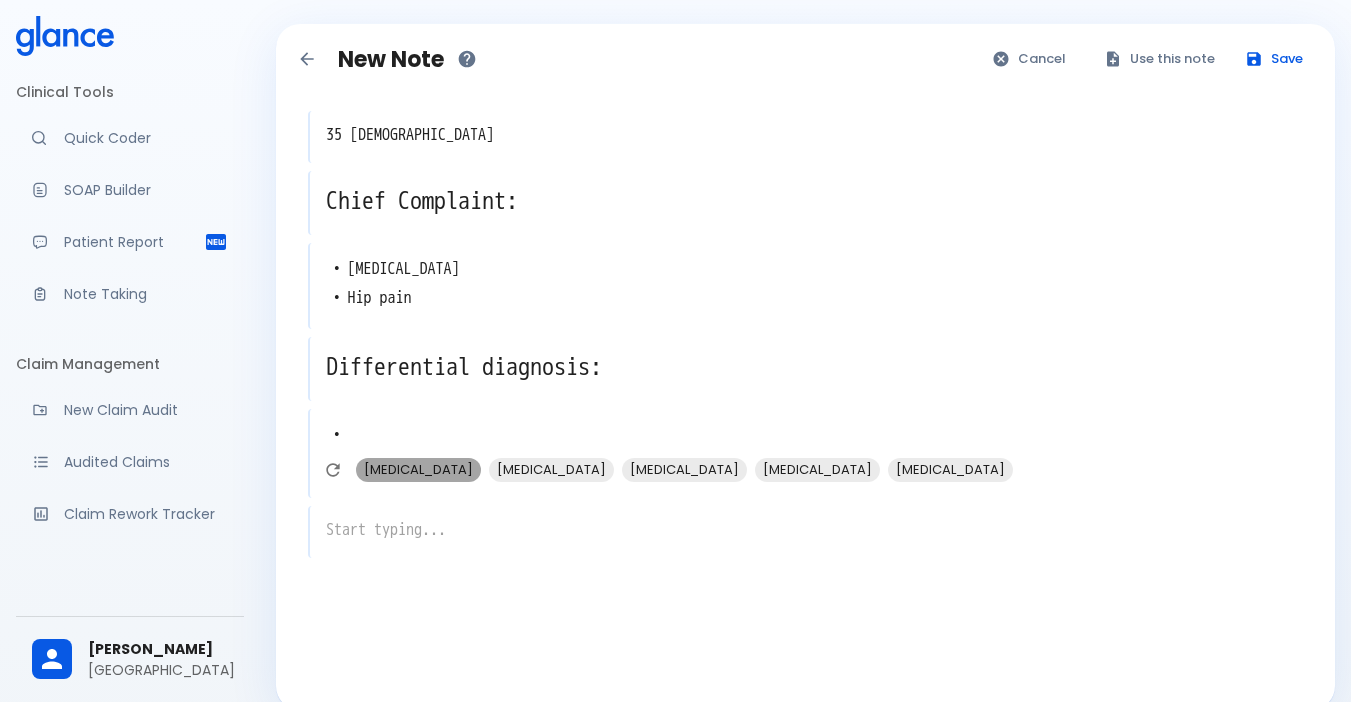 type on "• [MEDICAL_DATA]" 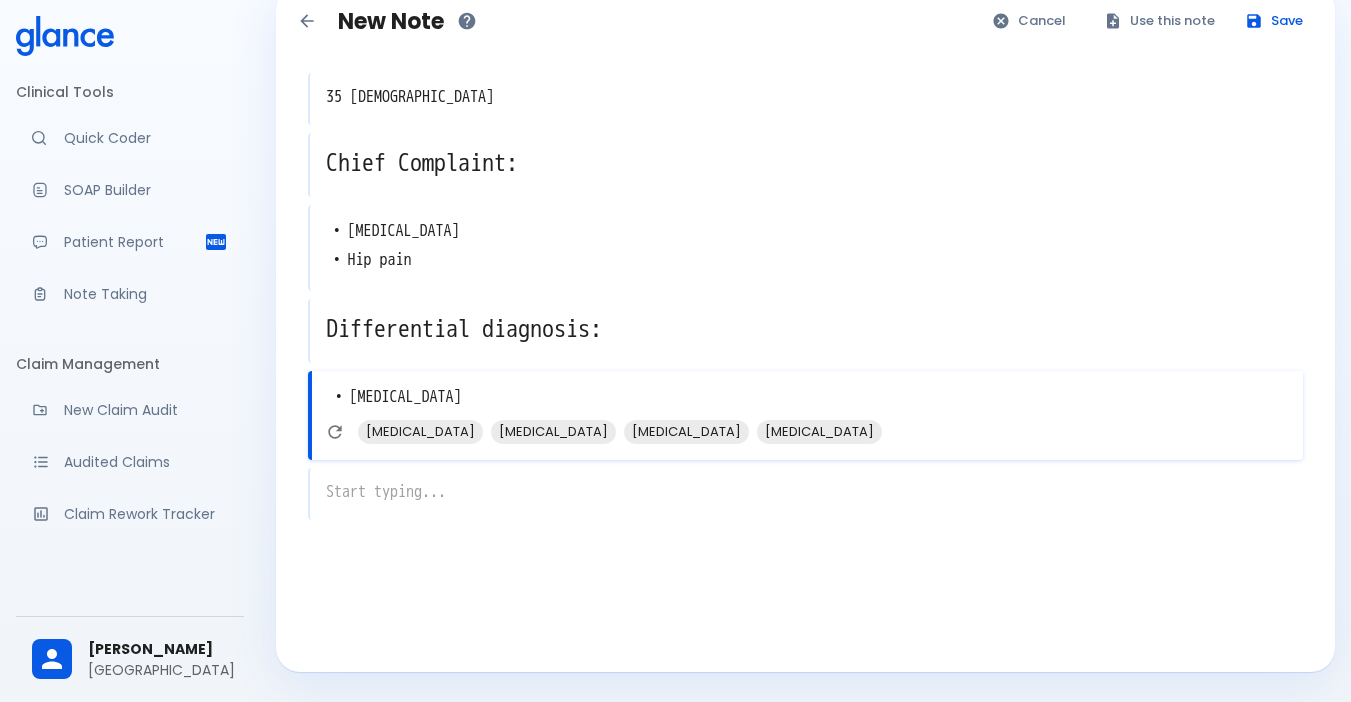 scroll, scrollTop: 48, scrollLeft: 0, axis: vertical 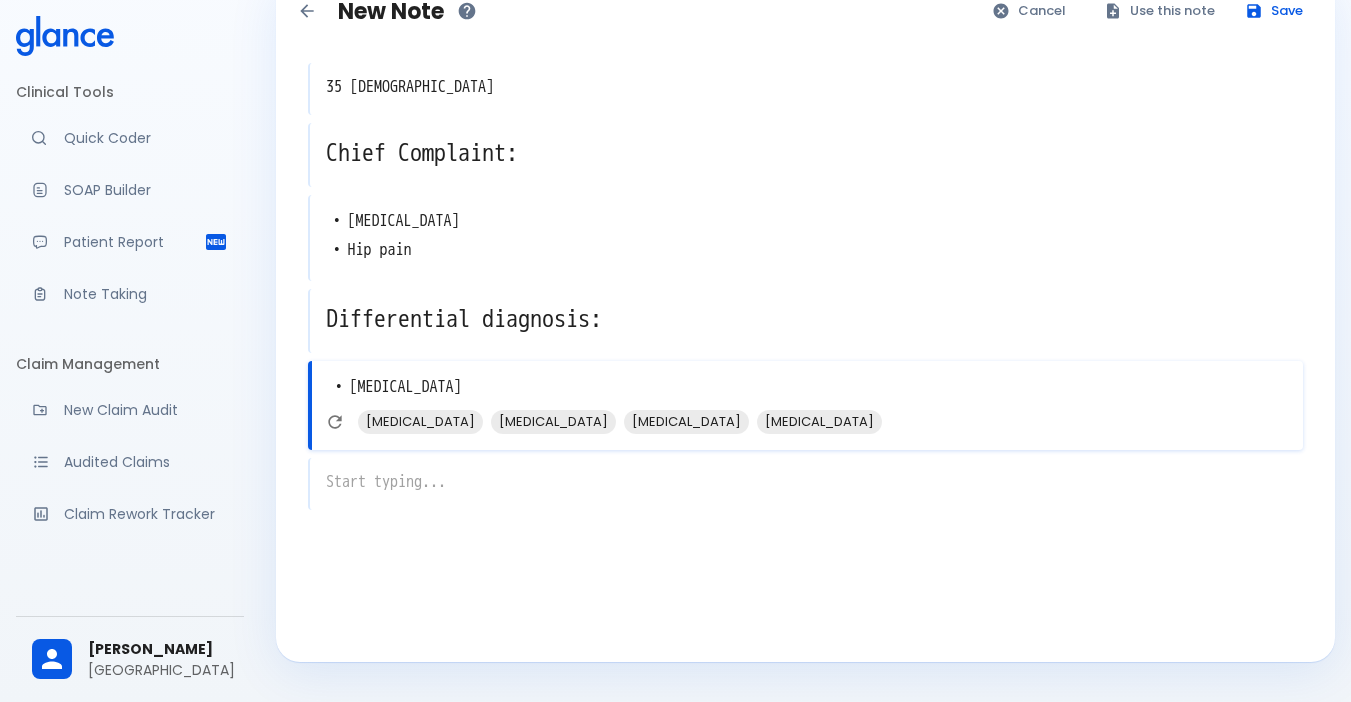 click on "x" at bounding box center (805, 484) 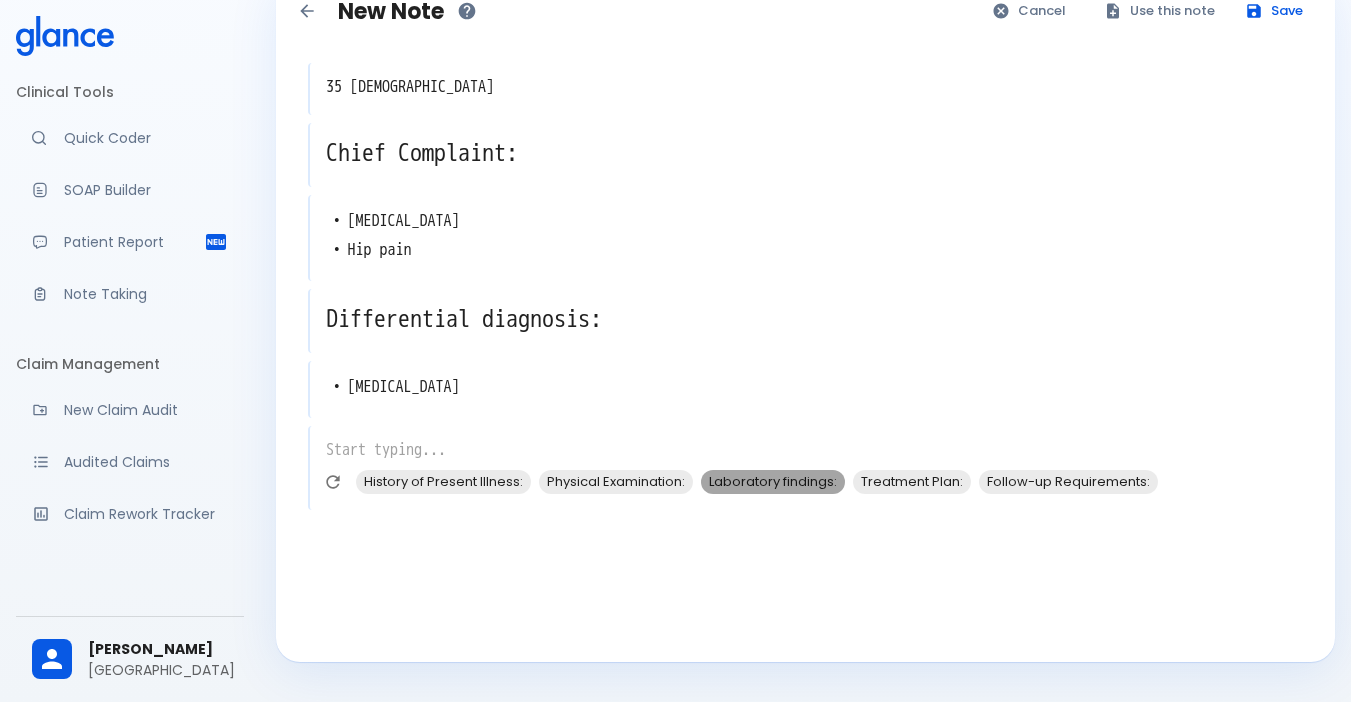 click on "Laboratory findings:" at bounding box center (773, 481) 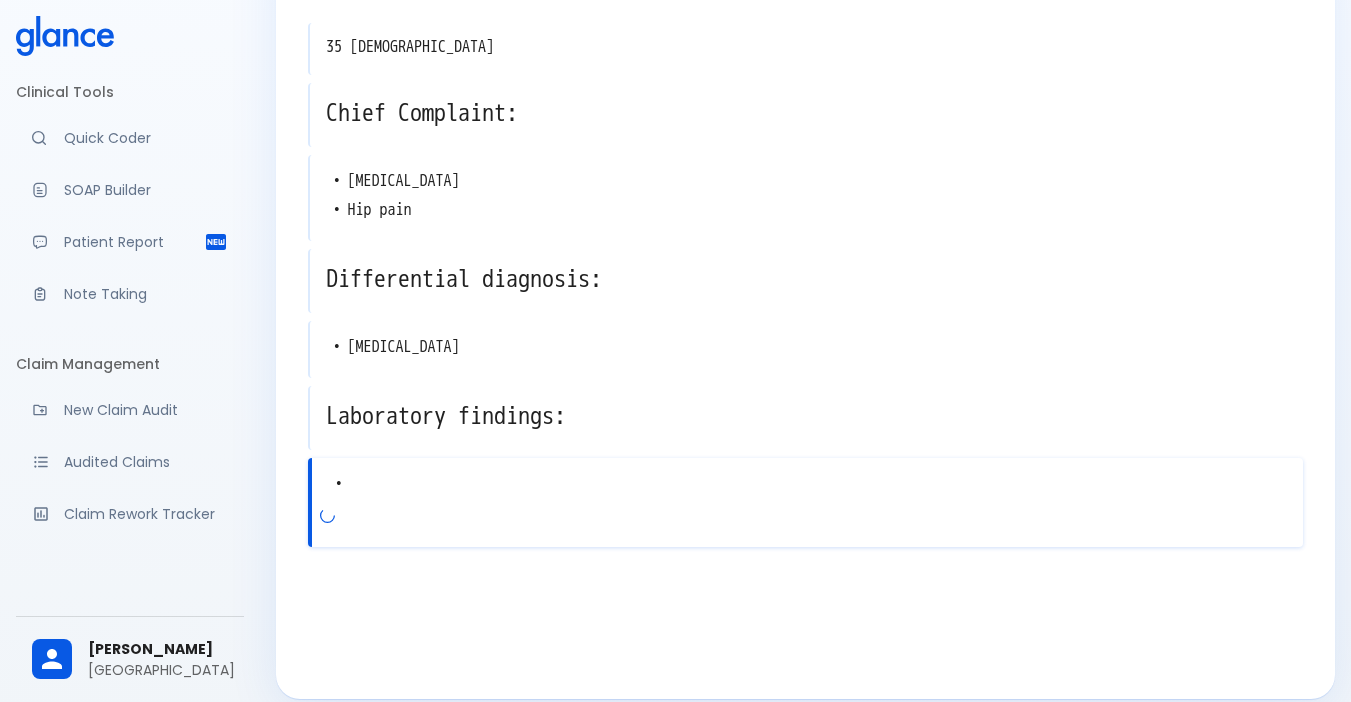 scroll, scrollTop: 109, scrollLeft: 0, axis: vertical 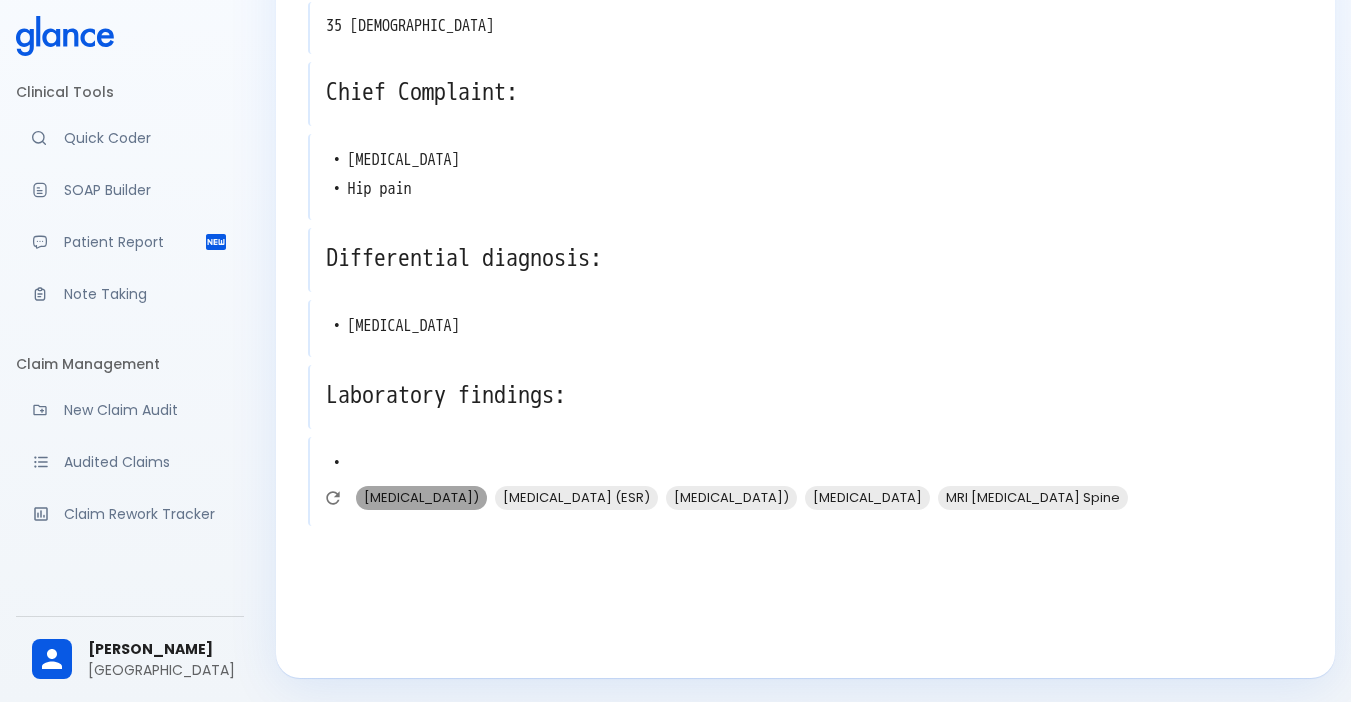 click on "[MEDICAL_DATA])" at bounding box center (421, 497) 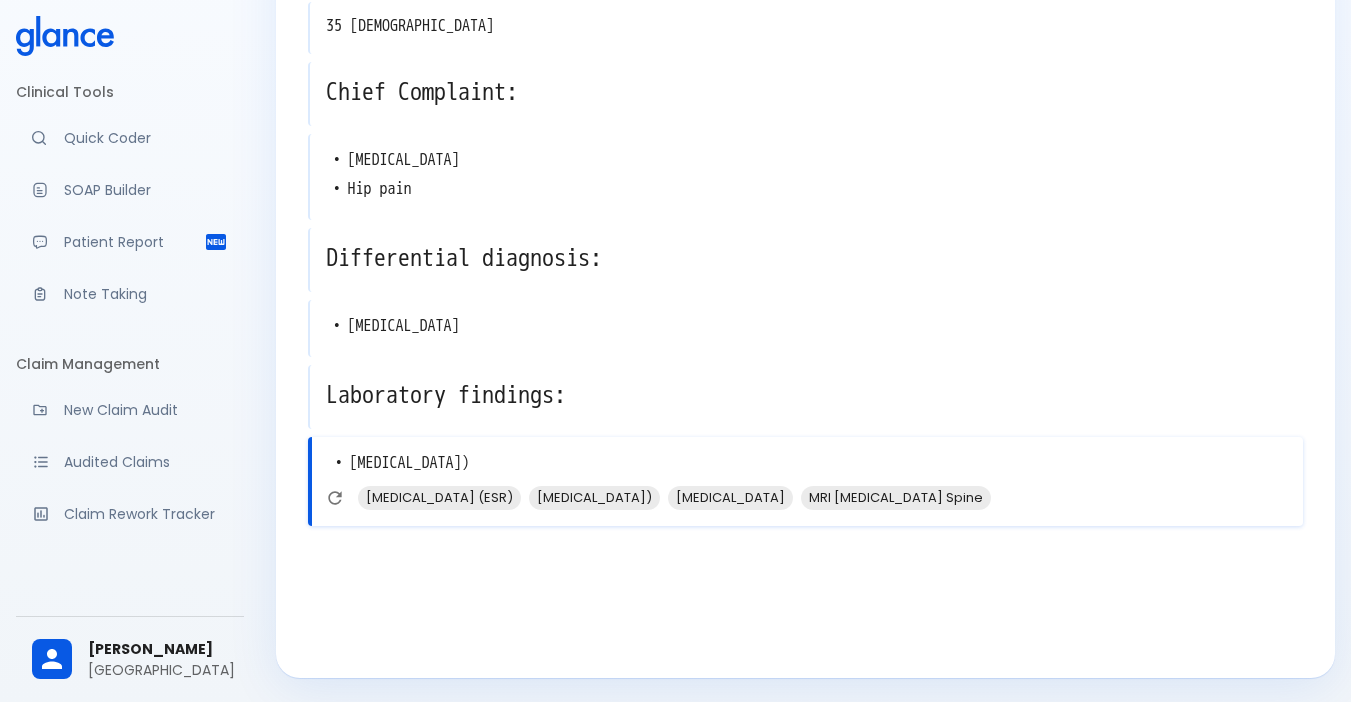 click on "• [MEDICAL_DATA])" at bounding box center (807, 463) 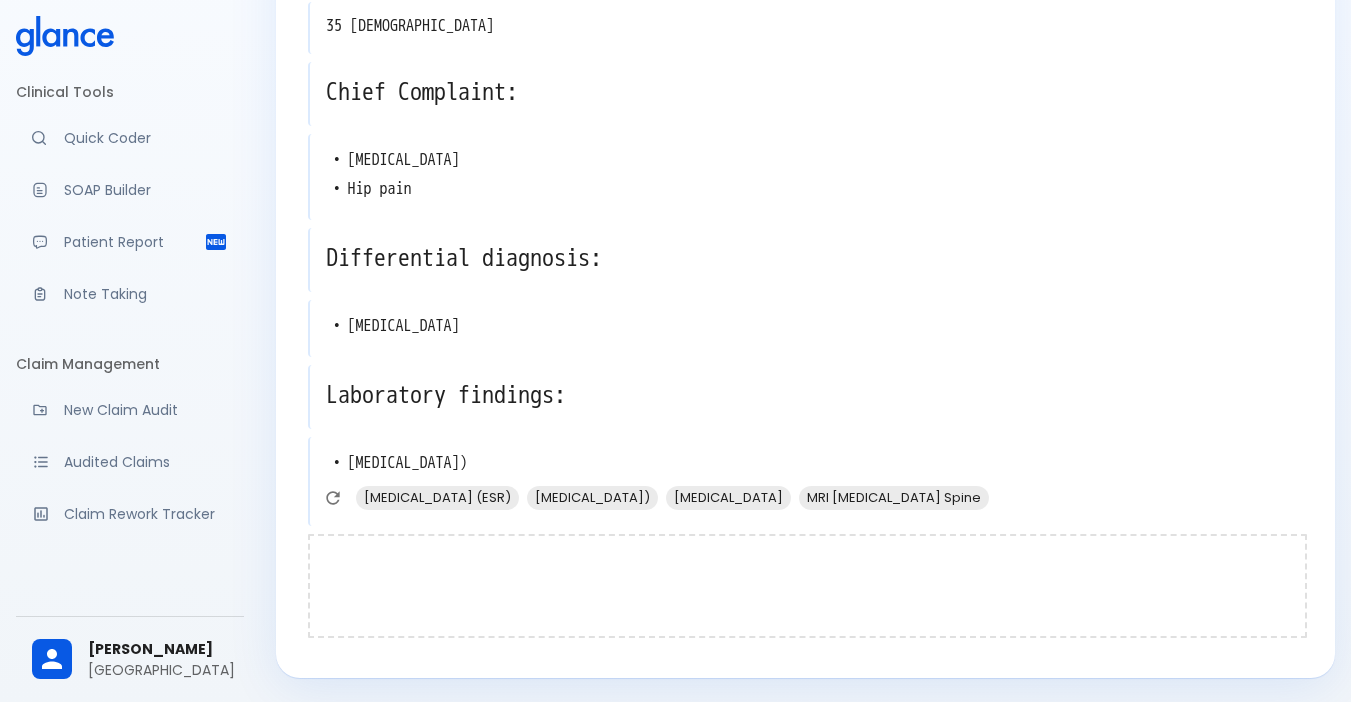 click at bounding box center (807, 586) 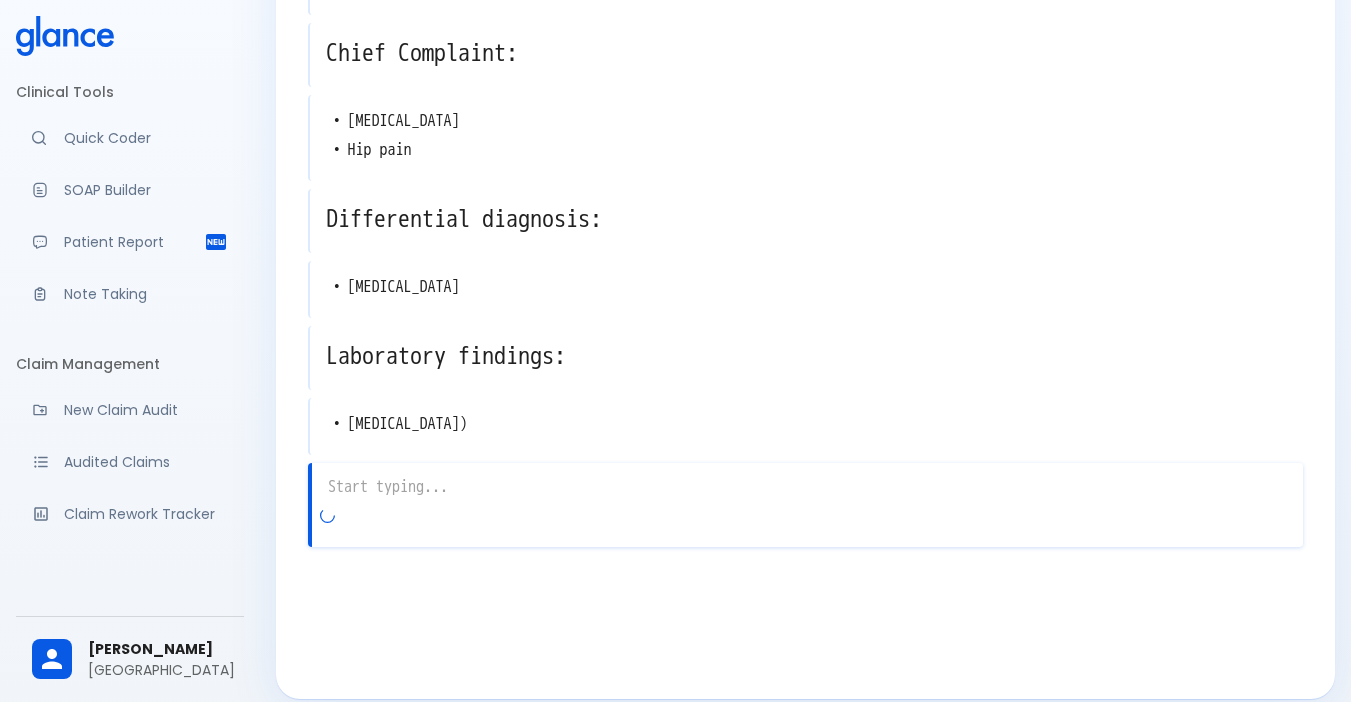 scroll, scrollTop: 169, scrollLeft: 0, axis: vertical 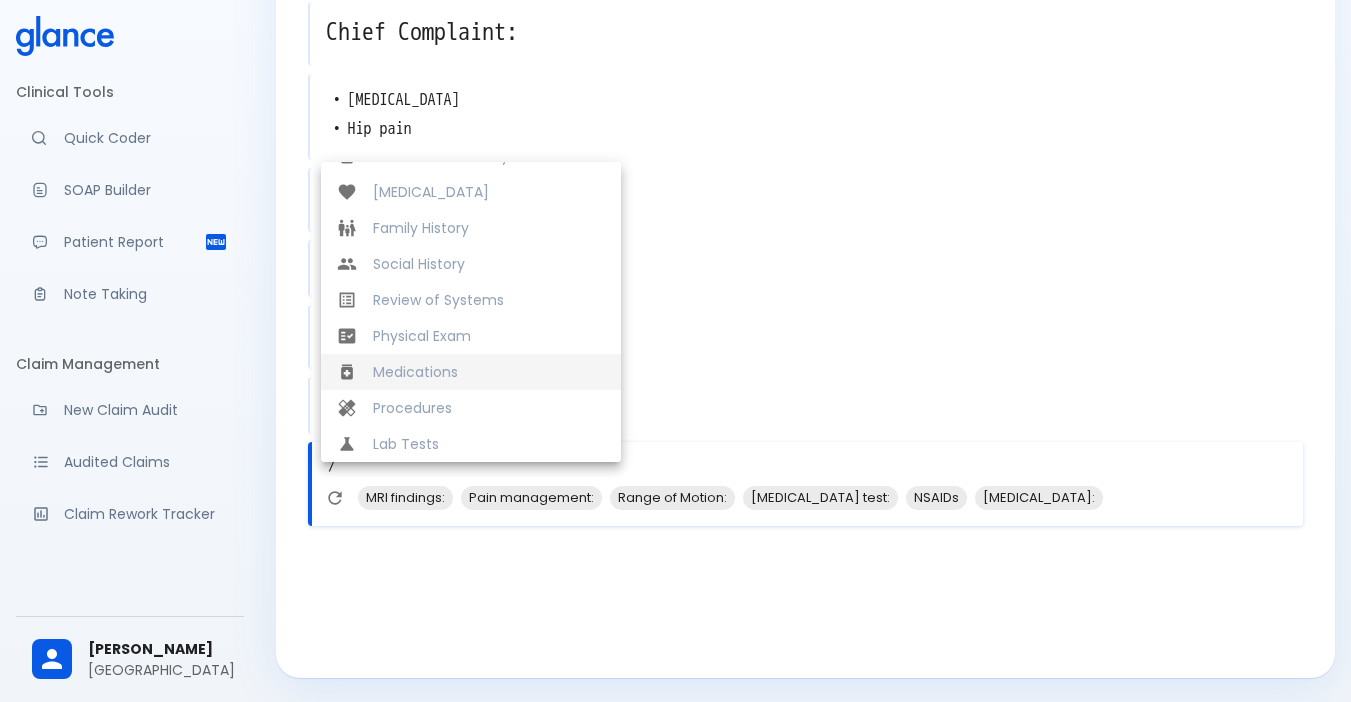 click on "Medications" at bounding box center [489, 372] 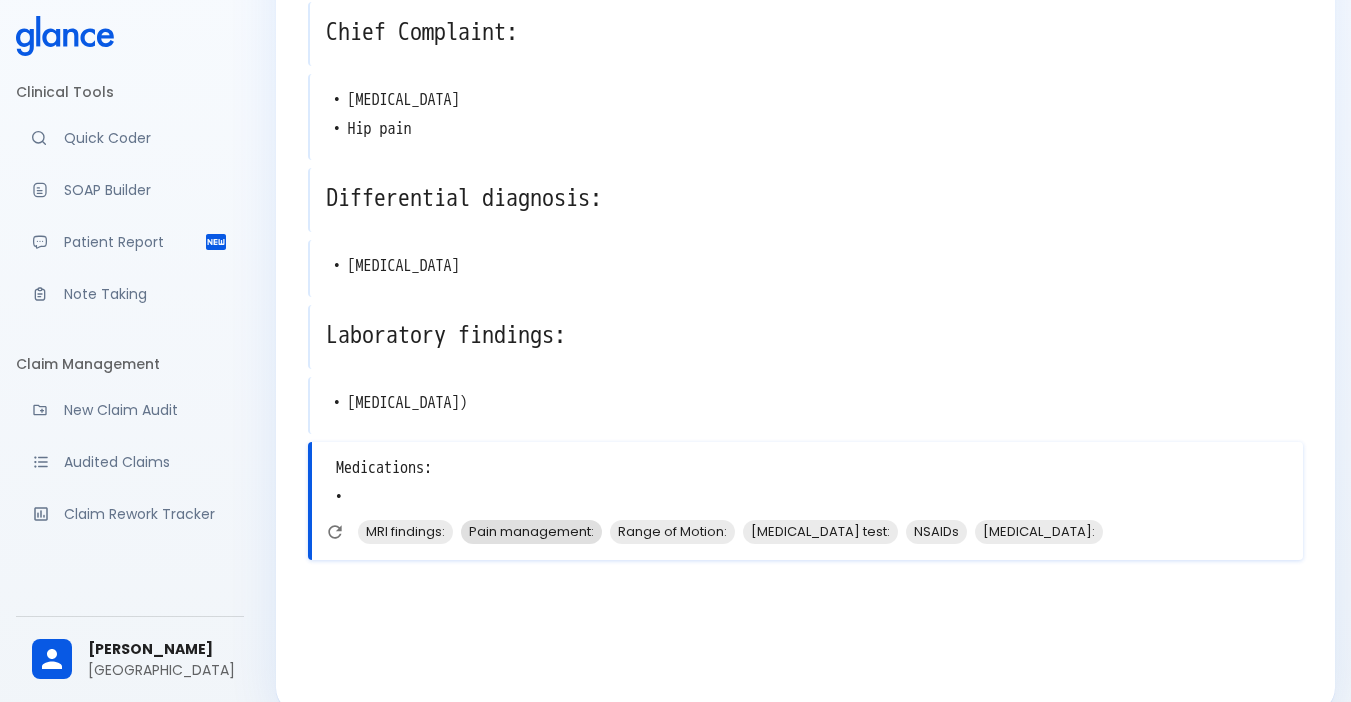 scroll, scrollTop: 203, scrollLeft: 0, axis: vertical 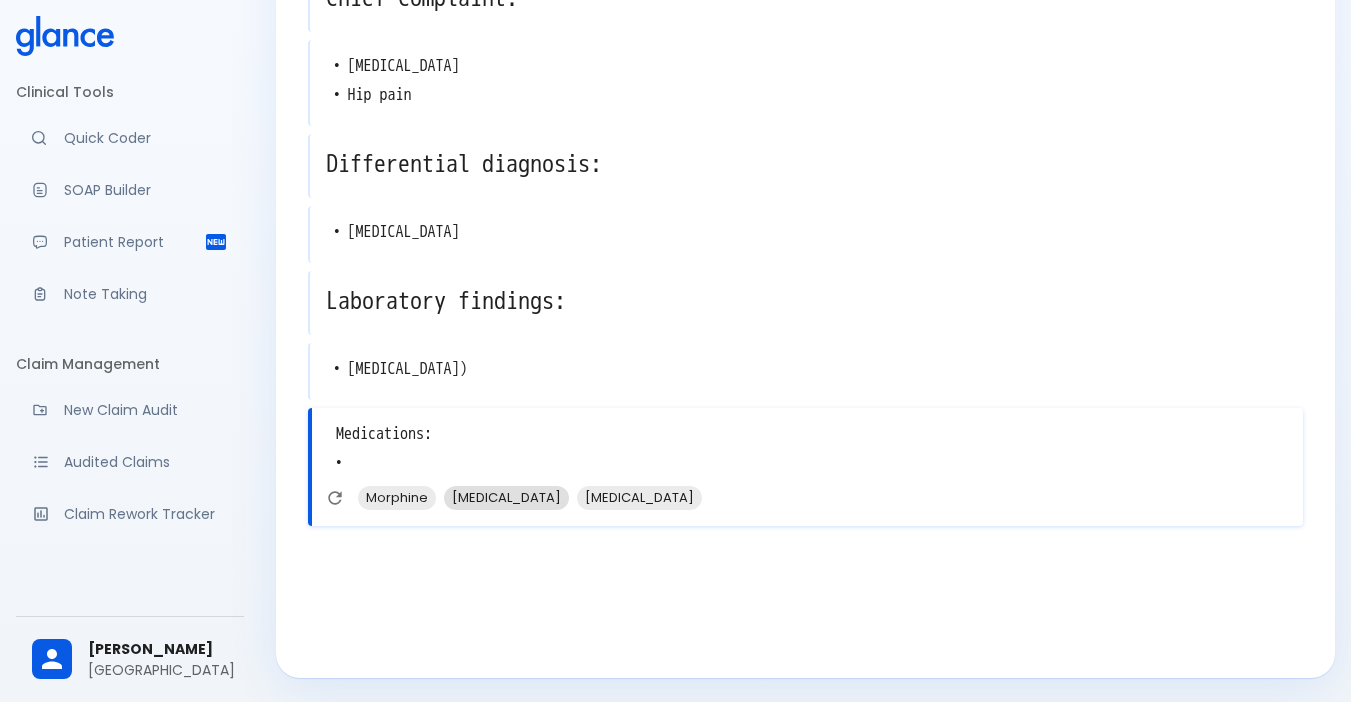 click on "[MEDICAL_DATA]" at bounding box center [506, 497] 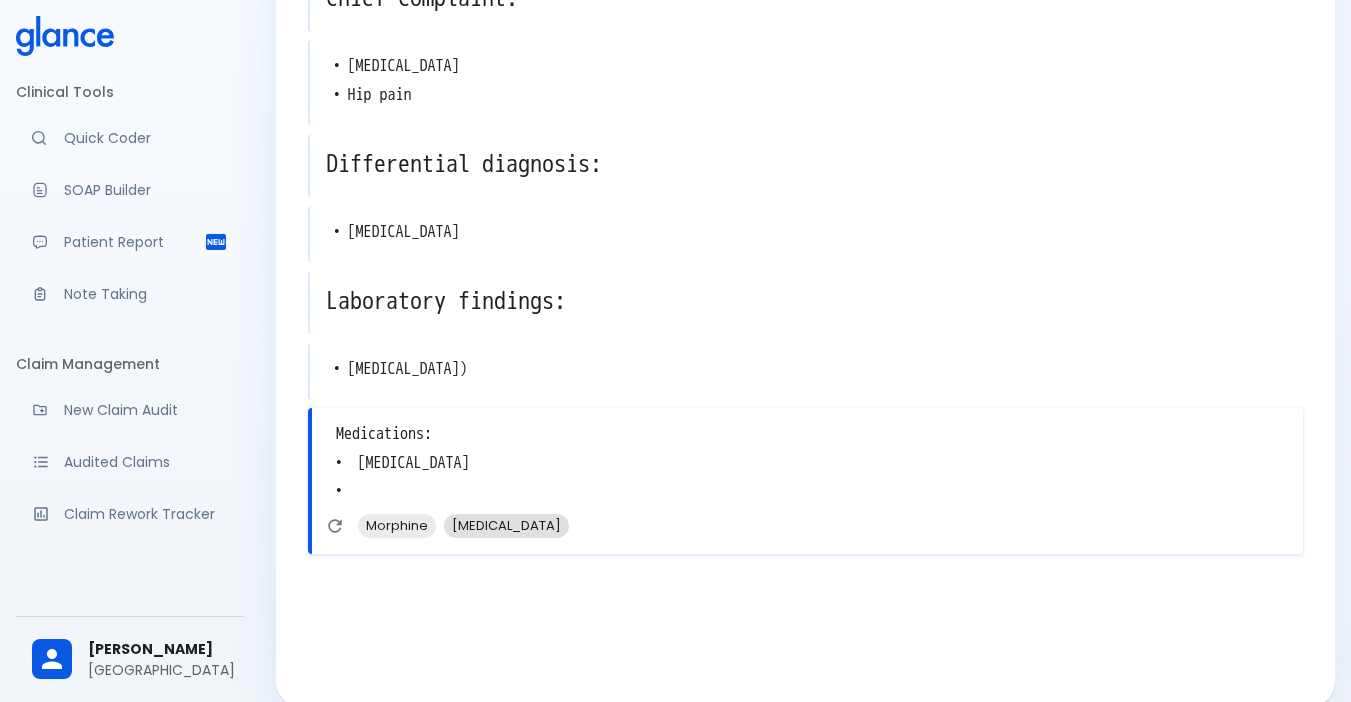 click on "[MEDICAL_DATA]" at bounding box center (506, 525) 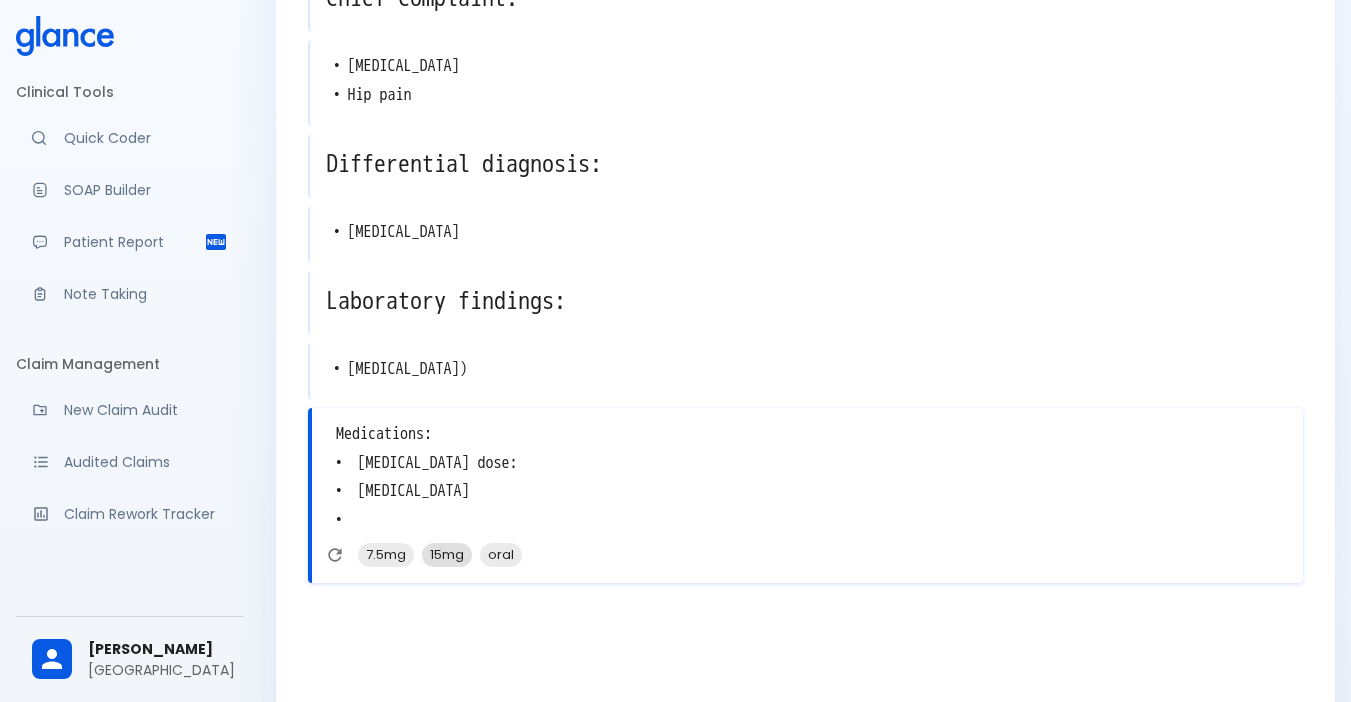 click on "15mg" at bounding box center (447, 554) 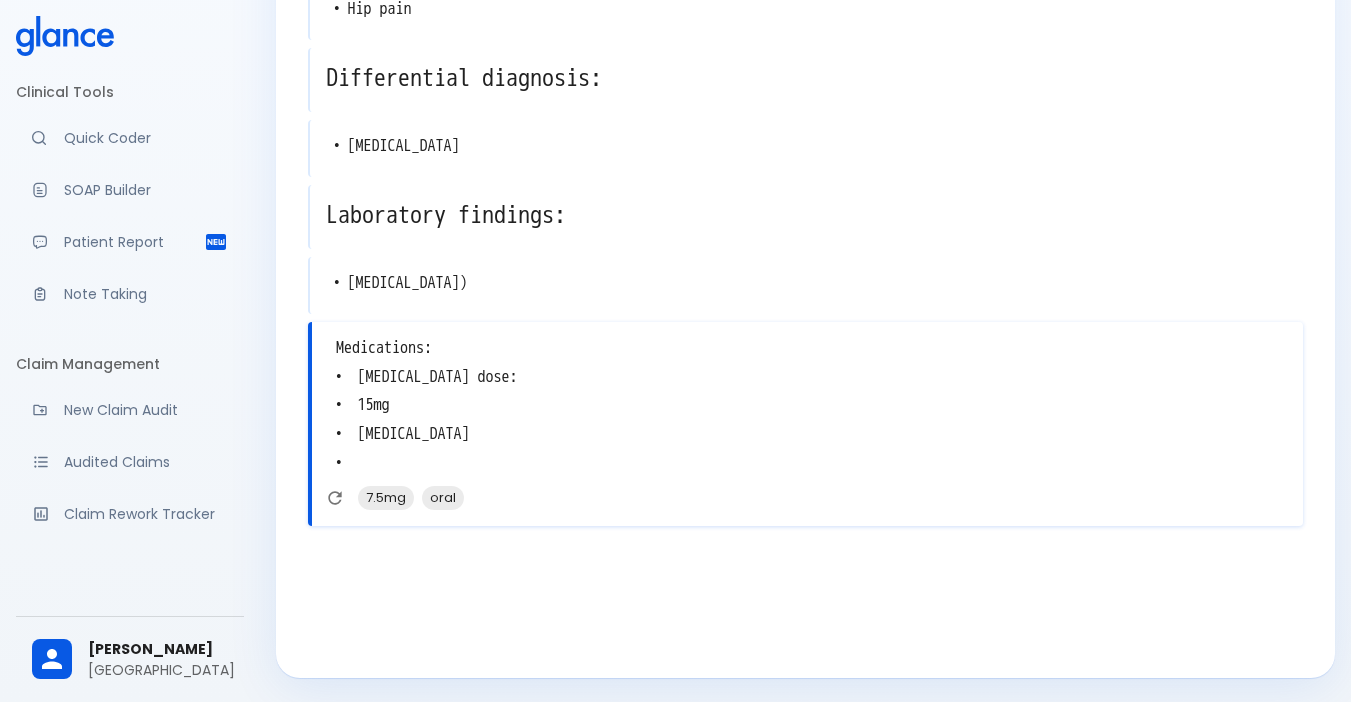 scroll, scrollTop: 0, scrollLeft: 0, axis: both 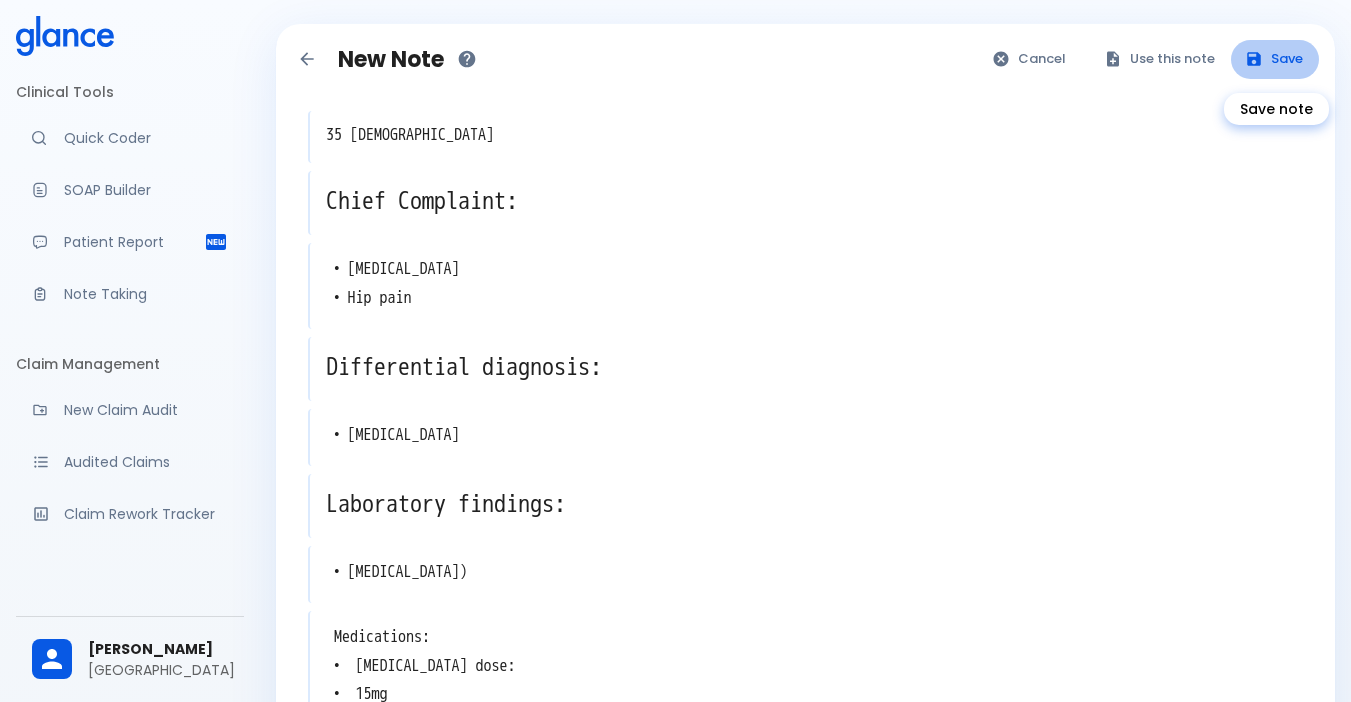 click on "Save" at bounding box center [1275, 59] 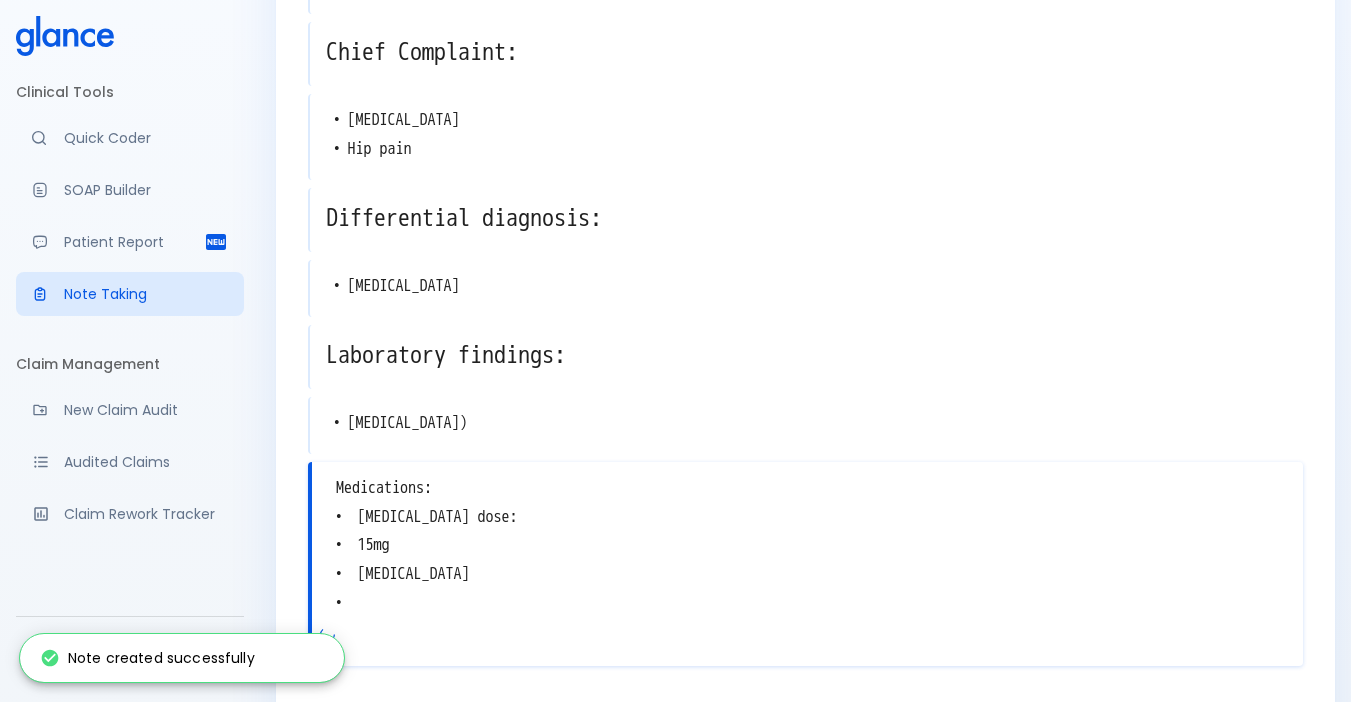 scroll, scrollTop: 0, scrollLeft: 0, axis: both 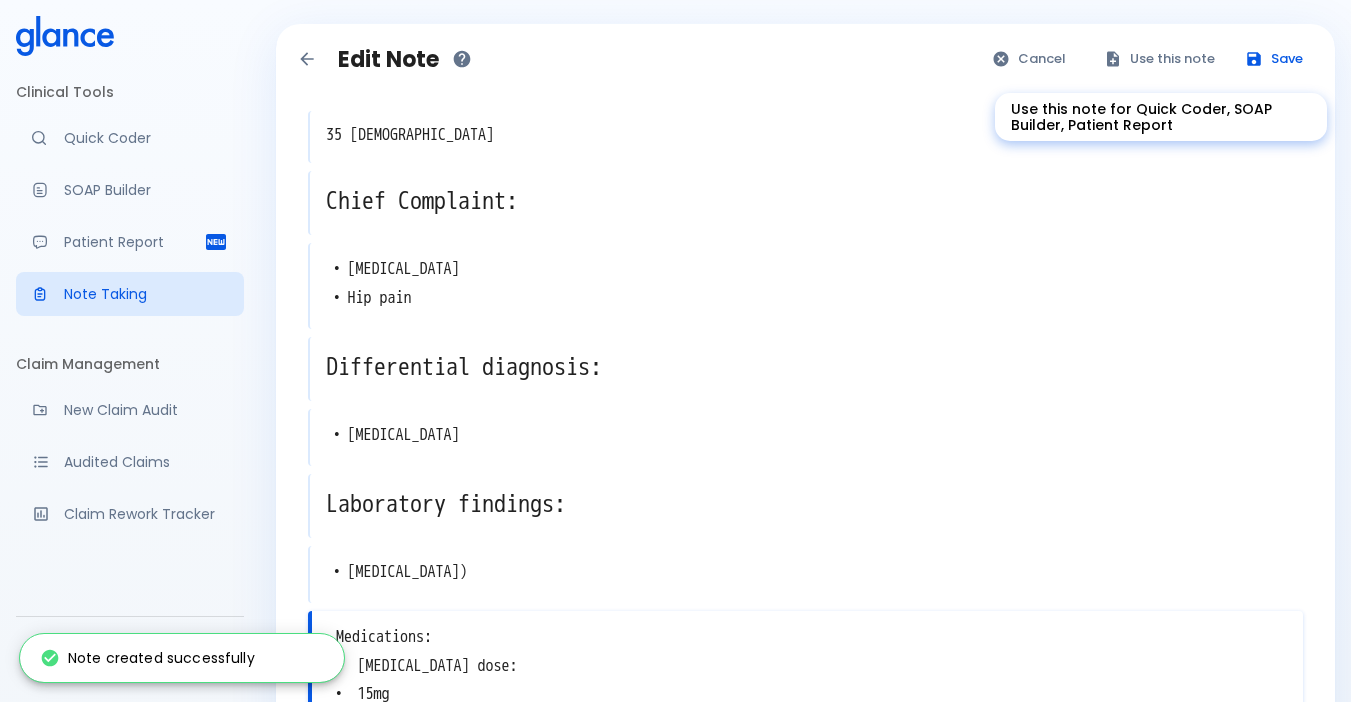 click on "Use this note" at bounding box center (1160, 59) 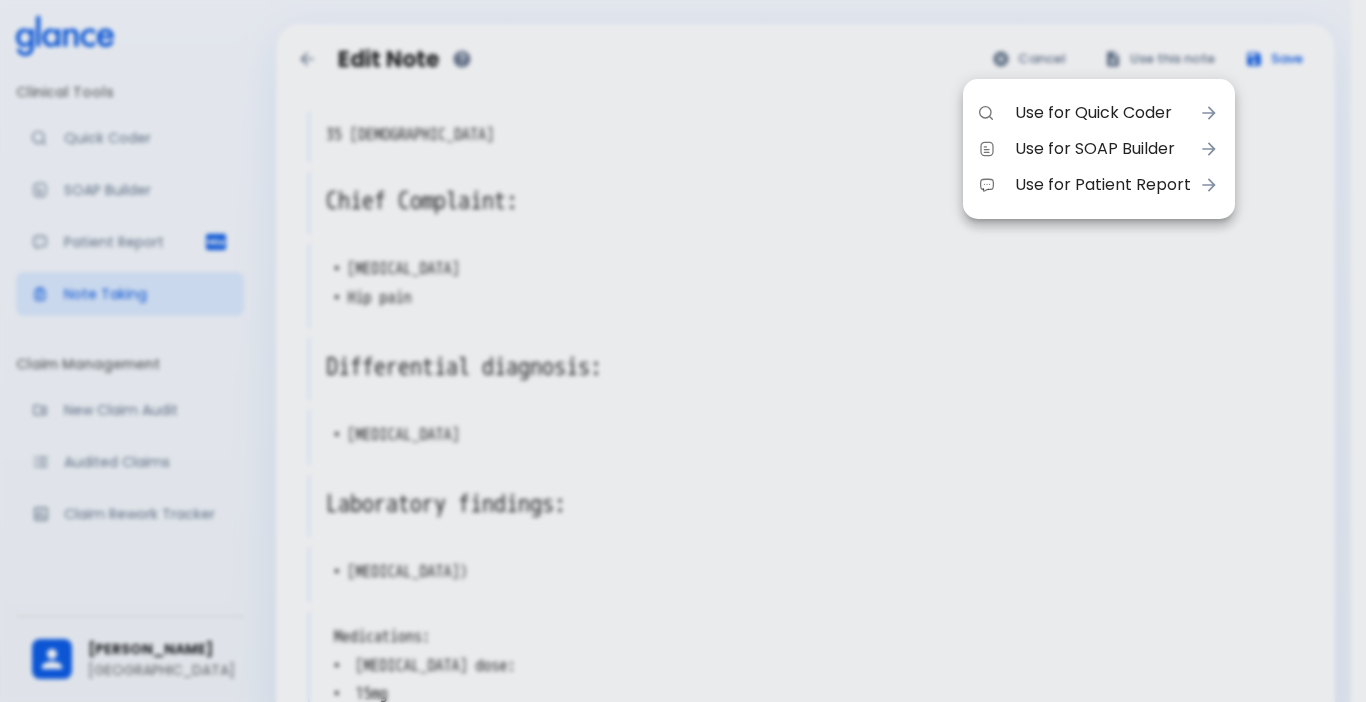 click on "Use for Quick Coder" at bounding box center [1103, 113] 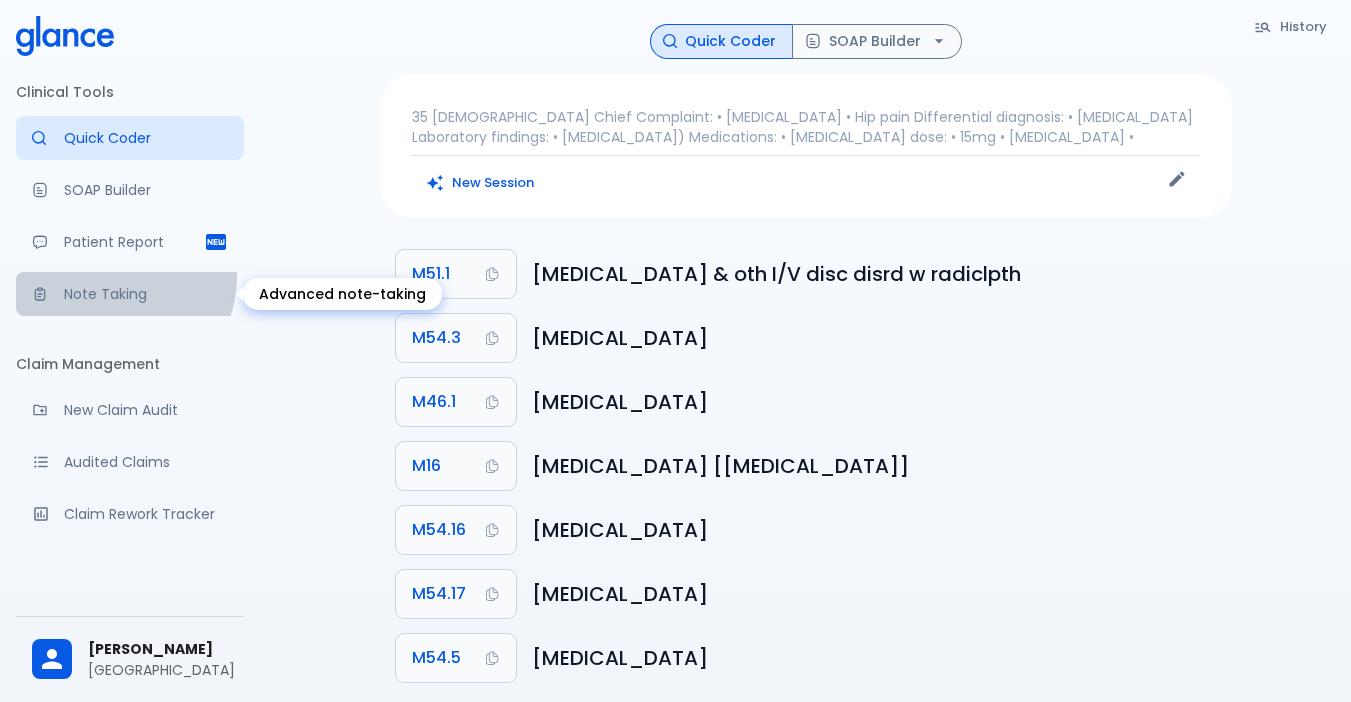 click on "Note Taking" at bounding box center (130, 294) 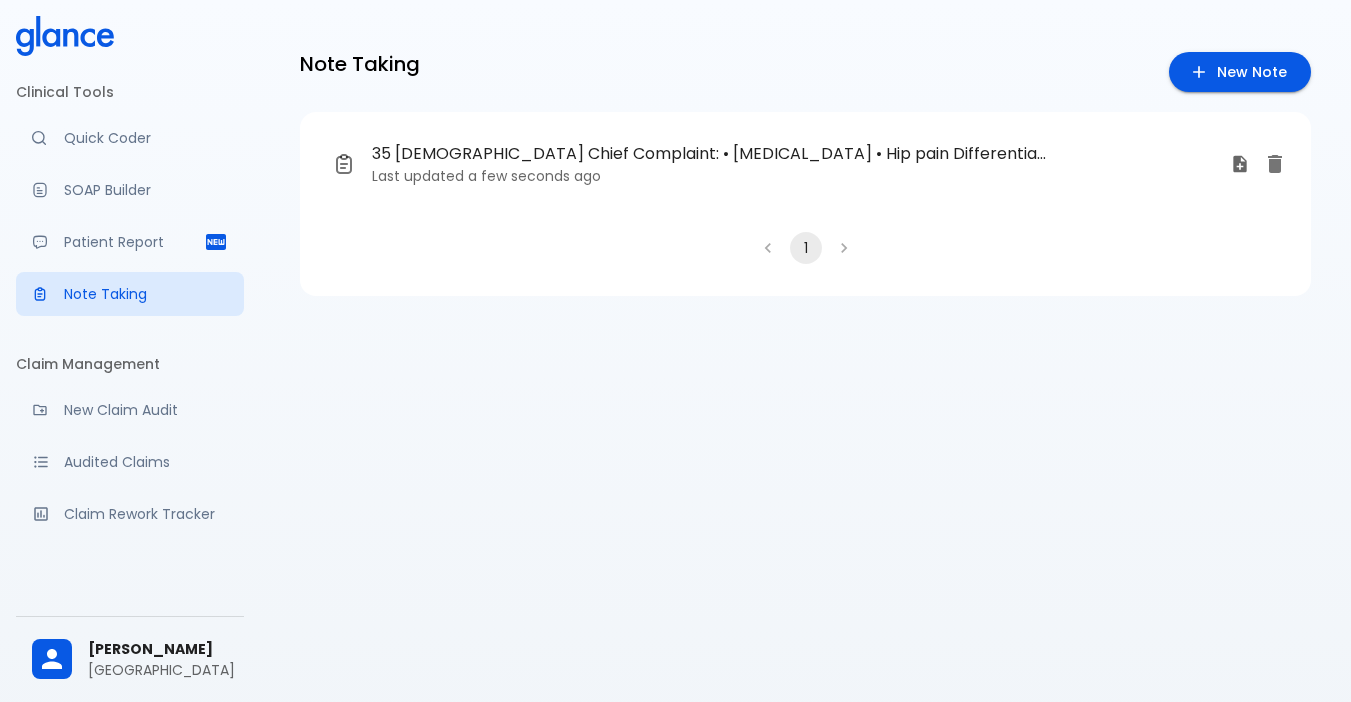 click on "35 [DEMOGRAPHIC_DATA]
Chief Complaint:
• [MEDICAL_DATA]
• Hip pain
Differential diagnosis:
• [MEDICAL_DATA]
Laboratory findings:
• [MEDICAL_DATA])
Medications:
•  [MEDICAL_DATA] dose:
•  15mg
•  [MEDICAL_DATA]
•  Last updated   a few seconds ago 1" at bounding box center [805, 204] 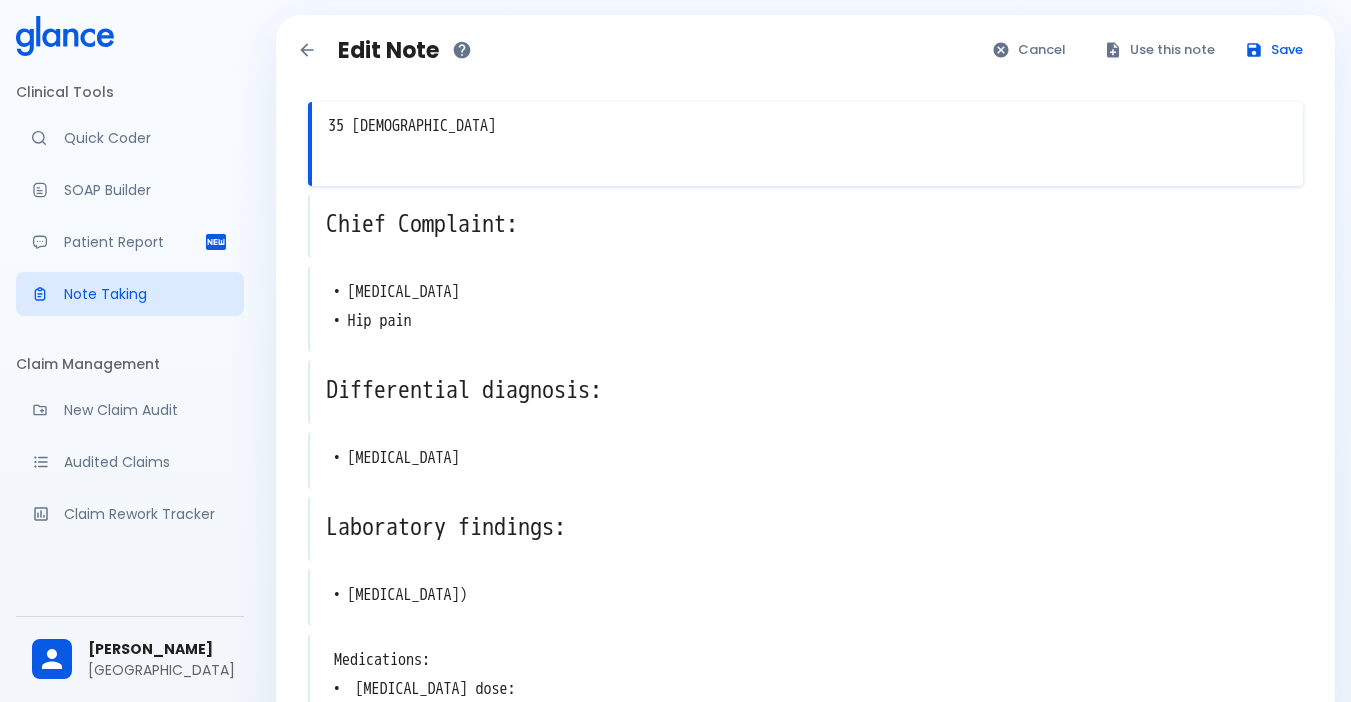 scroll, scrollTop: 0, scrollLeft: 0, axis: both 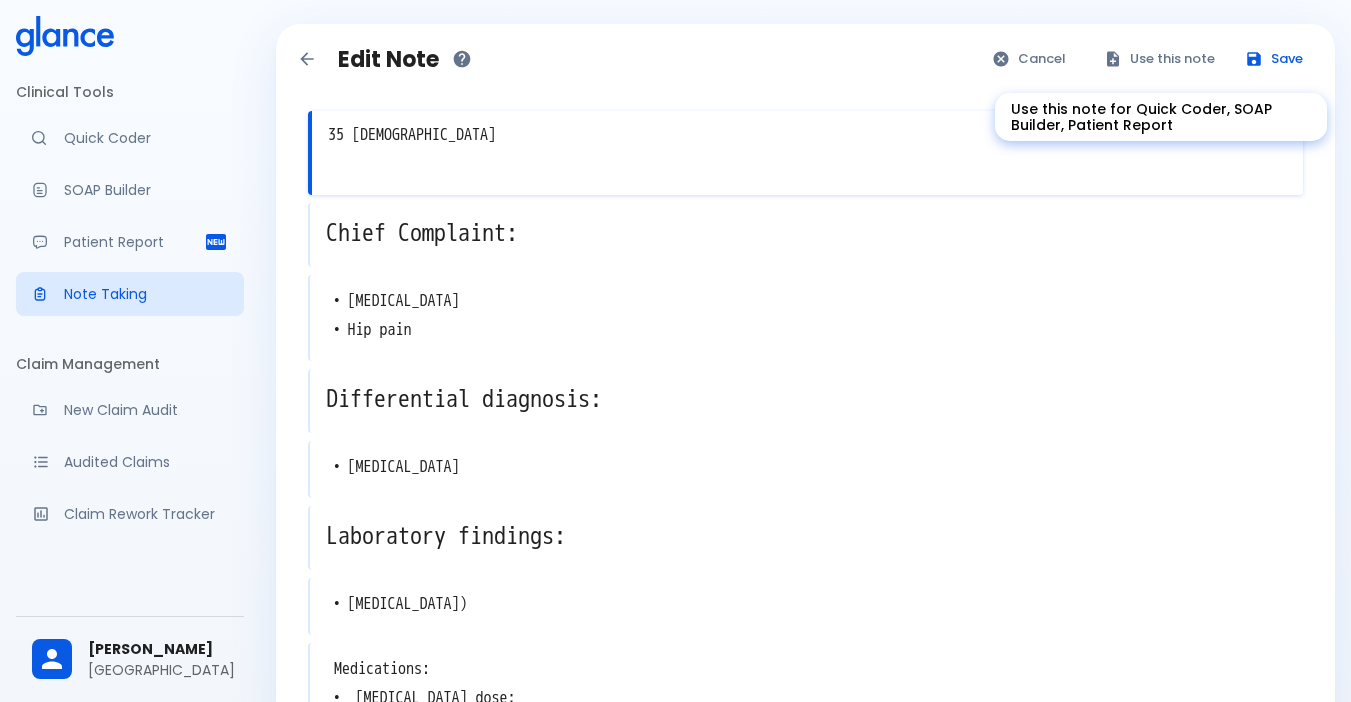 click on "Use this note" at bounding box center [1160, 59] 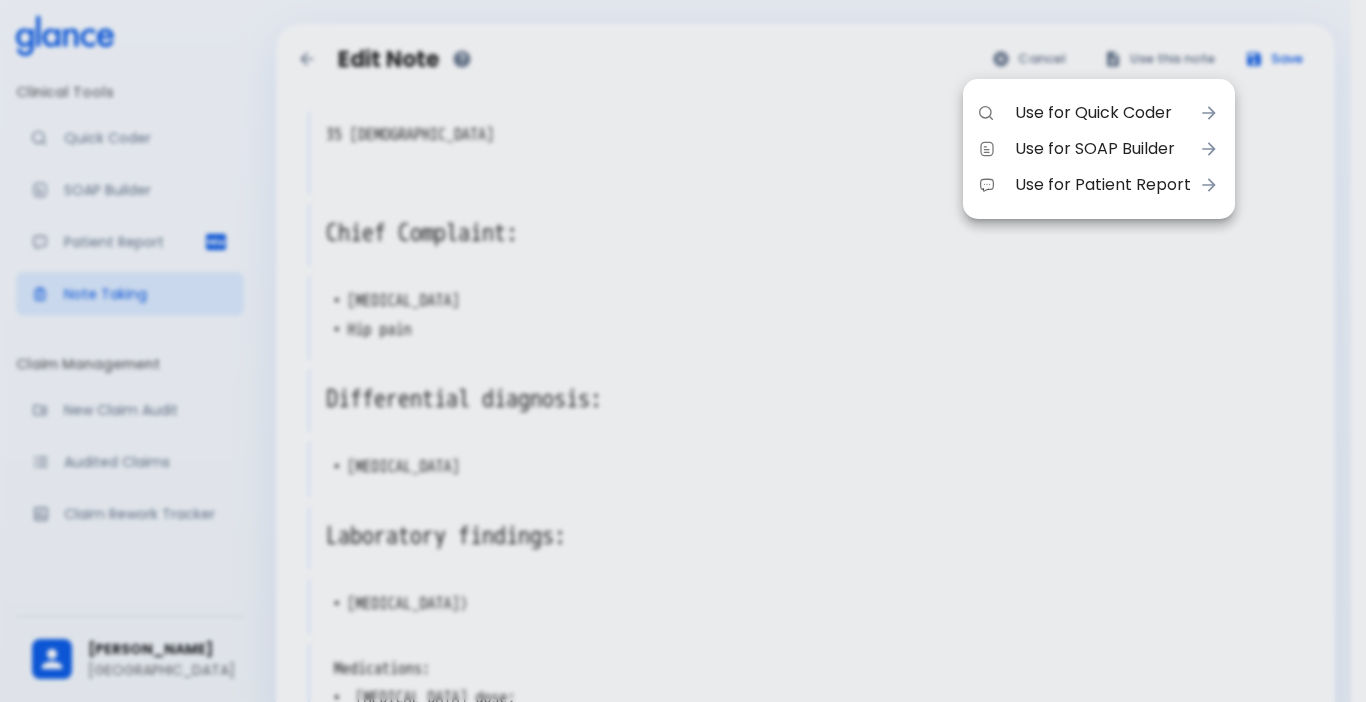 click on "Use for Quick Coder" at bounding box center [1103, 113] 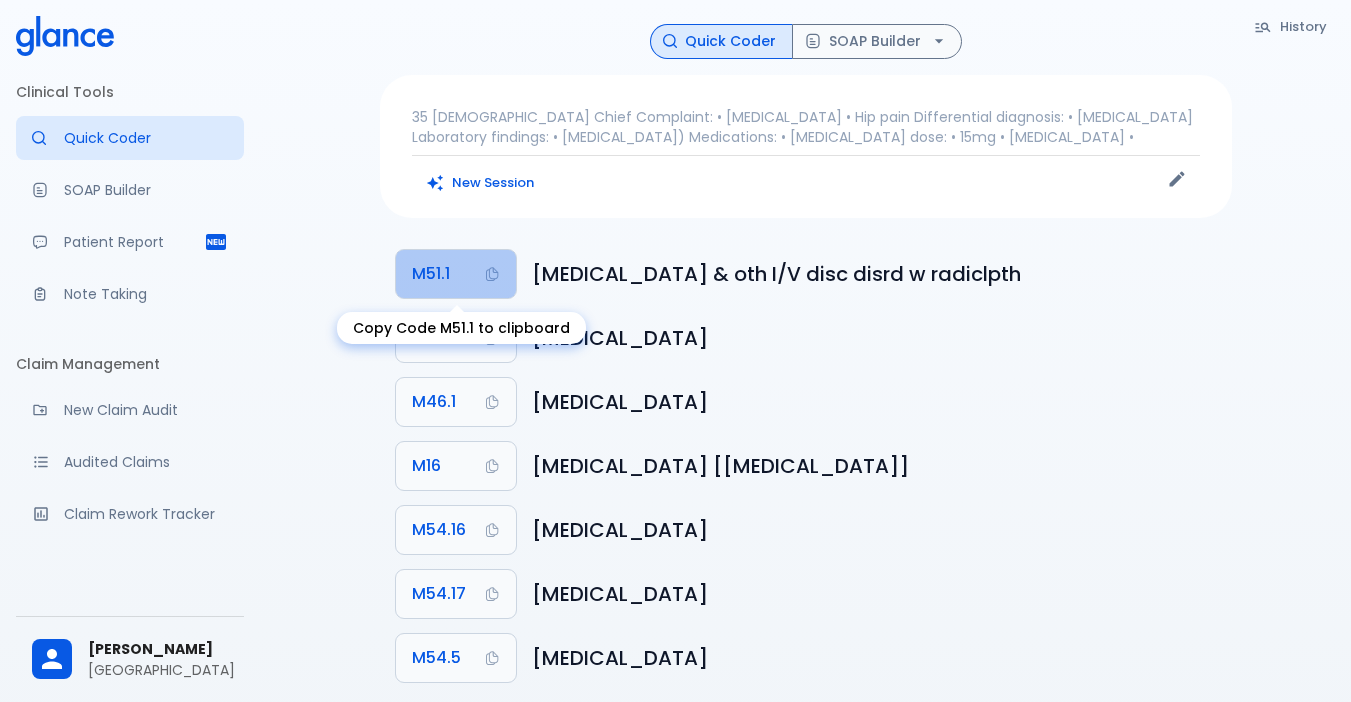 click on "M51.1" at bounding box center [456, 274] 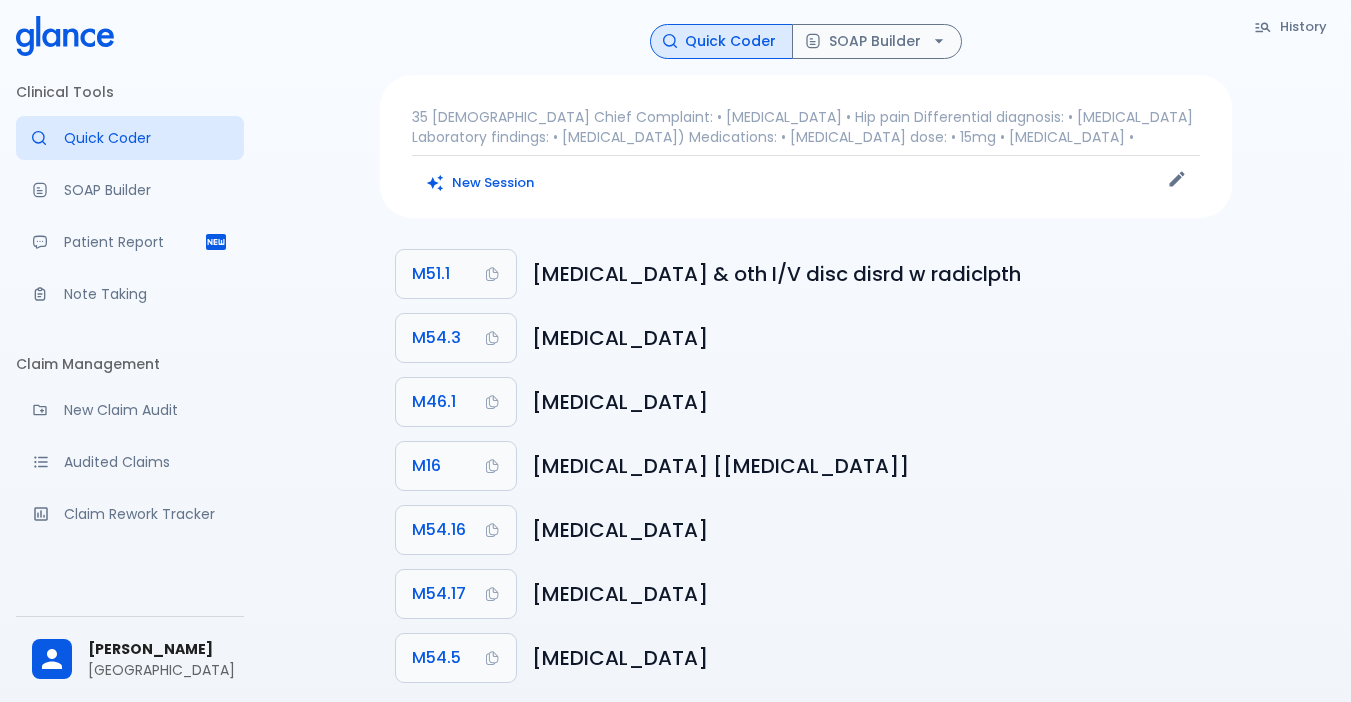 click on "Quick Coder" at bounding box center (721, 41) 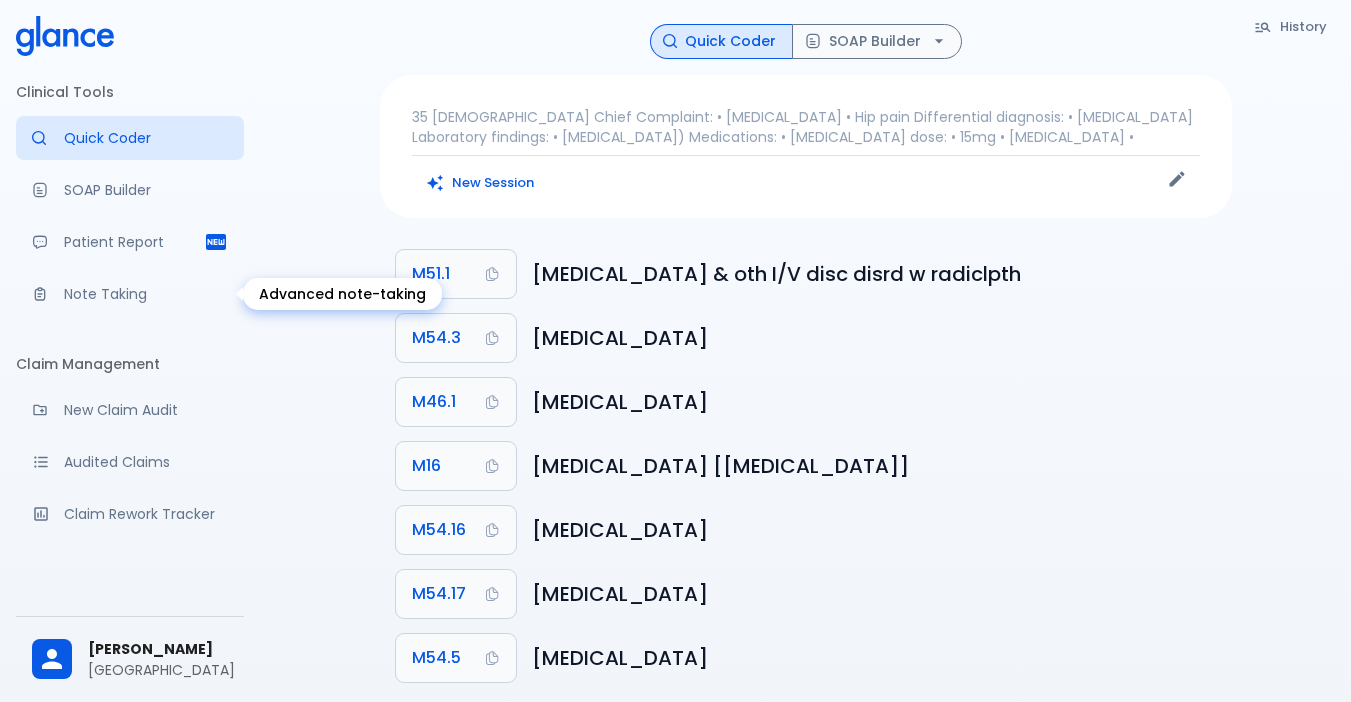 click on "Note Taking" at bounding box center [146, 294] 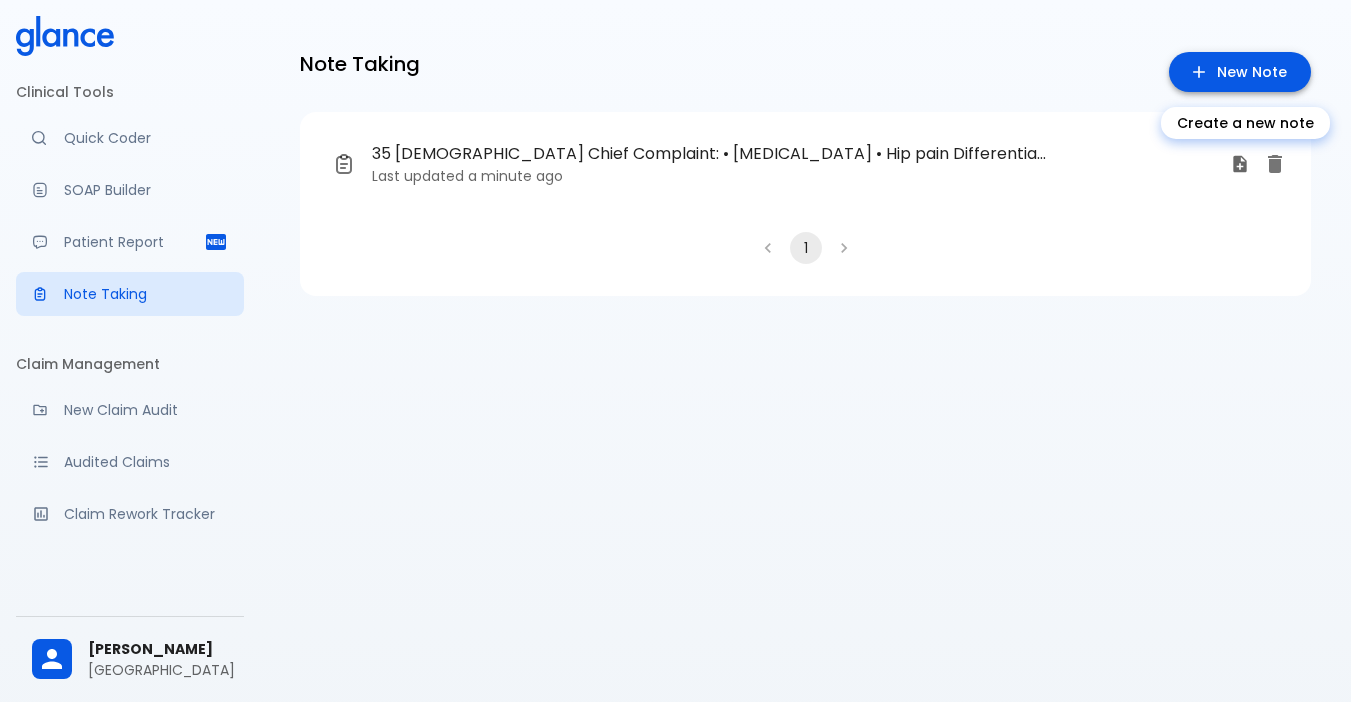 click on "New Note" at bounding box center (1240, 72) 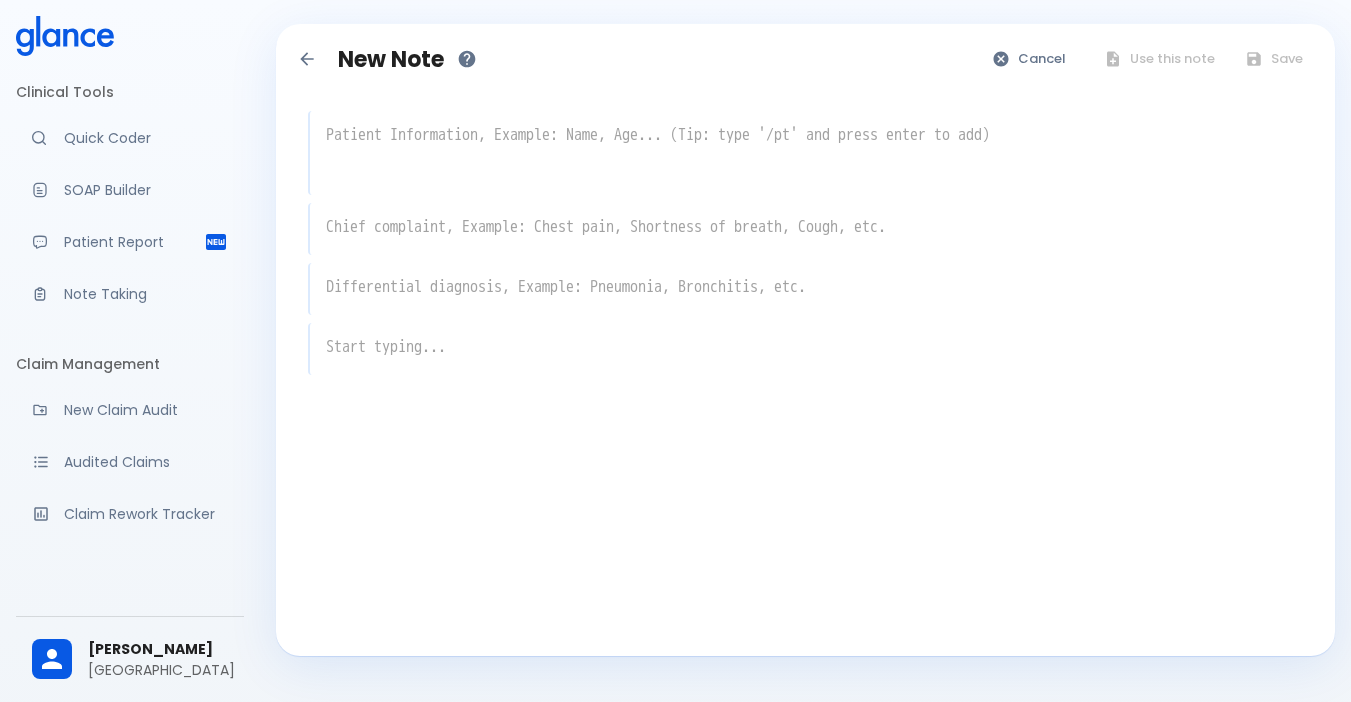 click at bounding box center (810, 173) 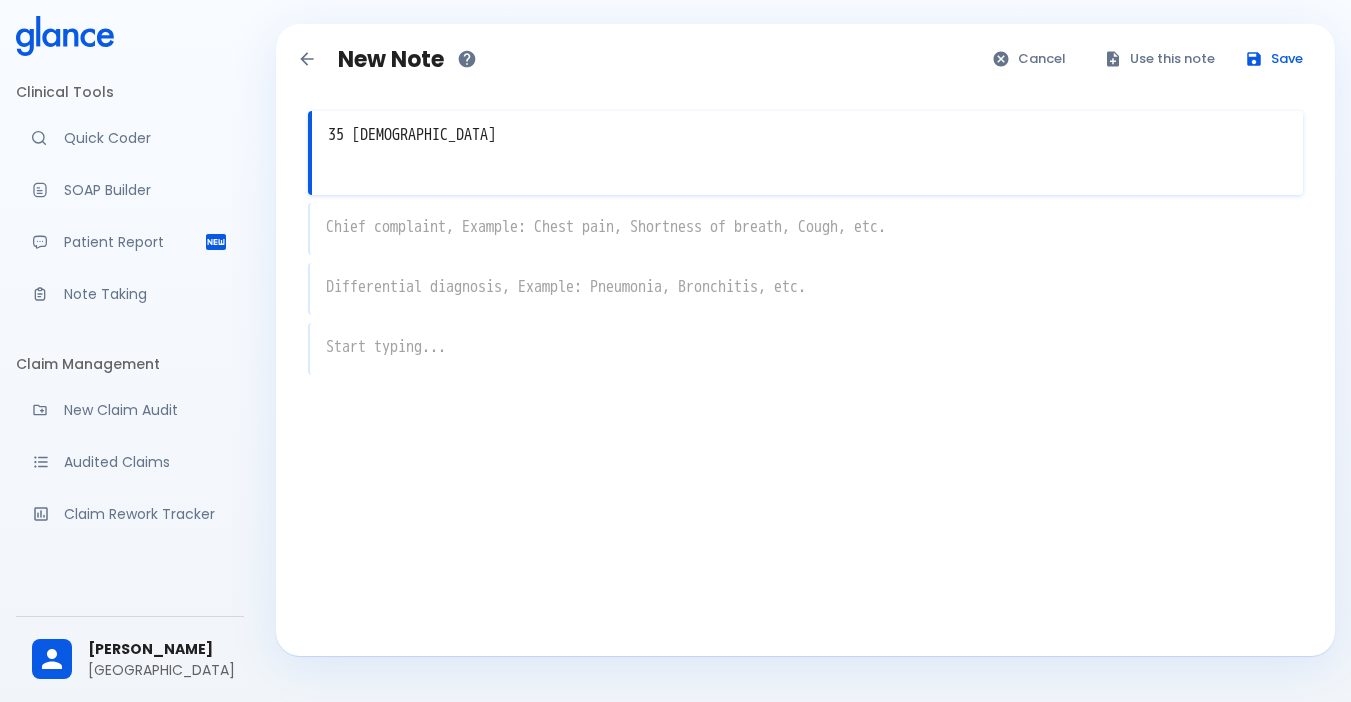 type on "35 [DEMOGRAPHIC_DATA]" 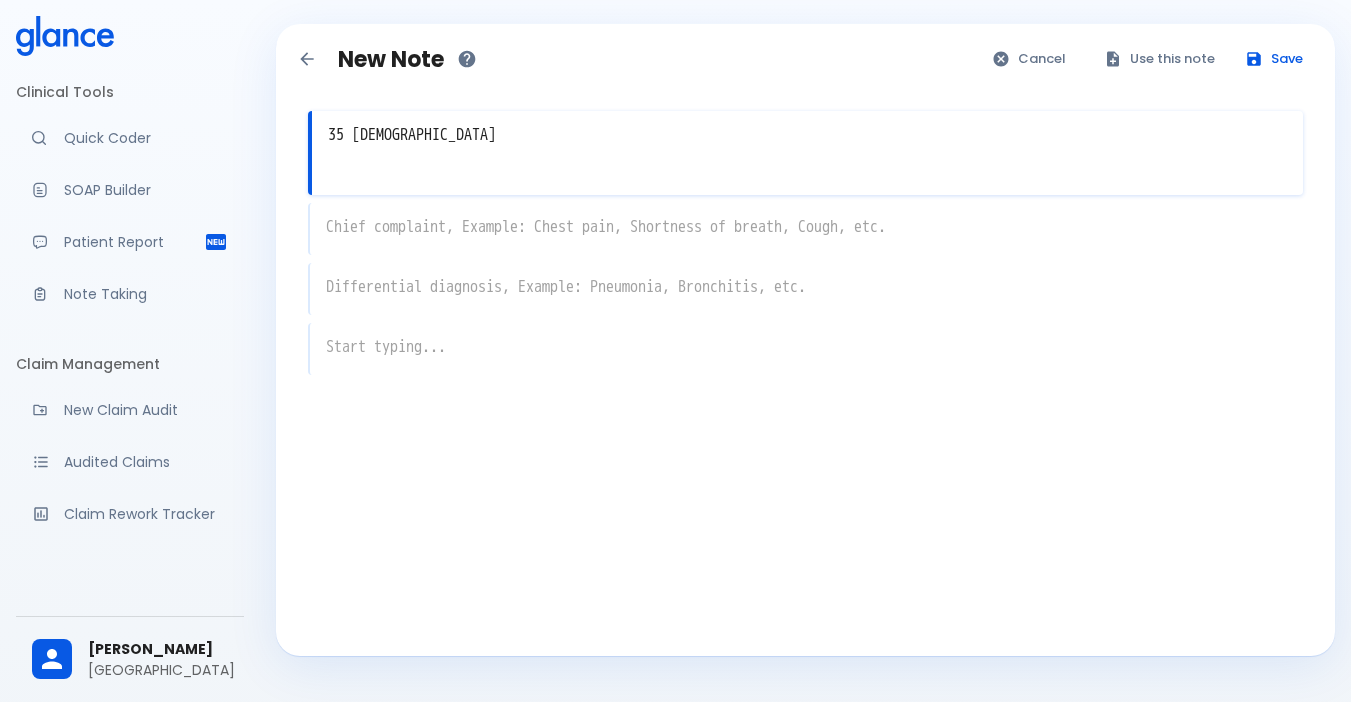 click on "x" at bounding box center (805, 229) 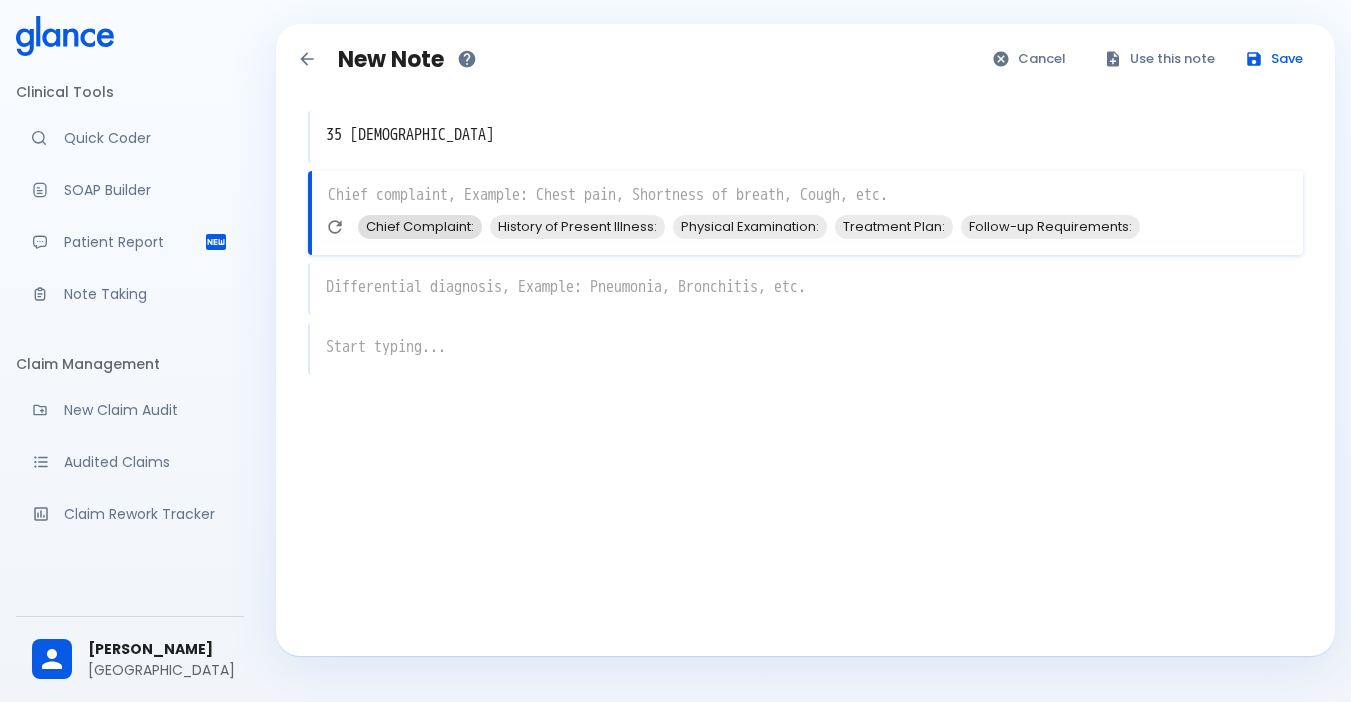 click on "Chief Complaint:" at bounding box center [420, 226] 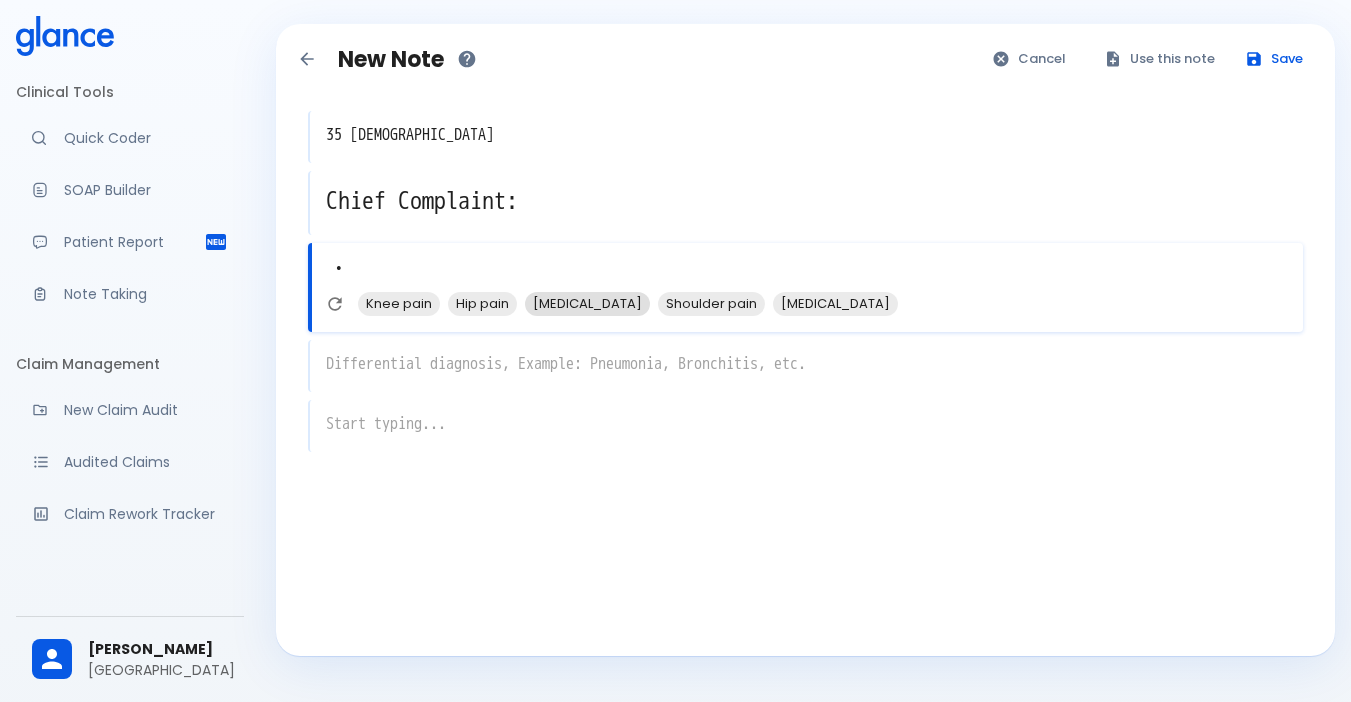 click on "[MEDICAL_DATA]" at bounding box center [587, 303] 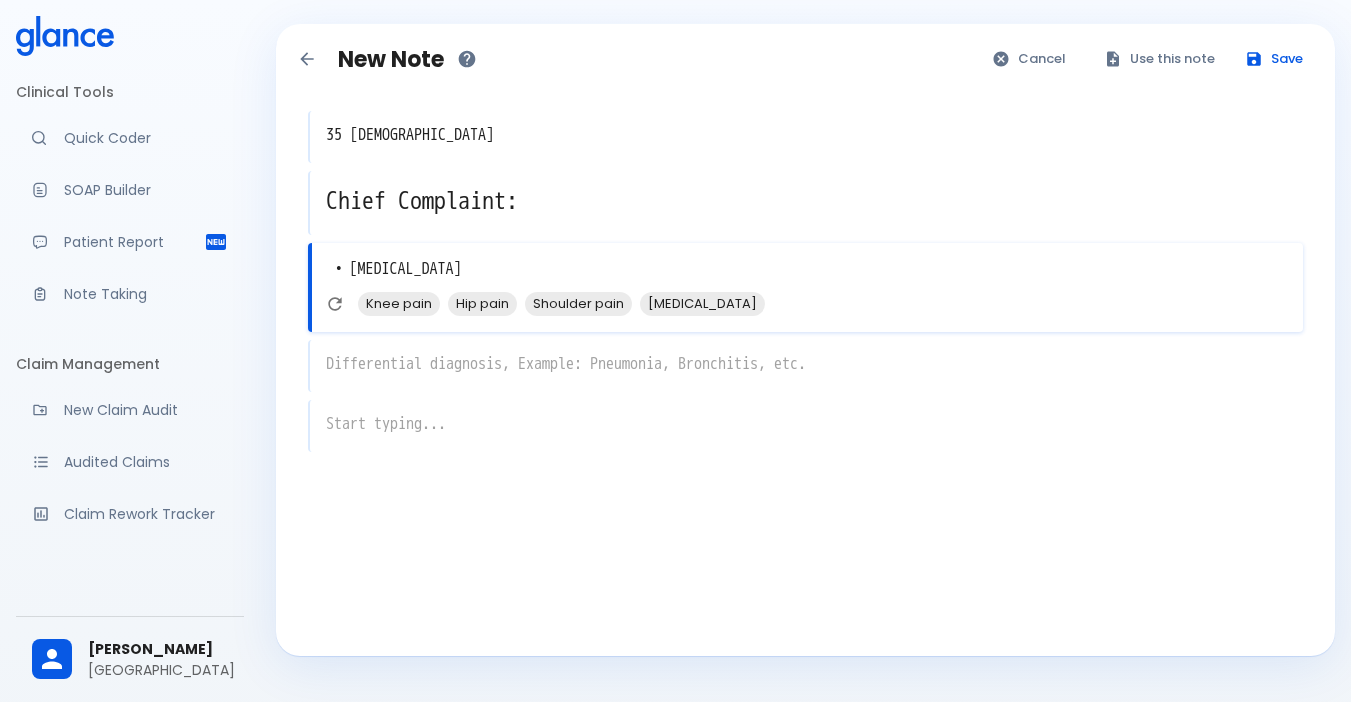 click on "x" at bounding box center (805, 366) 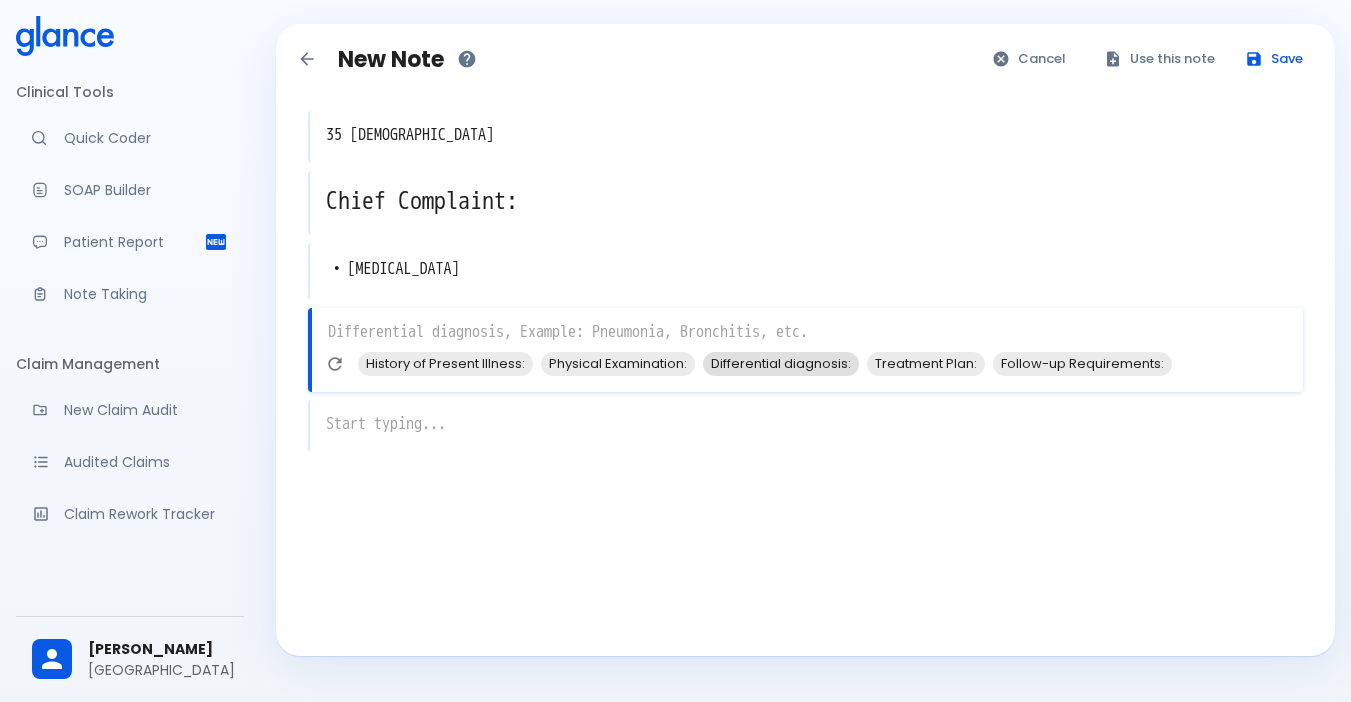 click on "Differential diagnosis:" at bounding box center (781, 363) 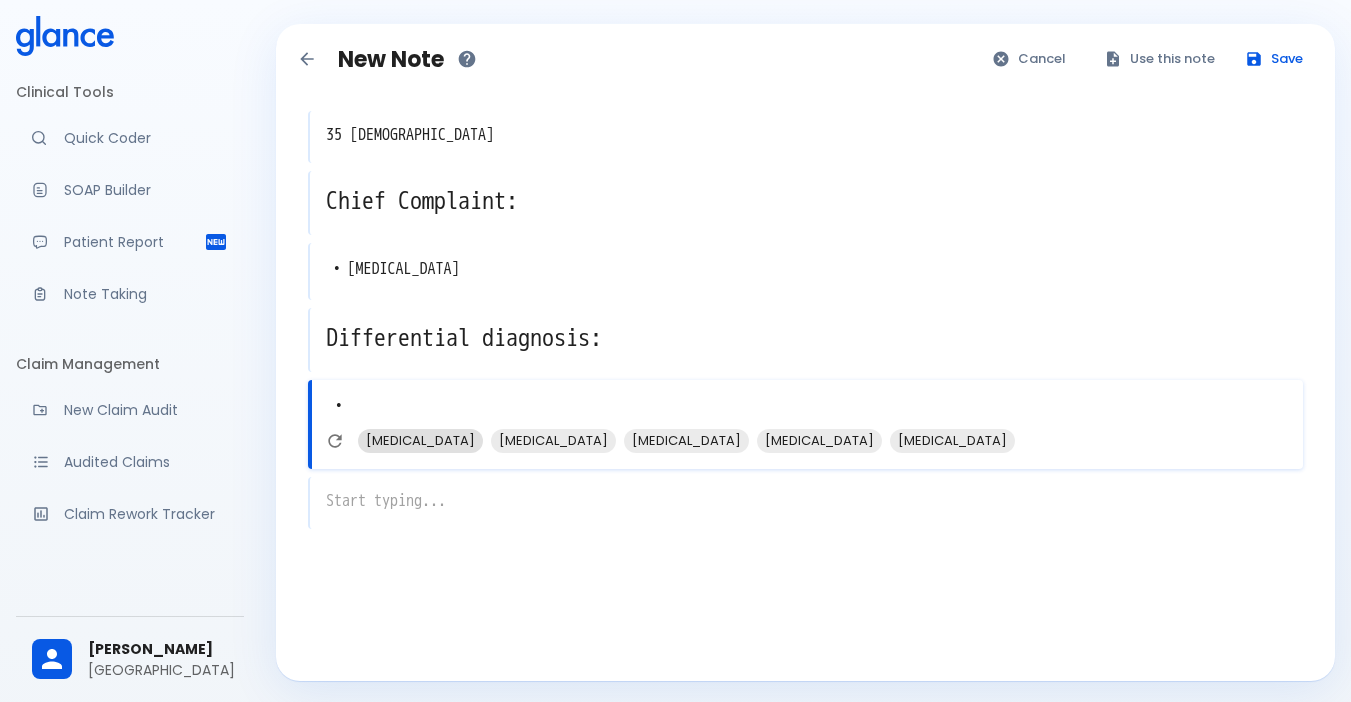 click on "[MEDICAL_DATA]" at bounding box center [420, 440] 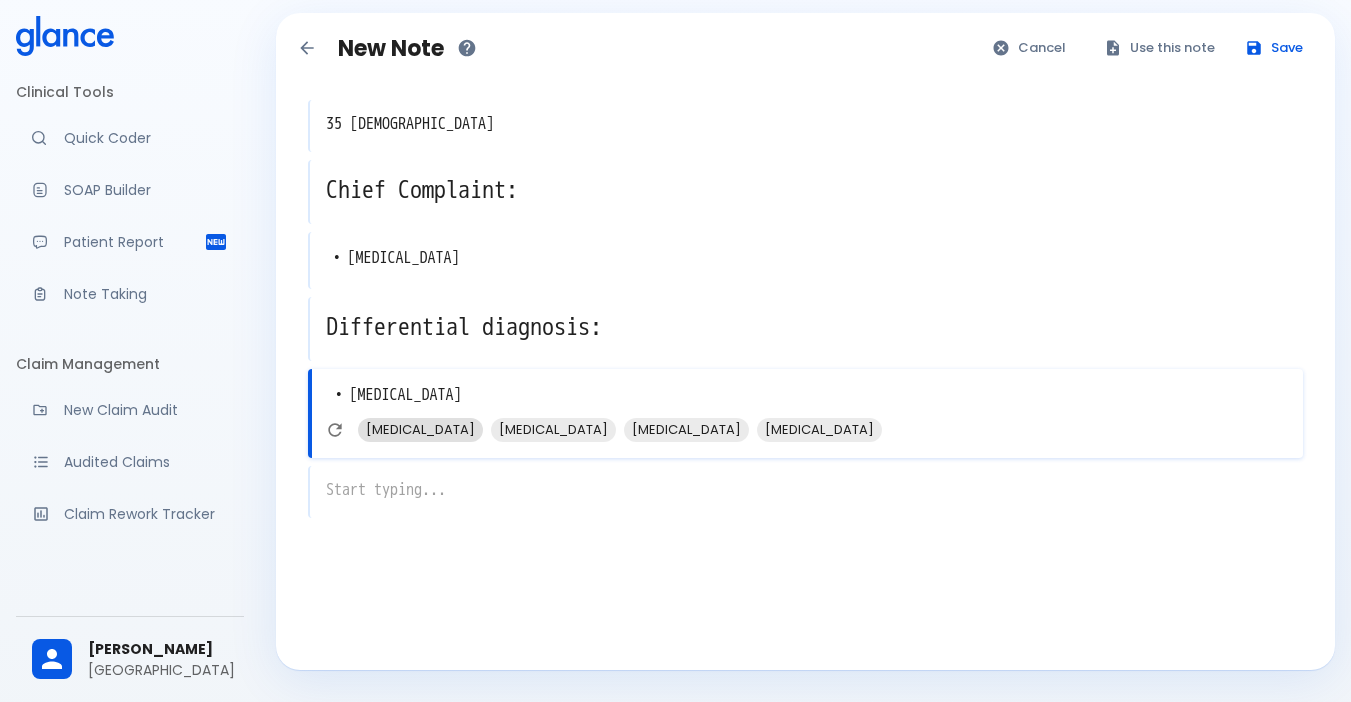scroll, scrollTop: 48, scrollLeft: 0, axis: vertical 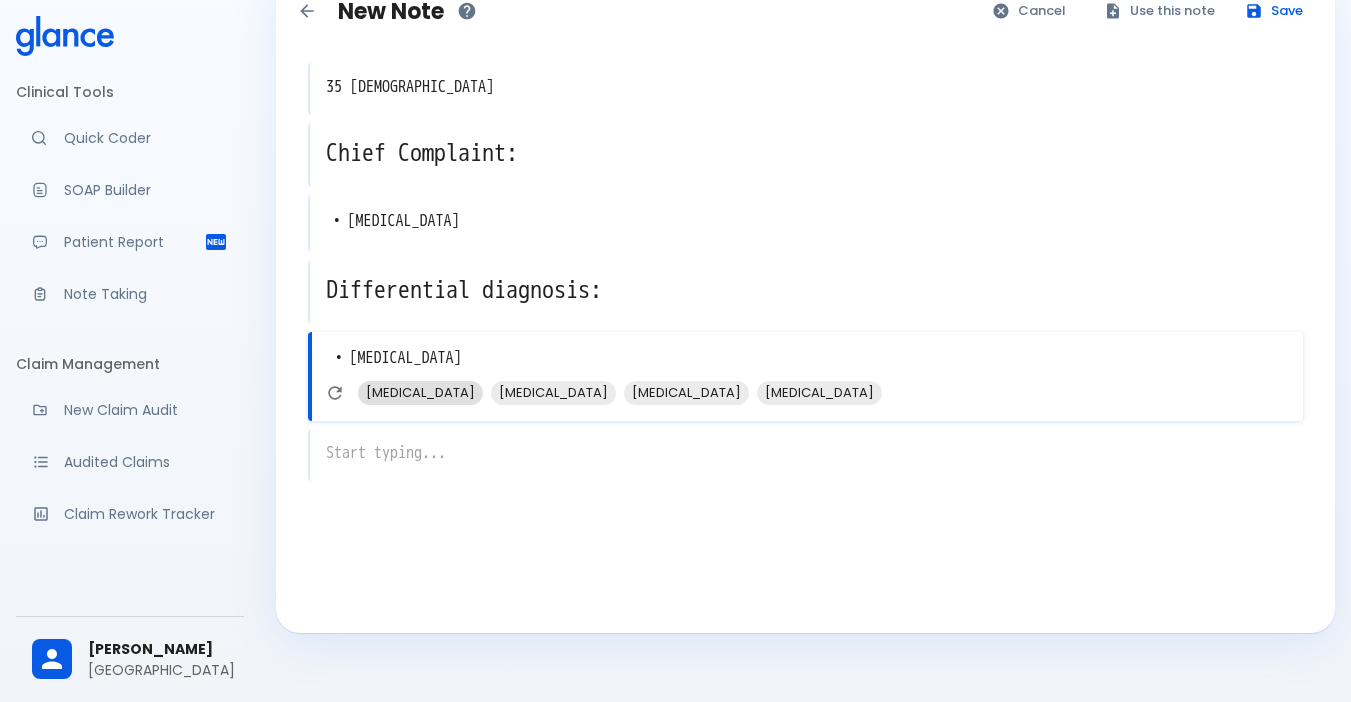 click on "[MEDICAL_DATA]" at bounding box center [420, 392] 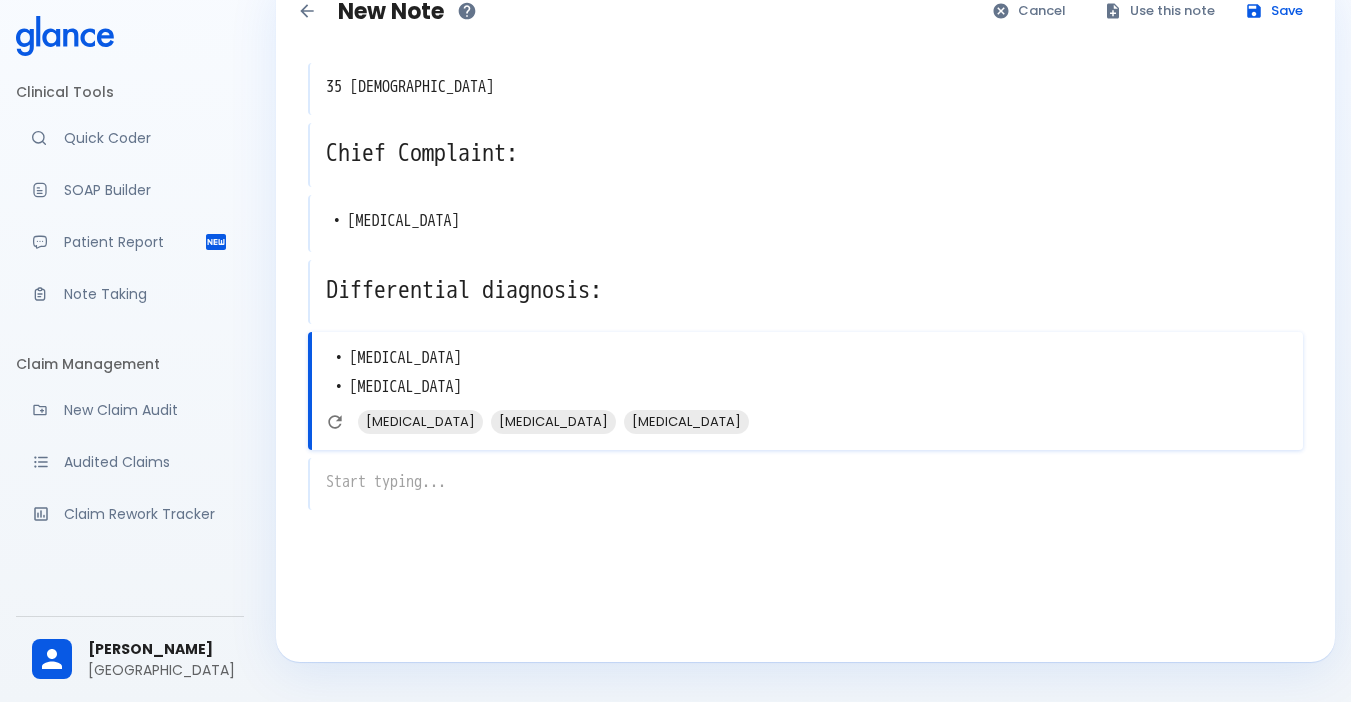 click on "x" at bounding box center (805, 484) 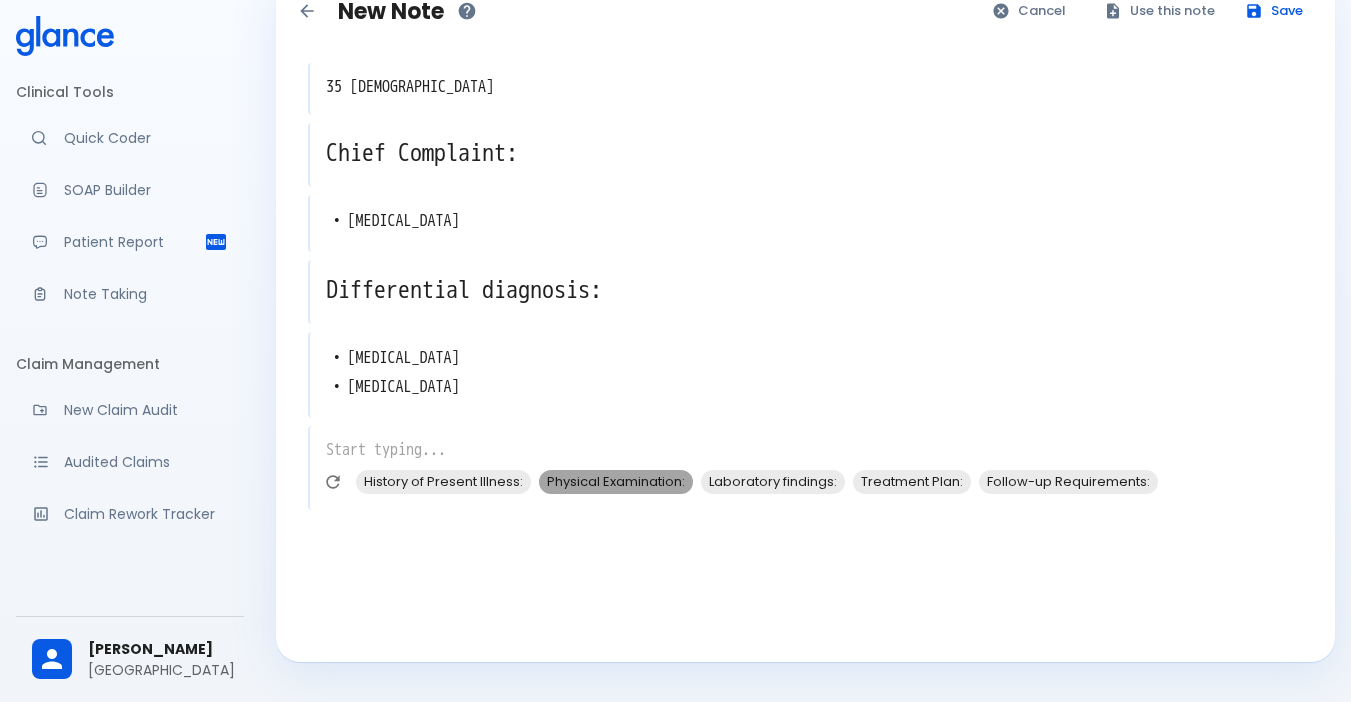 click on "Physical Examination:" at bounding box center (616, 481) 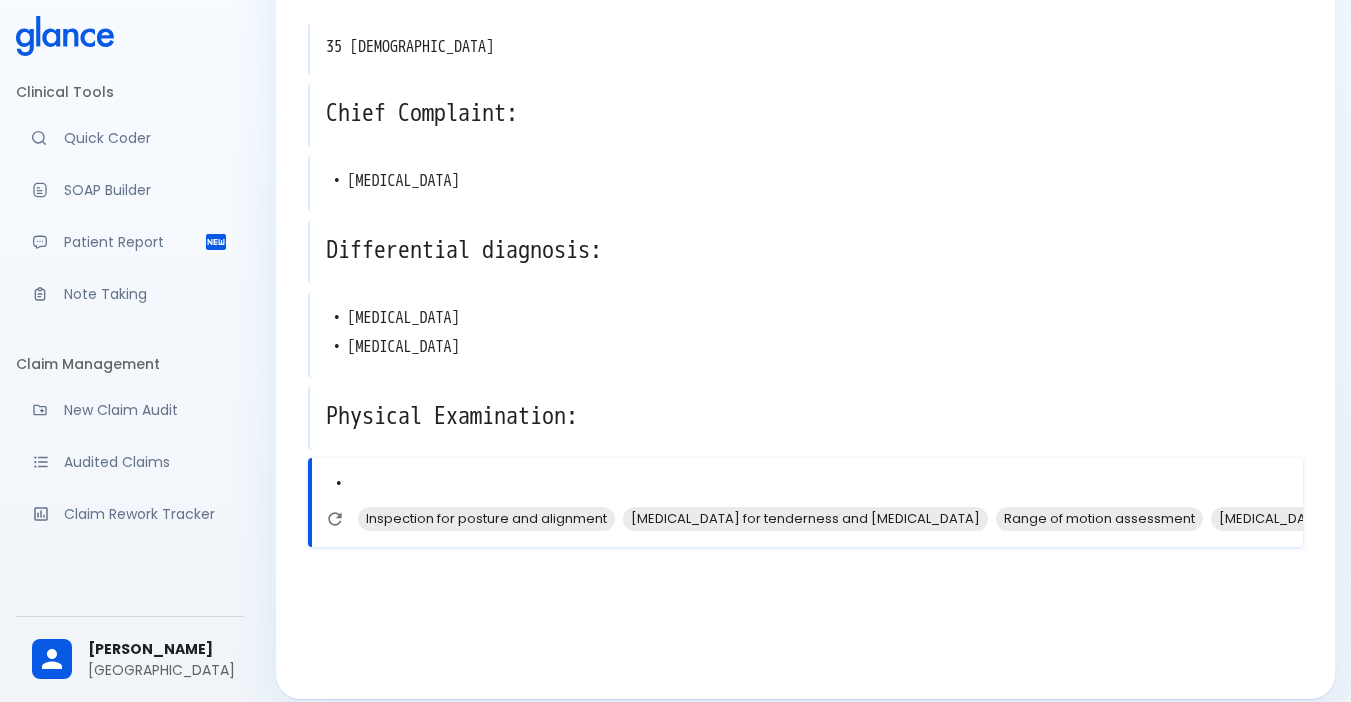 scroll, scrollTop: 109, scrollLeft: 0, axis: vertical 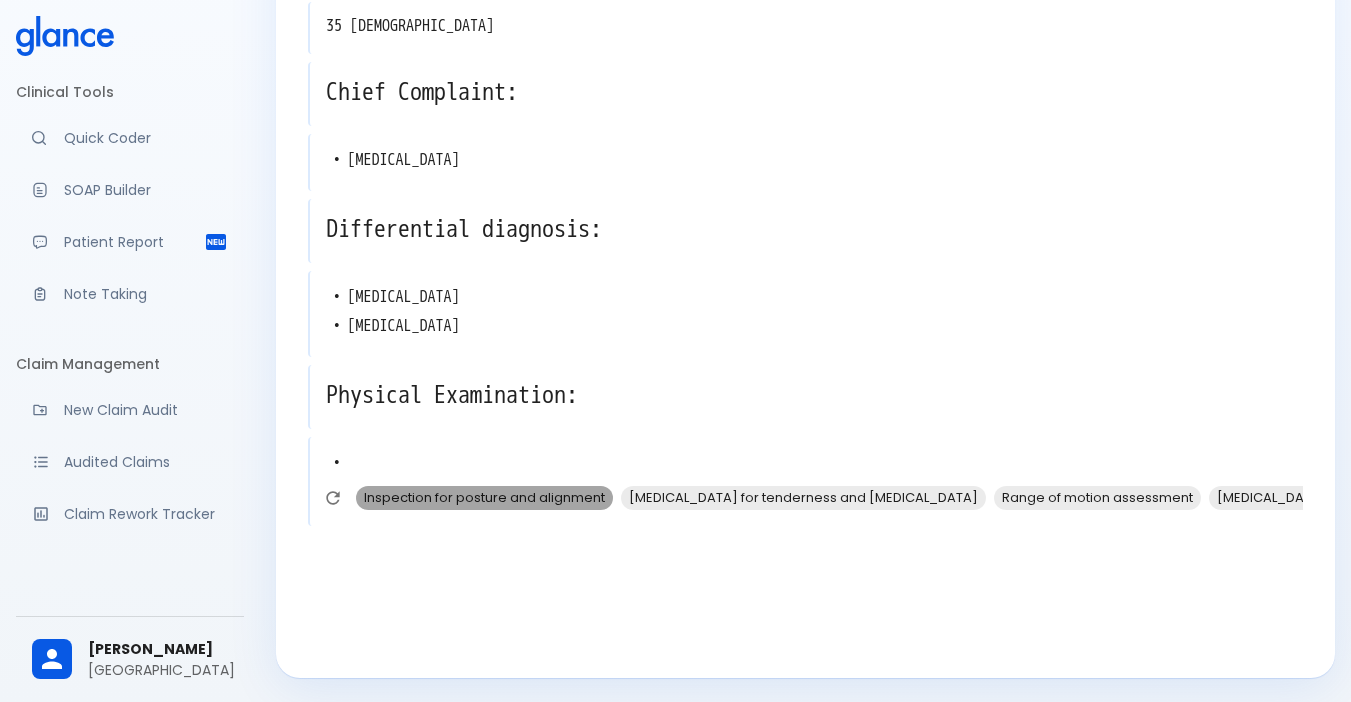 click on "Inspection for posture and alignment" at bounding box center (484, 497) 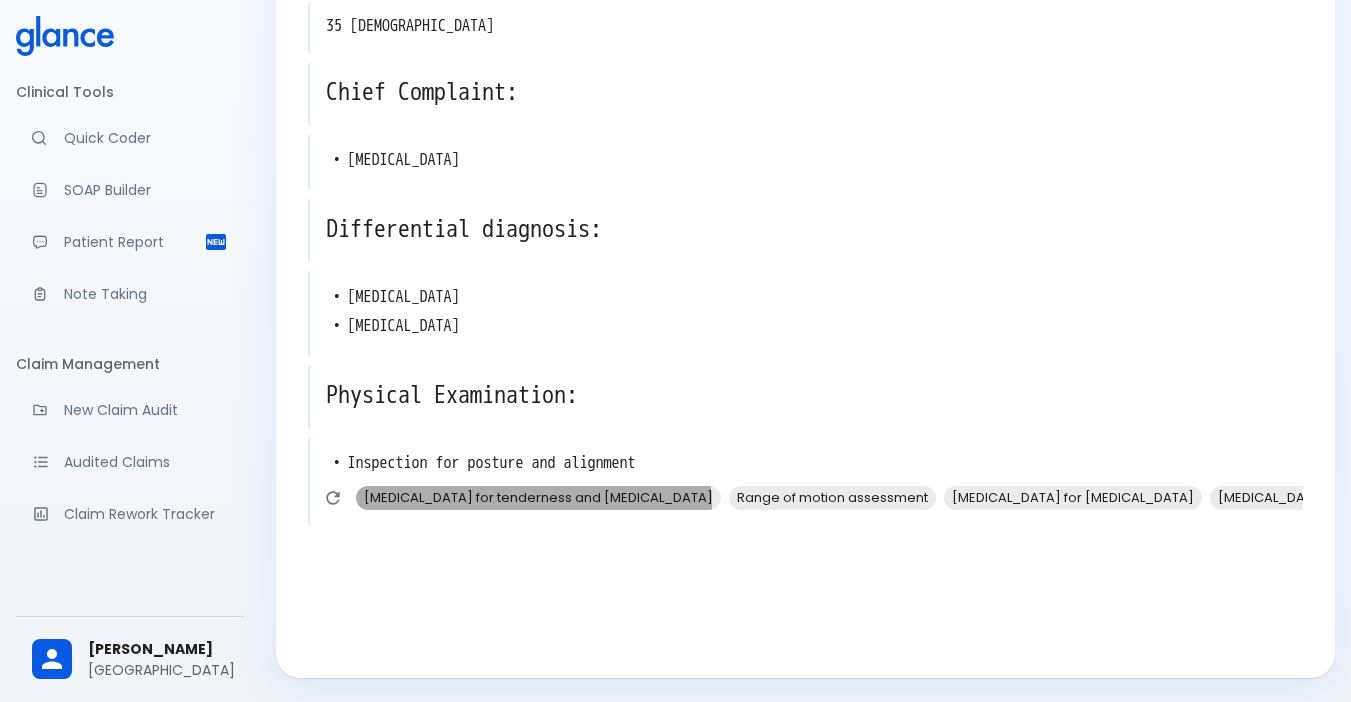 click on "[MEDICAL_DATA] for tenderness and [MEDICAL_DATA]" at bounding box center (538, 497) 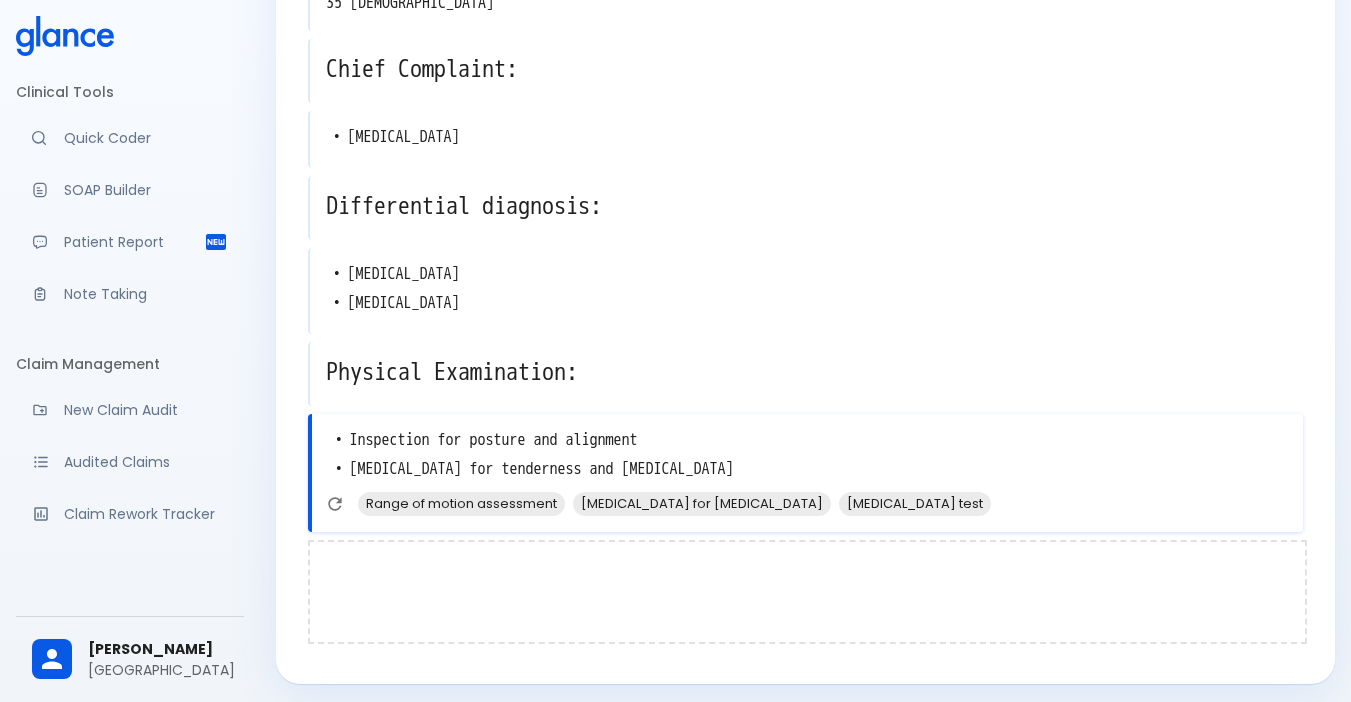 scroll, scrollTop: 138, scrollLeft: 0, axis: vertical 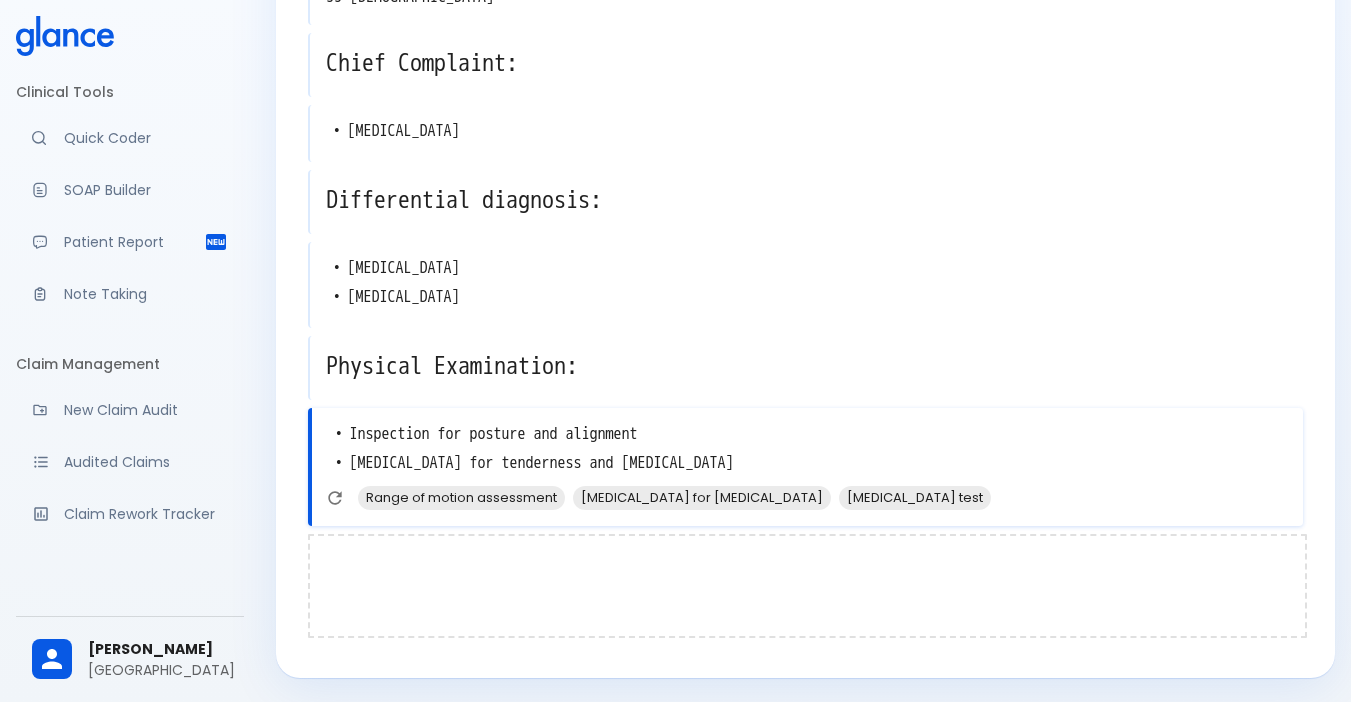 click at bounding box center [807, 586] 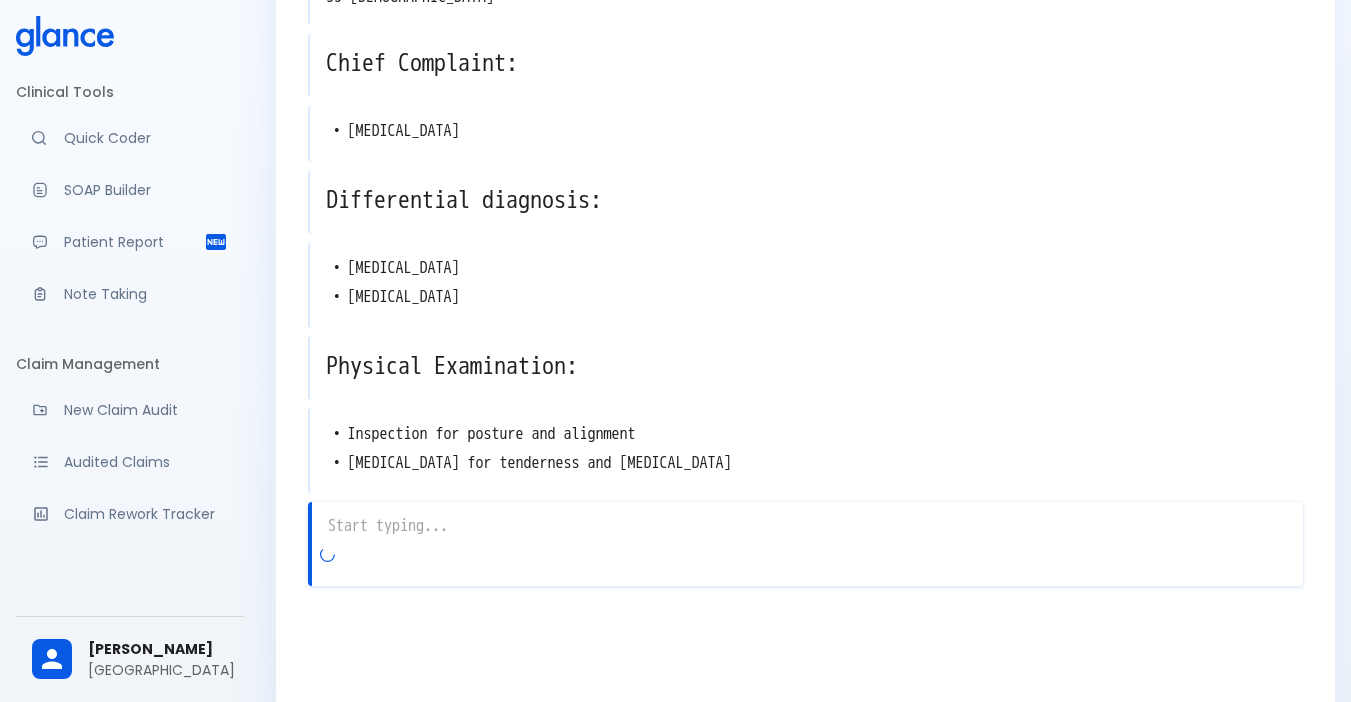 scroll, scrollTop: 198, scrollLeft: 0, axis: vertical 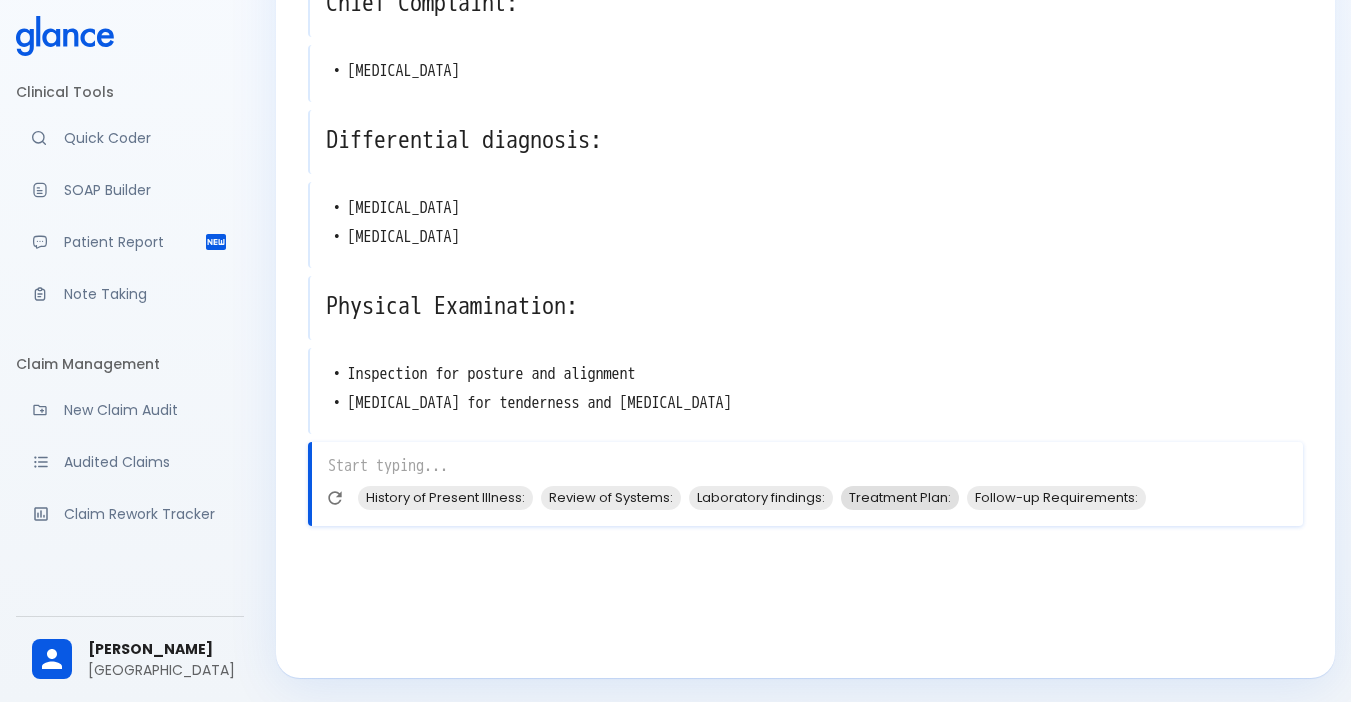 click on "Treatment Plan:" at bounding box center [900, 497] 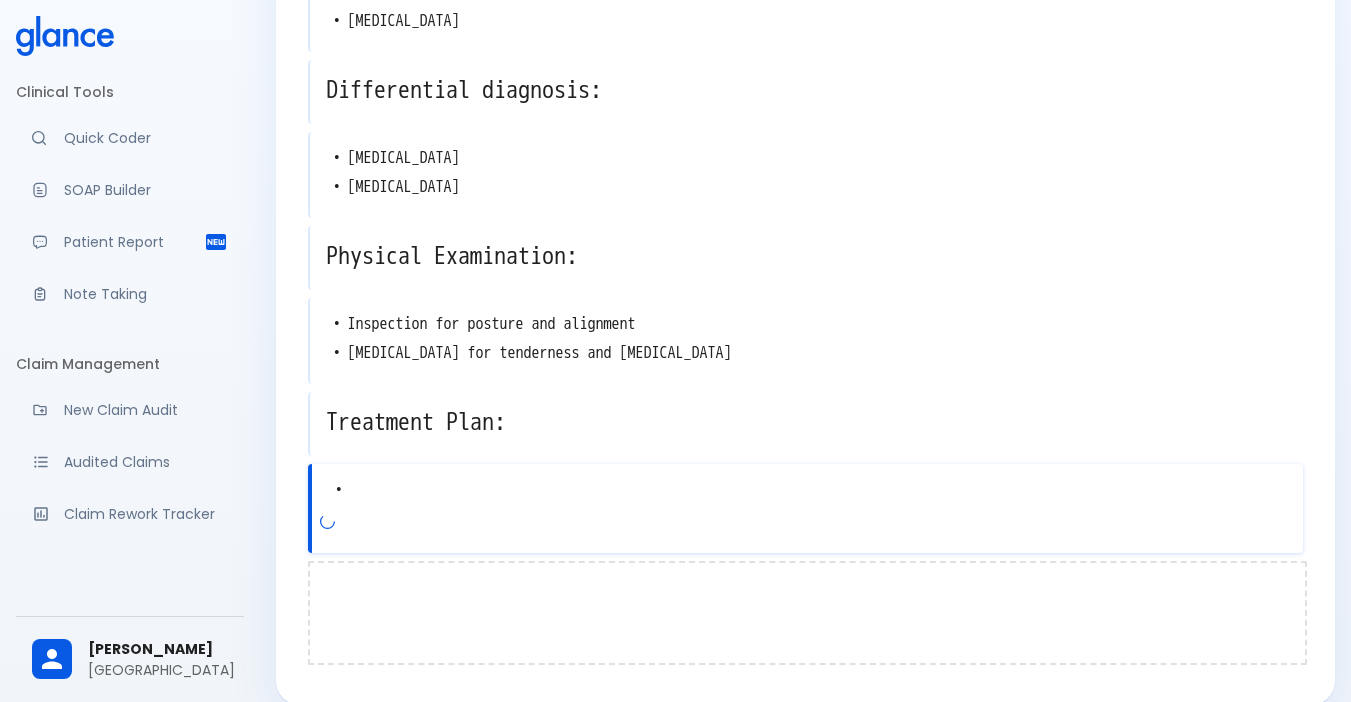 scroll, scrollTop: 275, scrollLeft: 0, axis: vertical 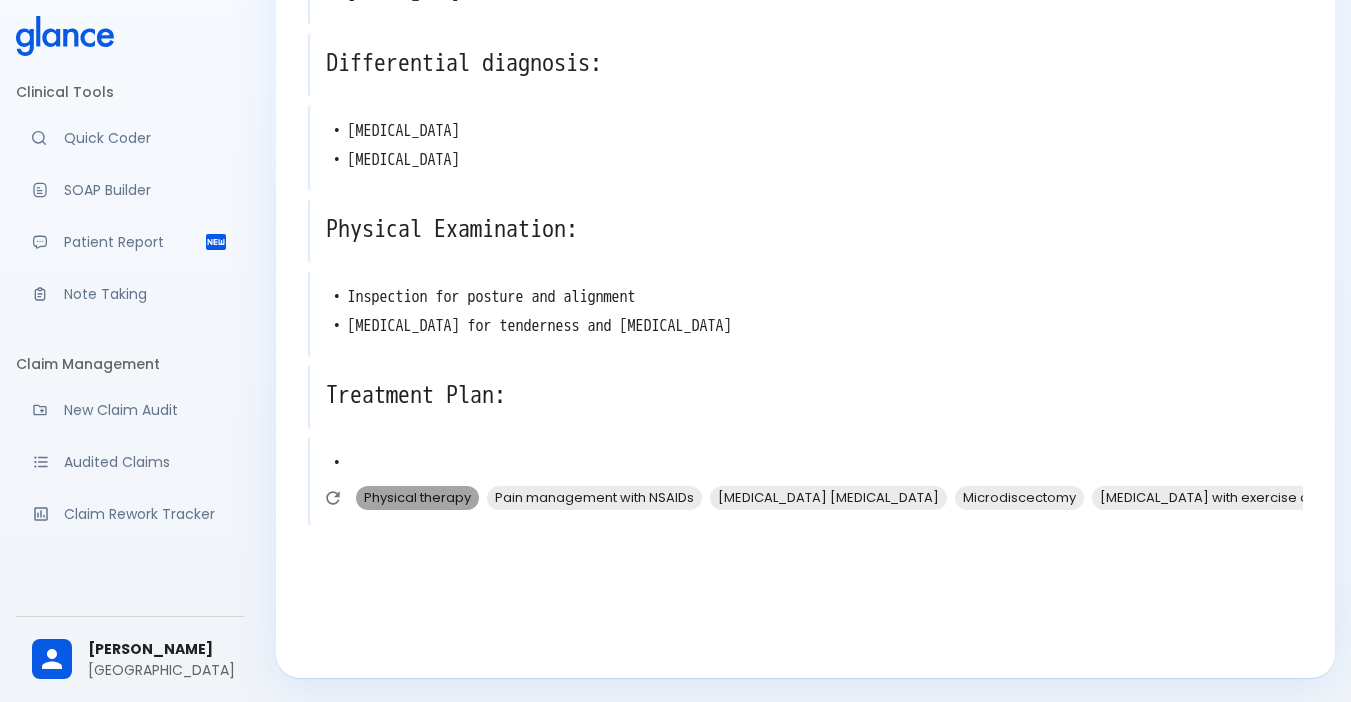 click on "Physical therapy" at bounding box center (417, 497) 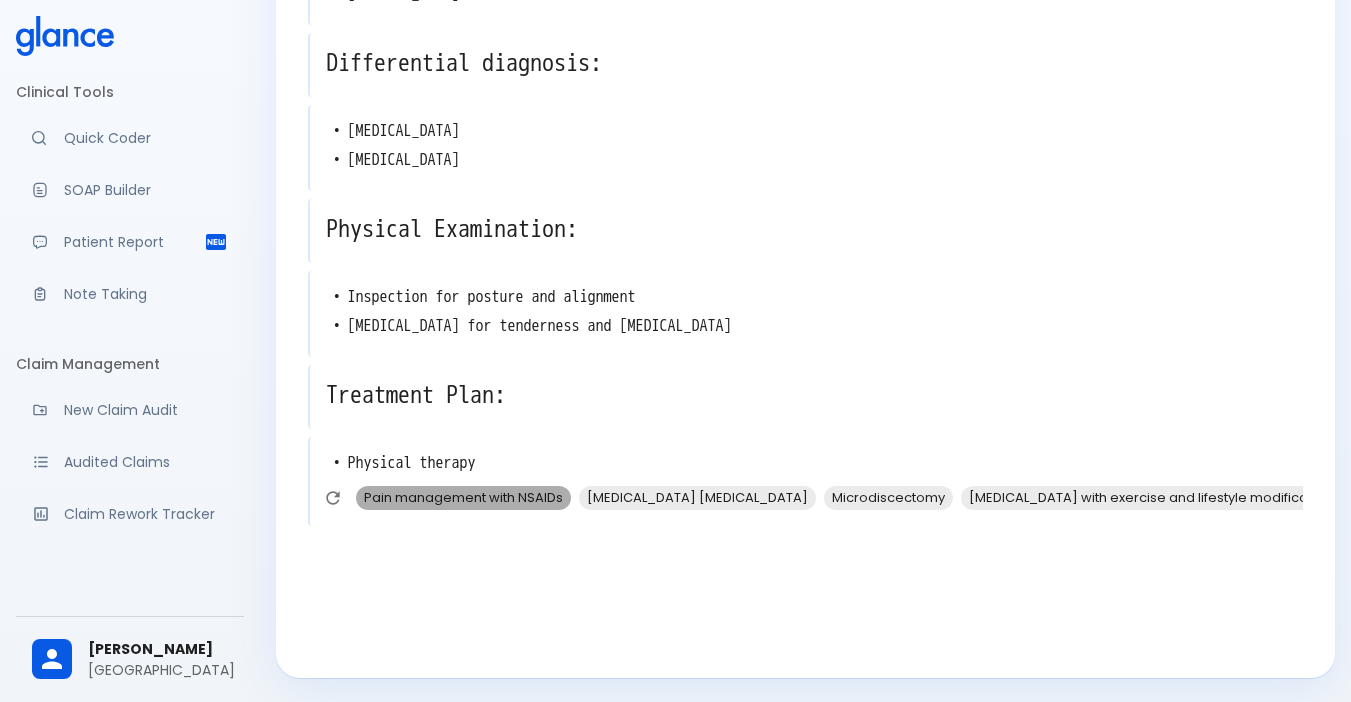 click on "Pain management with NSAIDs" at bounding box center (463, 497) 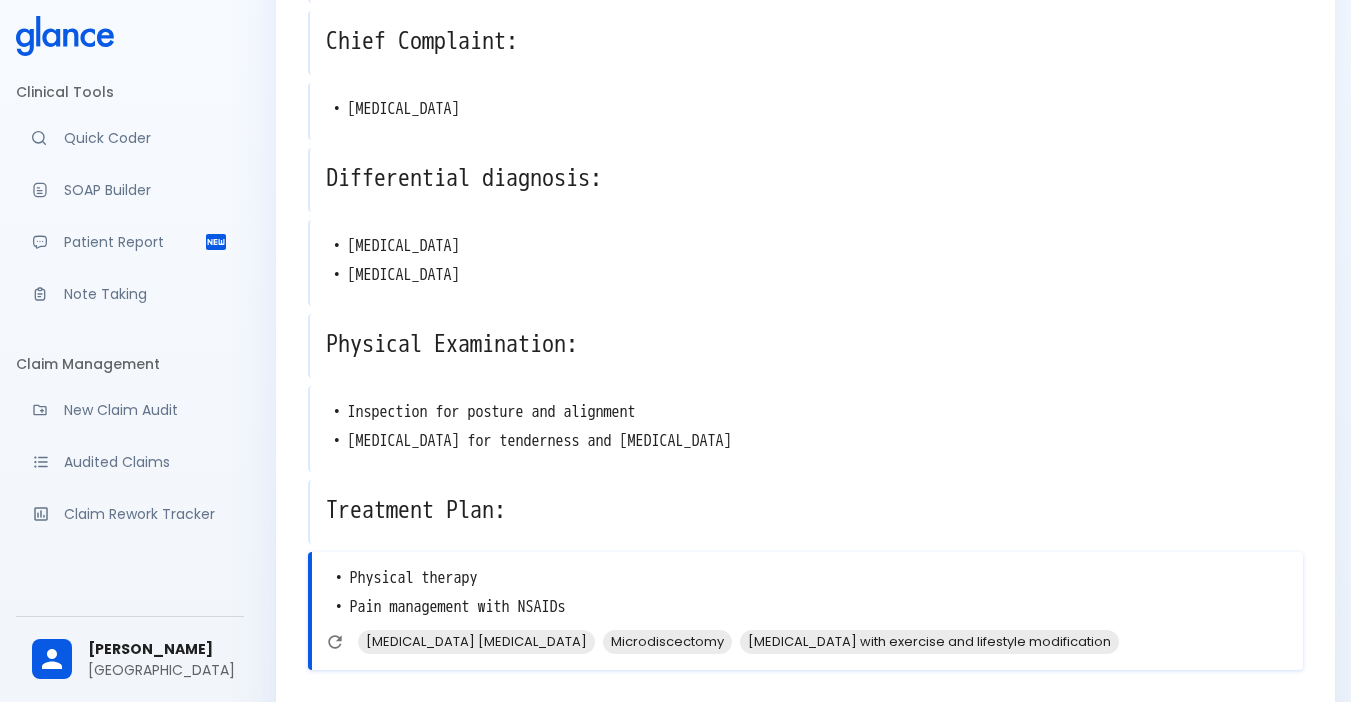 scroll, scrollTop: 0, scrollLeft: 0, axis: both 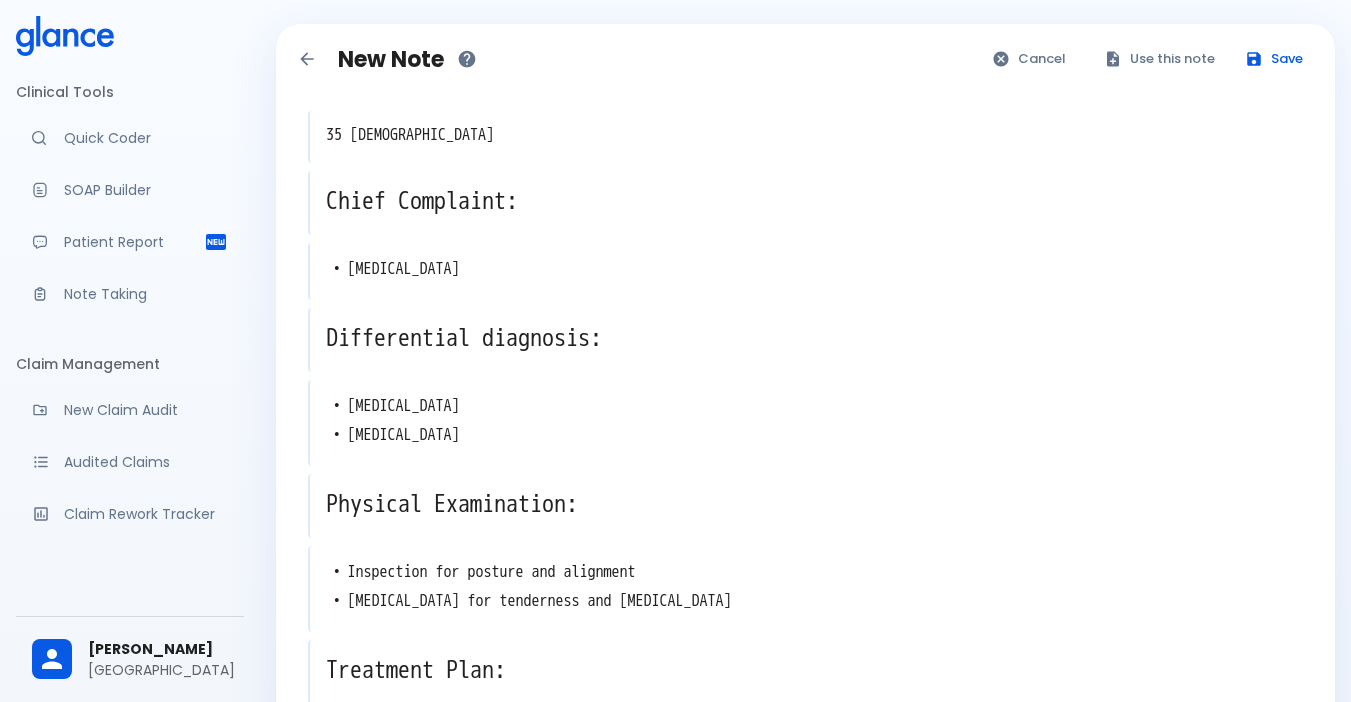 click on "• [MEDICAL_DATA]" at bounding box center [806, 269] 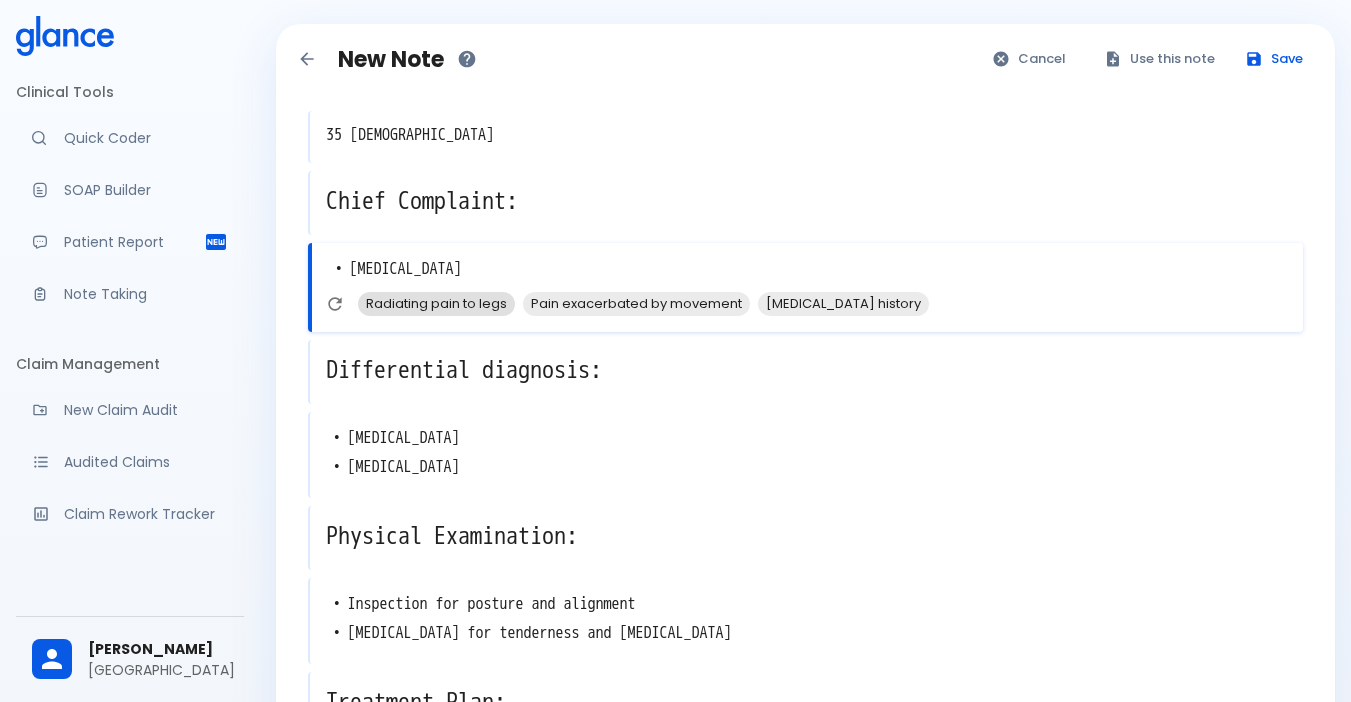 click on "Radiating pain to legs" at bounding box center (436, 303) 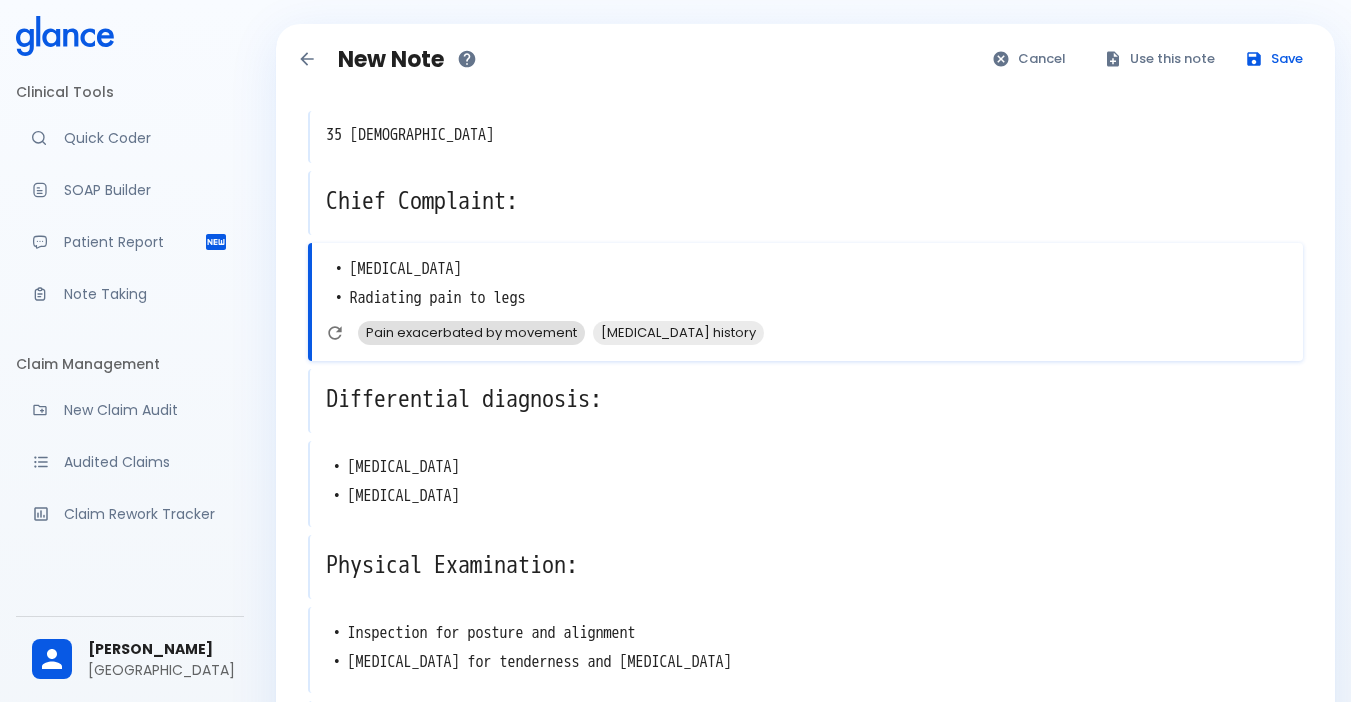 click on "Pain exacerbated by movement" at bounding box center [471, 332] 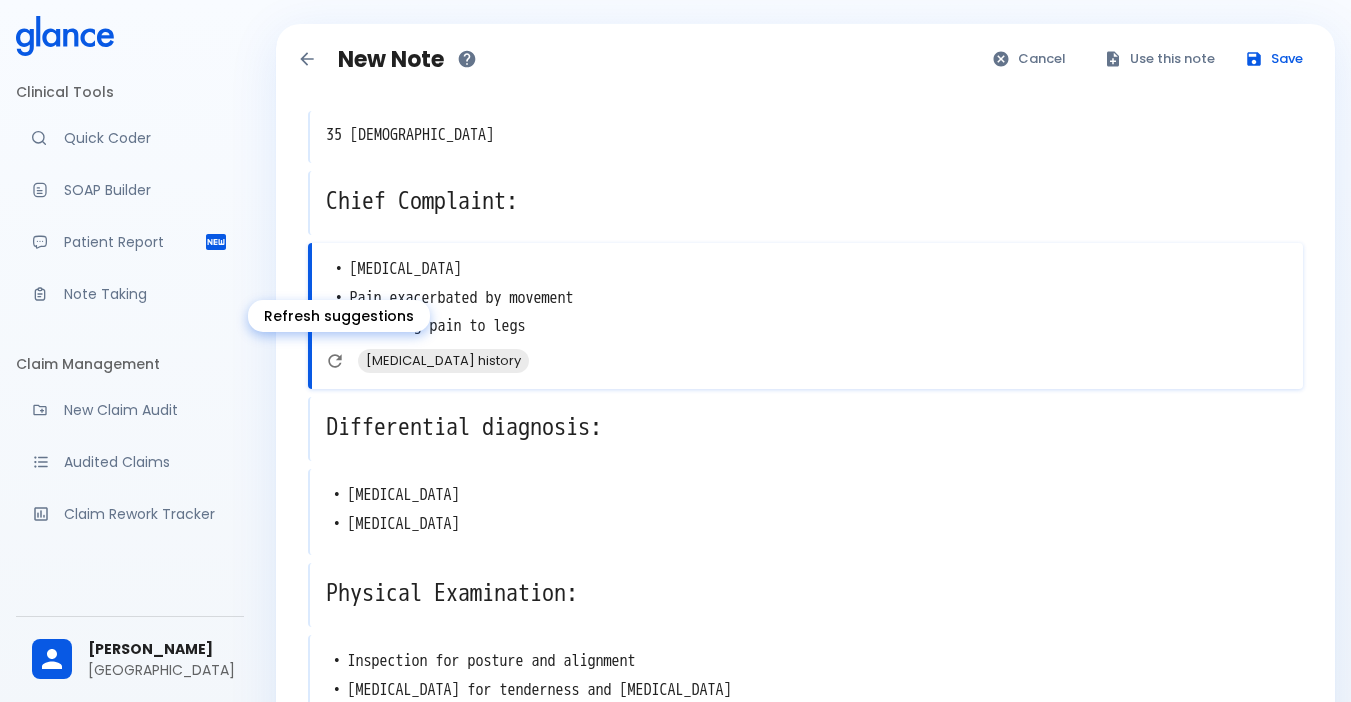 click 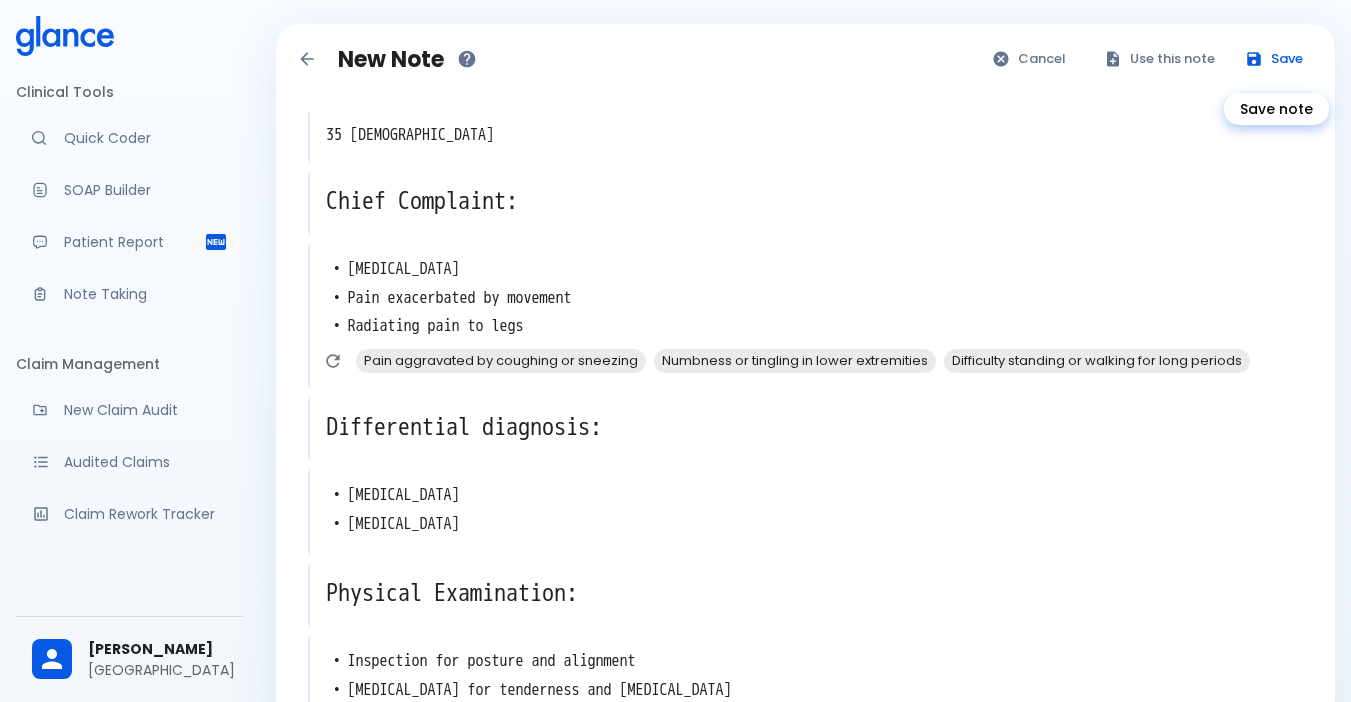 click 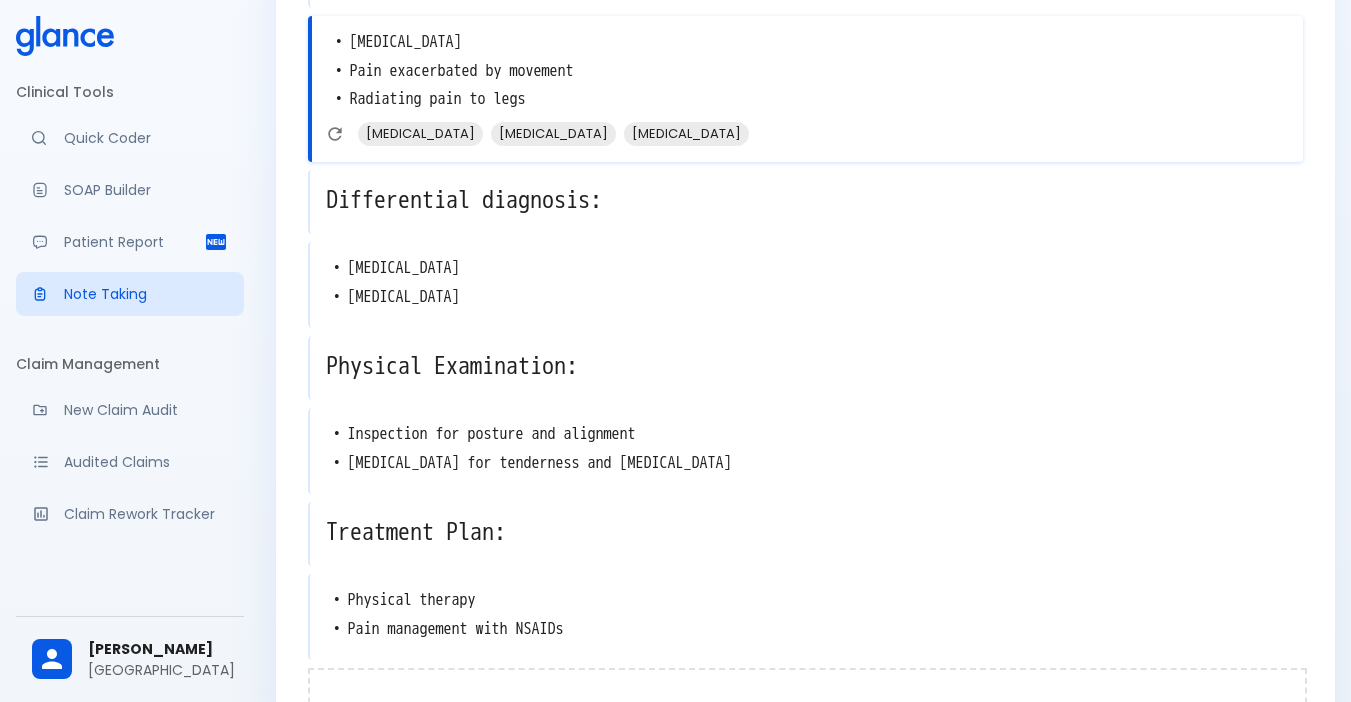 scroll, scrollTop: 361, scrollLeft: 0, axis: vertical 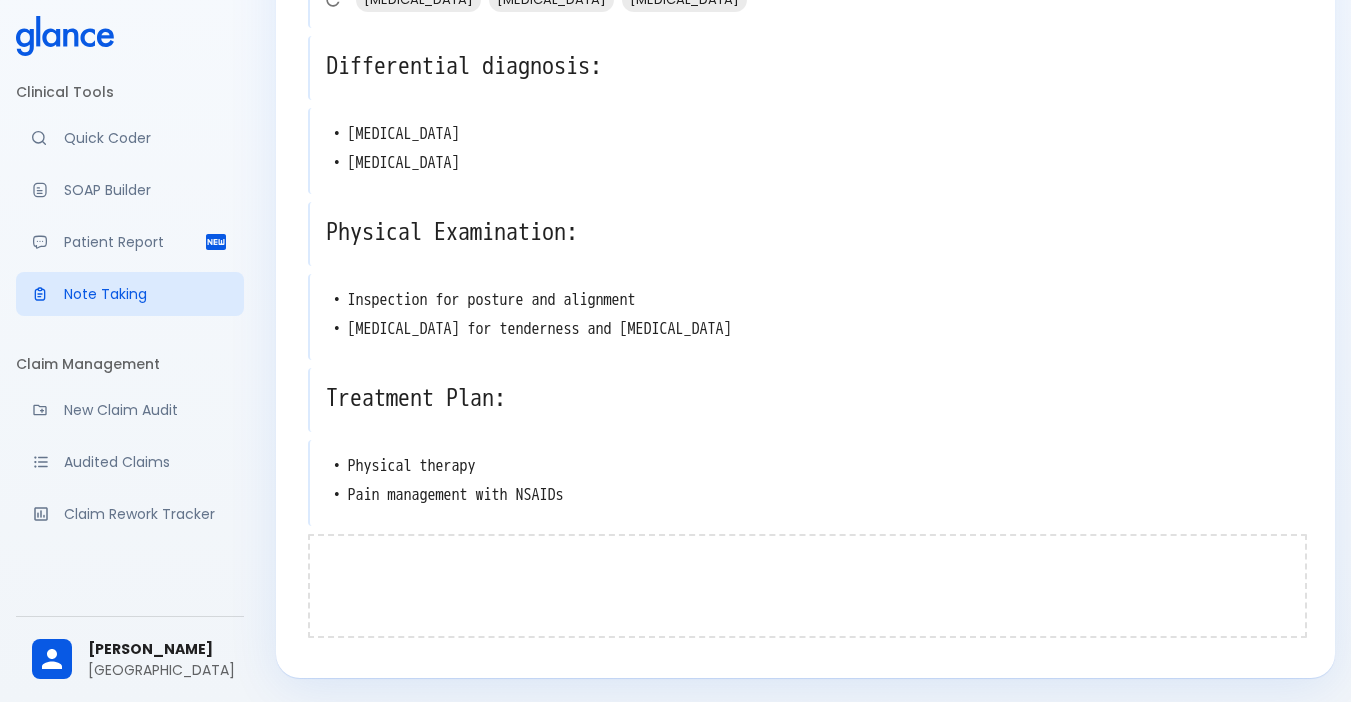 click at bounding box center (807, 586) 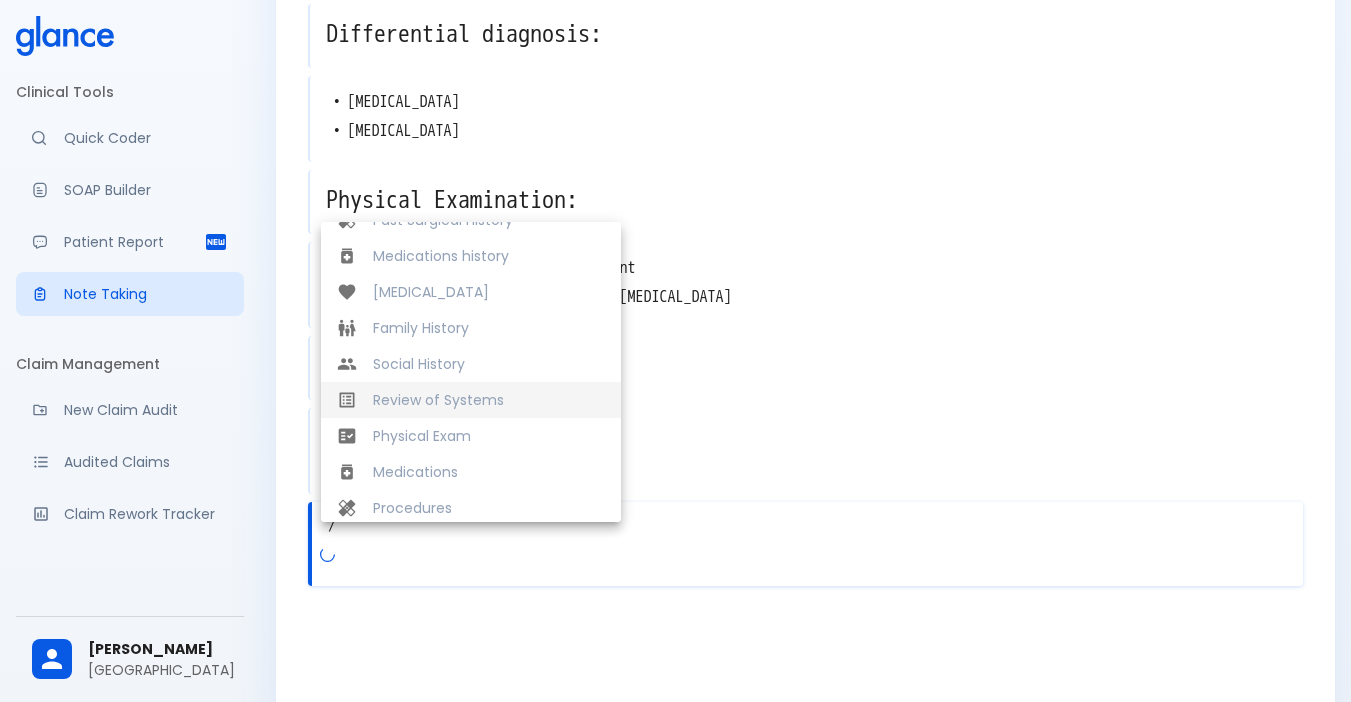 scroll, scrollTop: 384, scrollLeft: 0, axis: vertical 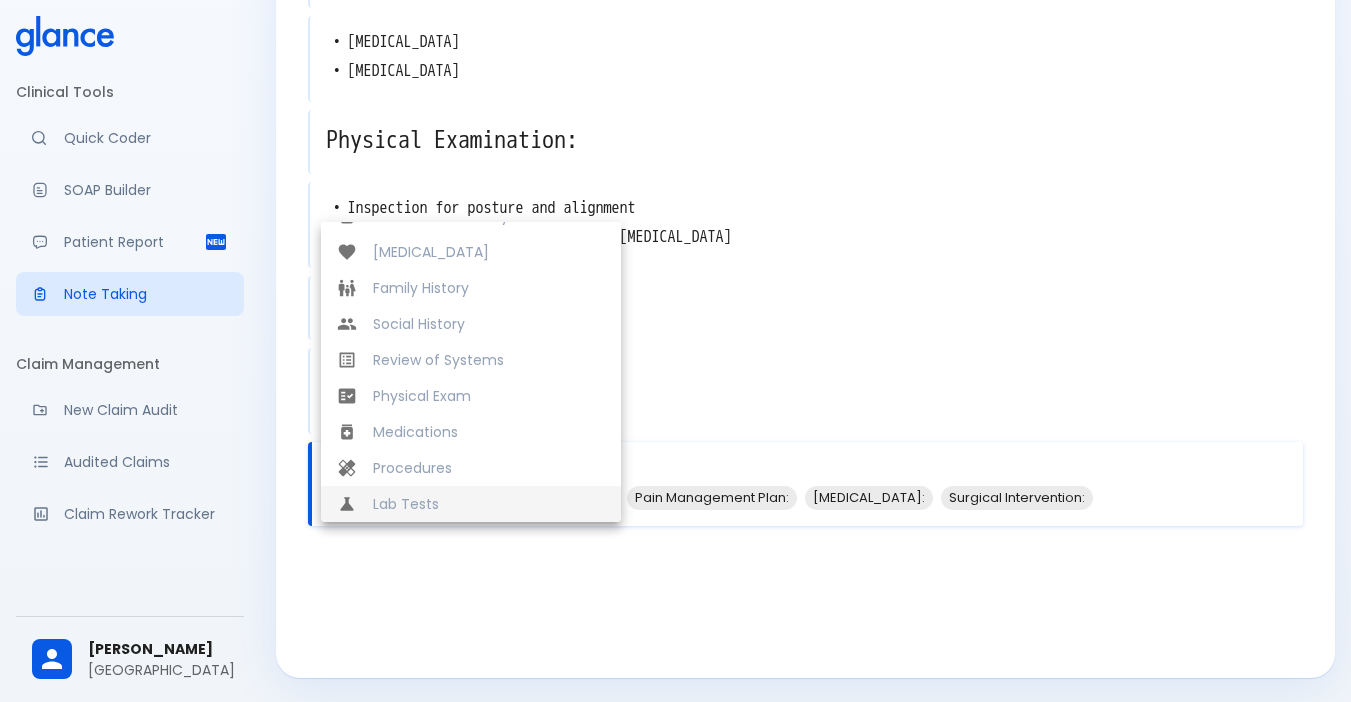 click on "Lab Tests" at bounding box center [489, 504] 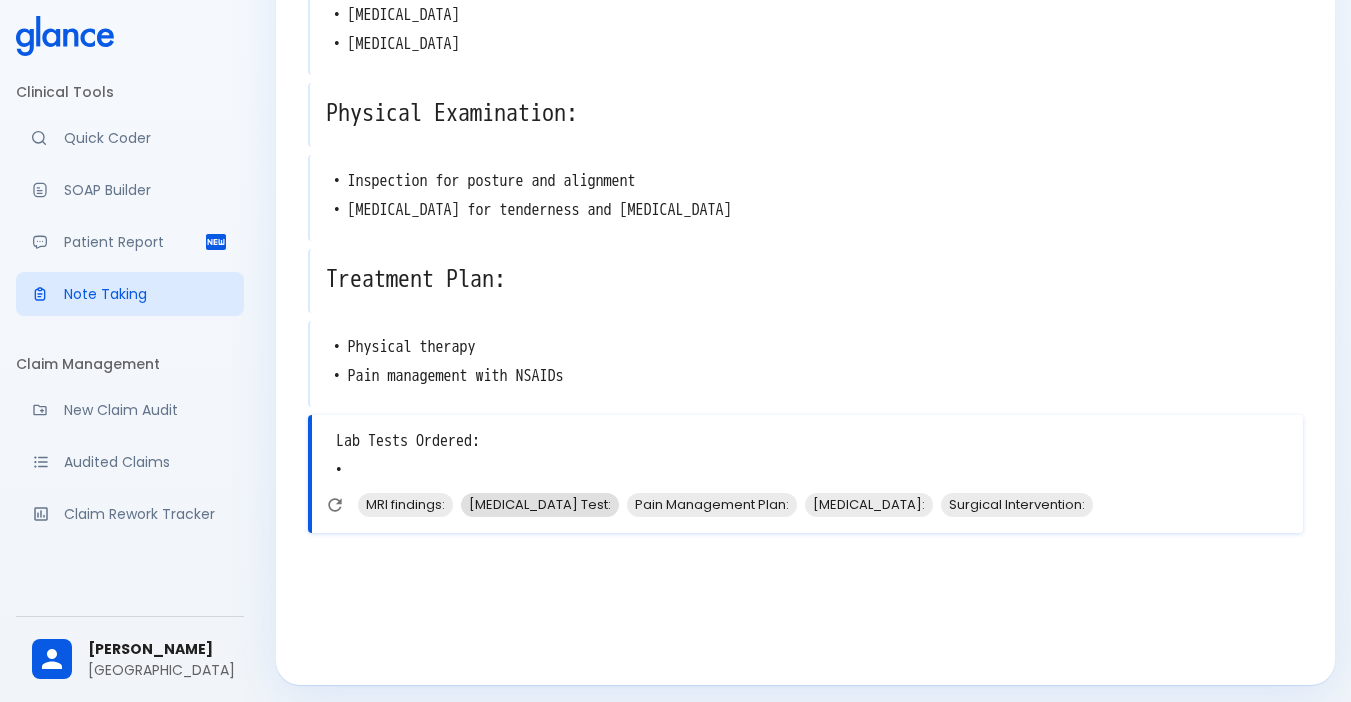 scroll, scrollTop: 455, scrollLeft: 0, axis: vertical 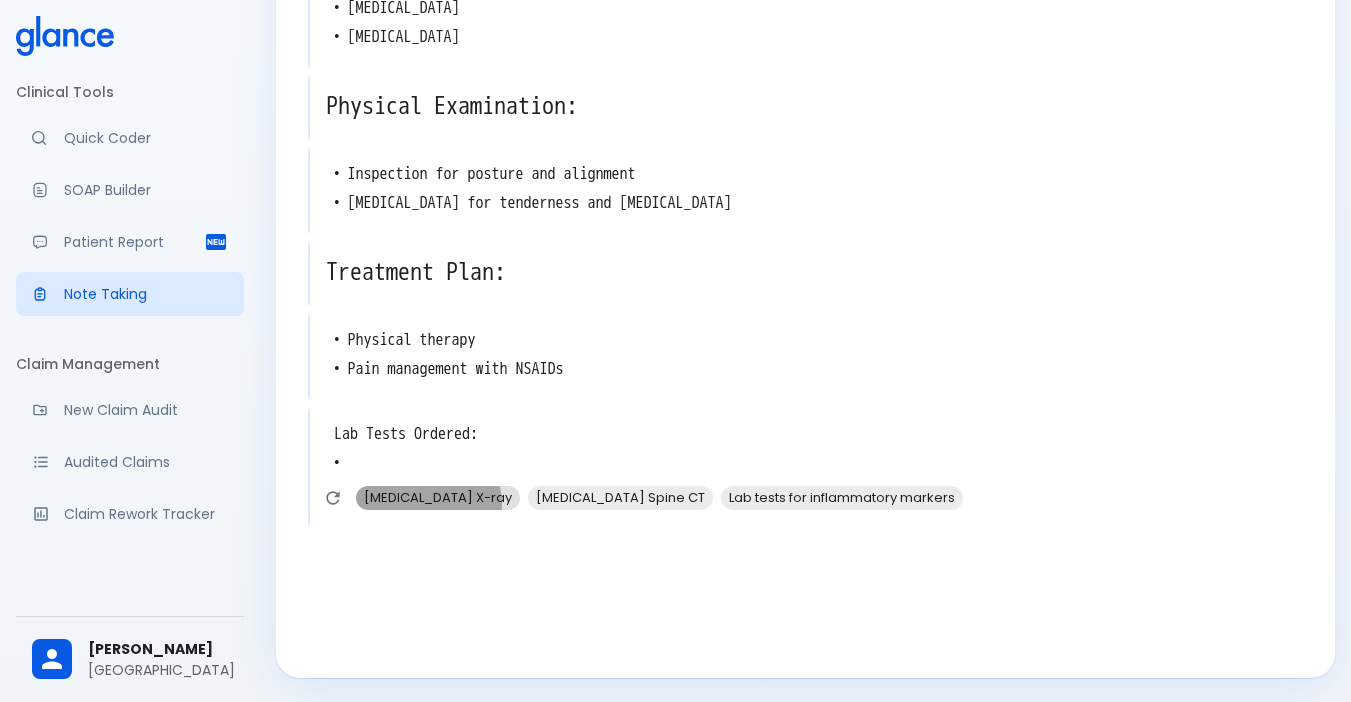 click on "[MEDICAL_DATA] X-ray" at bounding box center (438, 497) 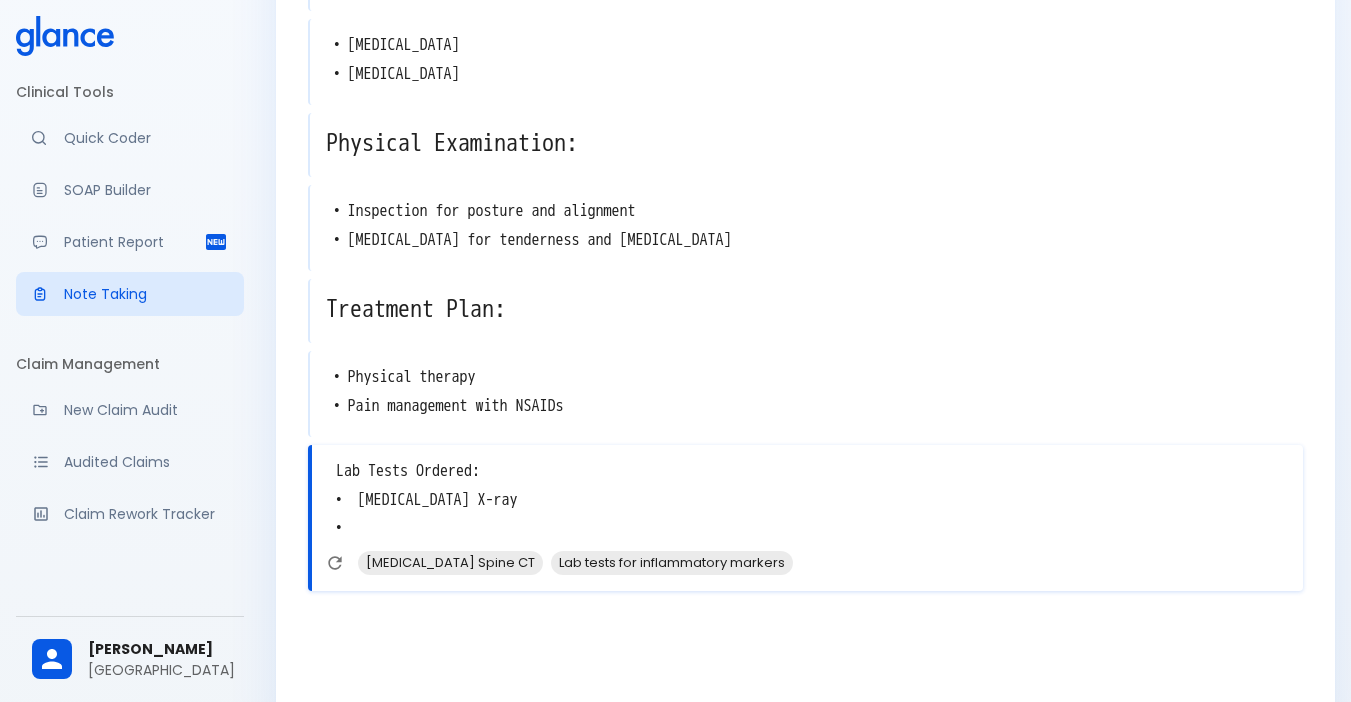 scroll, scrollTop: 483, scrollLeft: 0, axis: vertical 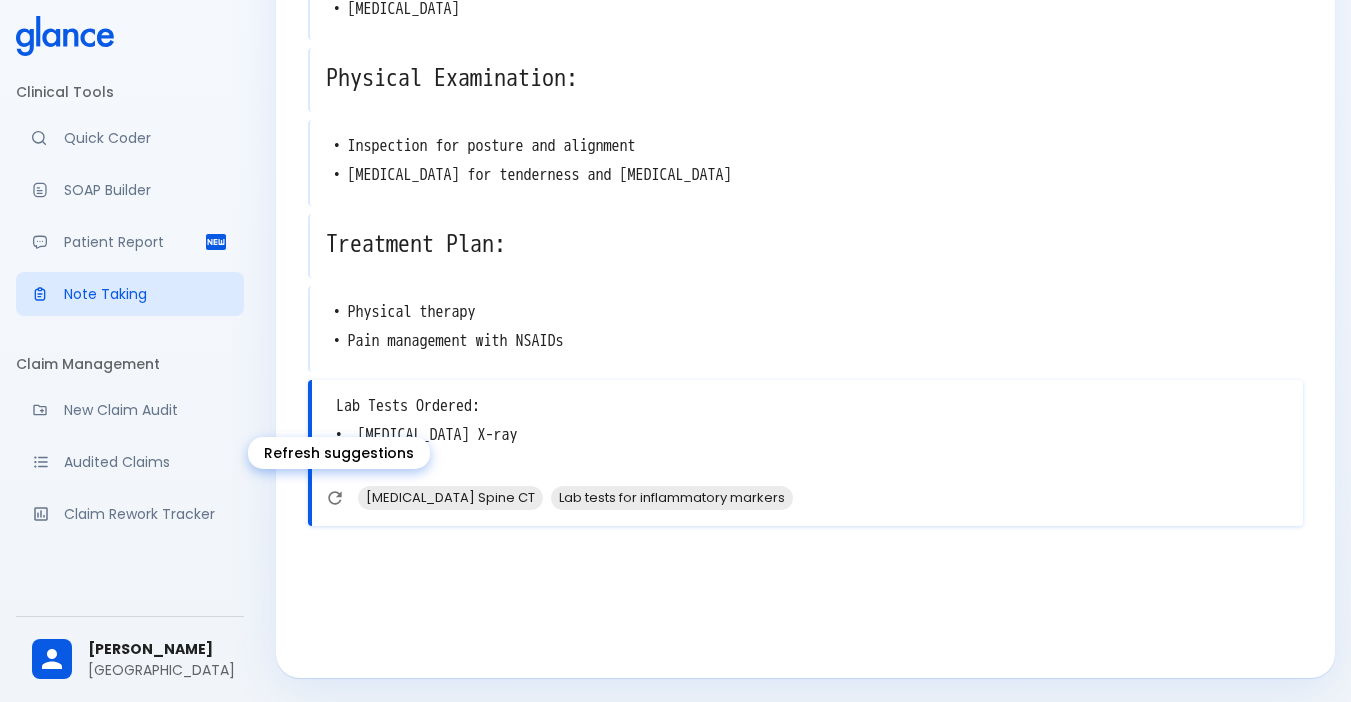click at bounding box center (335, 498) 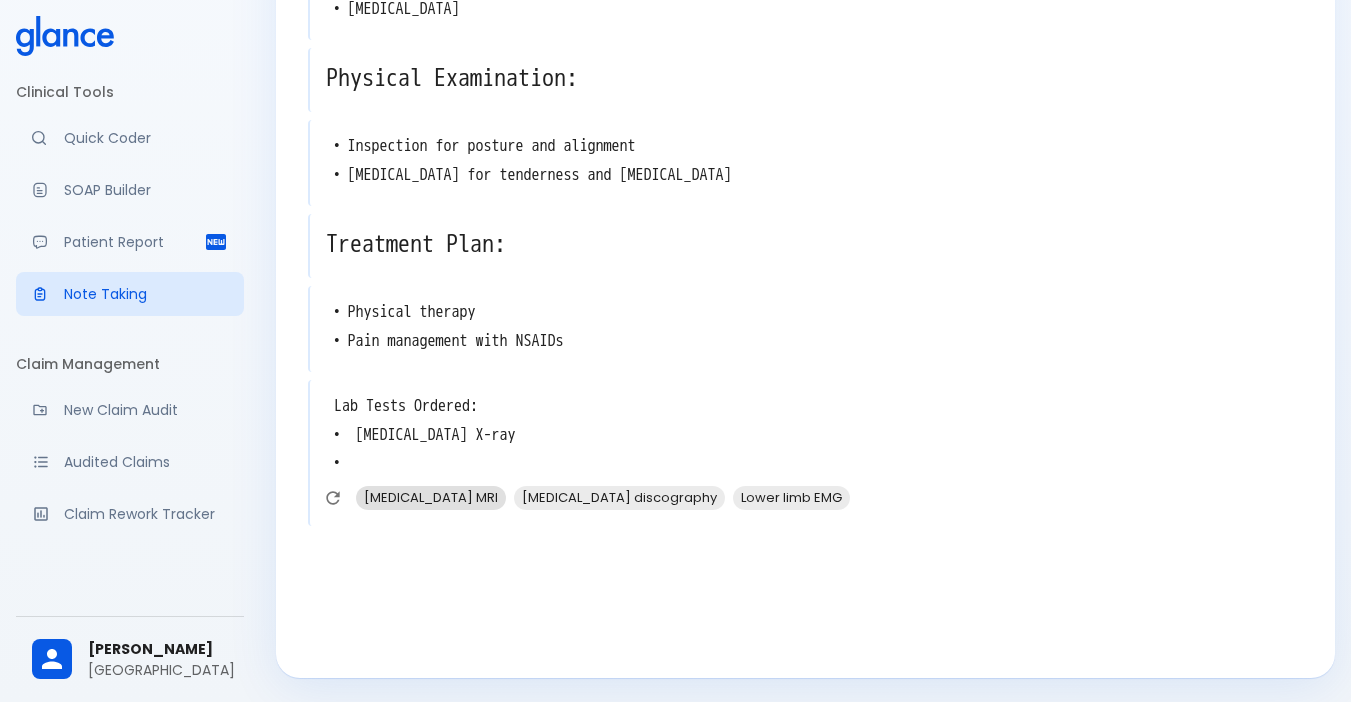 click on "[MEDICAL_DATA] MRI" at bounding box center [431, 497] 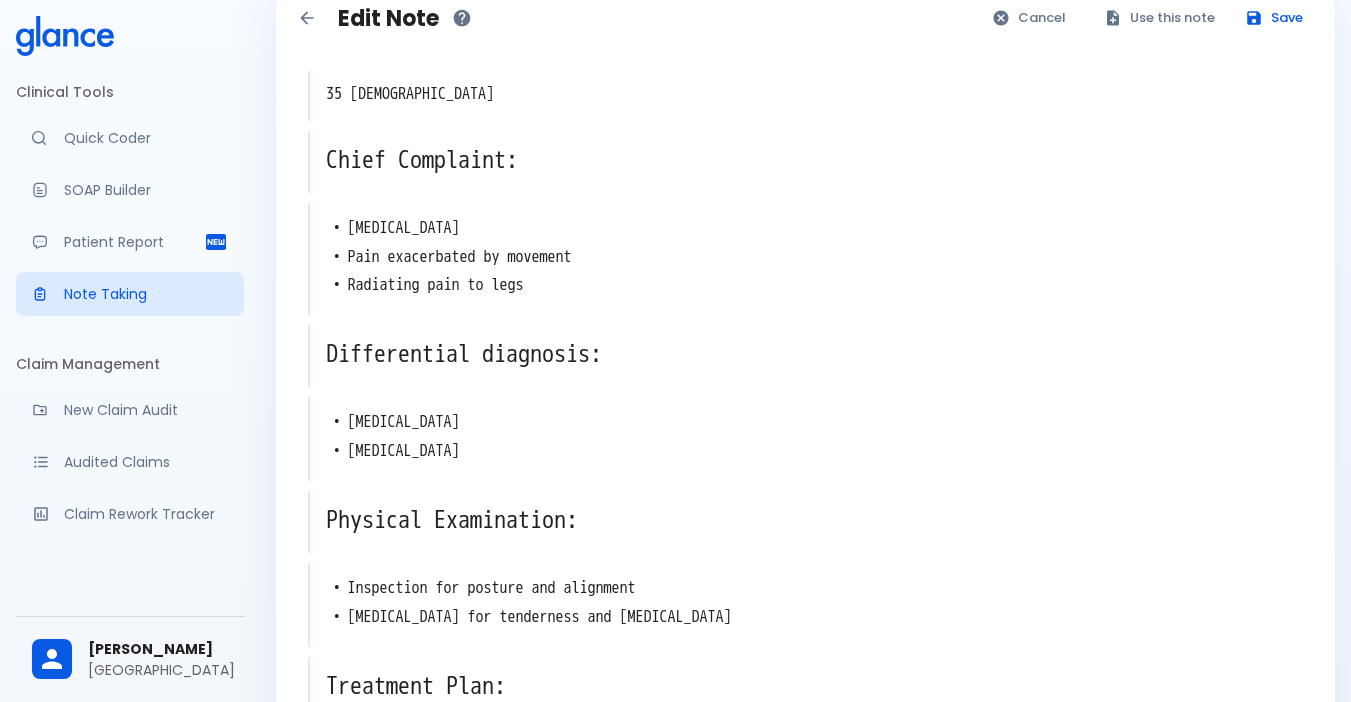 scroll, scrollTop: 0, scrollLeft: 0, axis: both 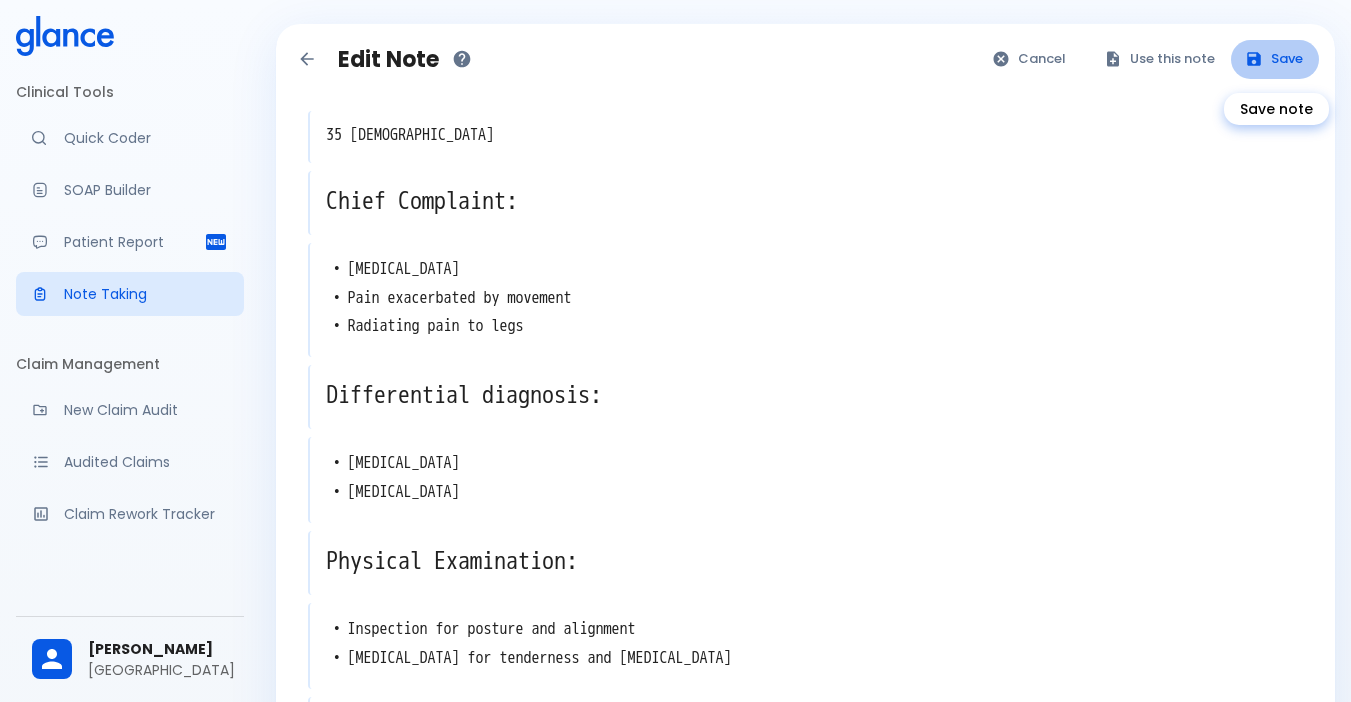 click on "Save" at bounding box center [1275, 59] 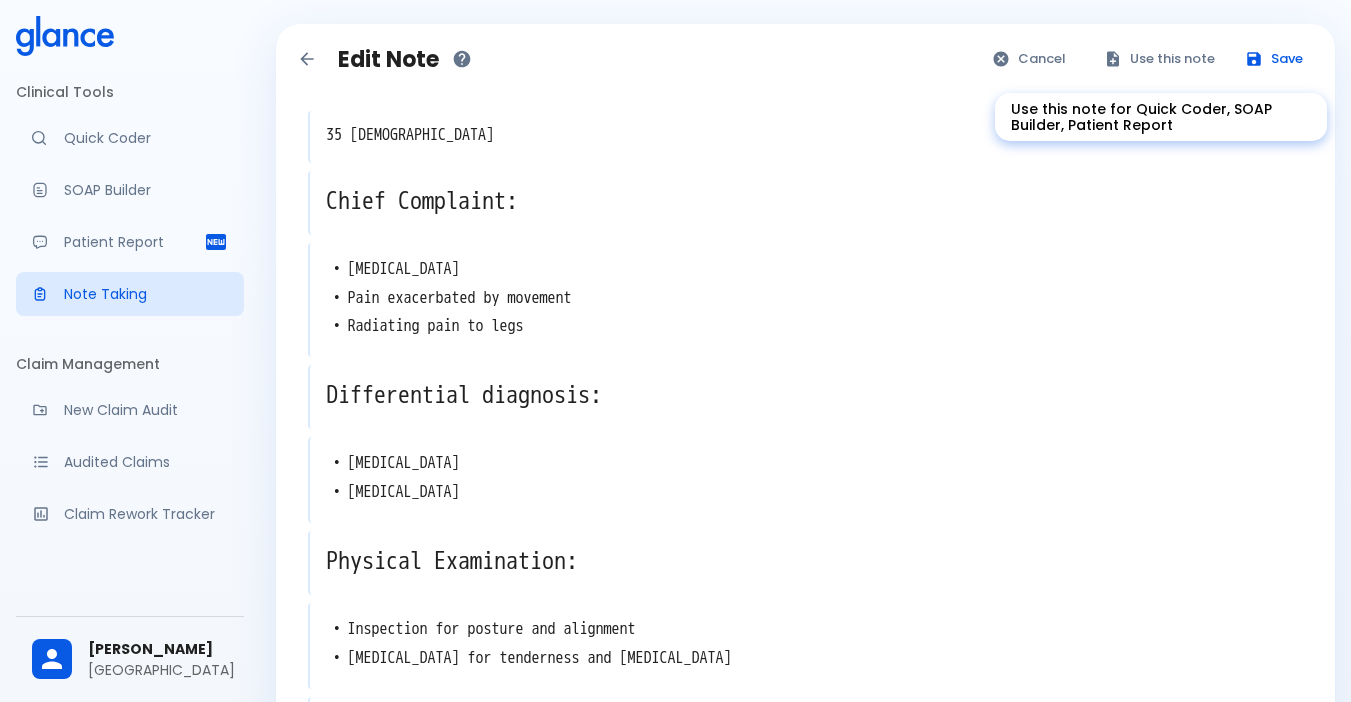 click on "Use this note" at bounding box center [1160, 59] 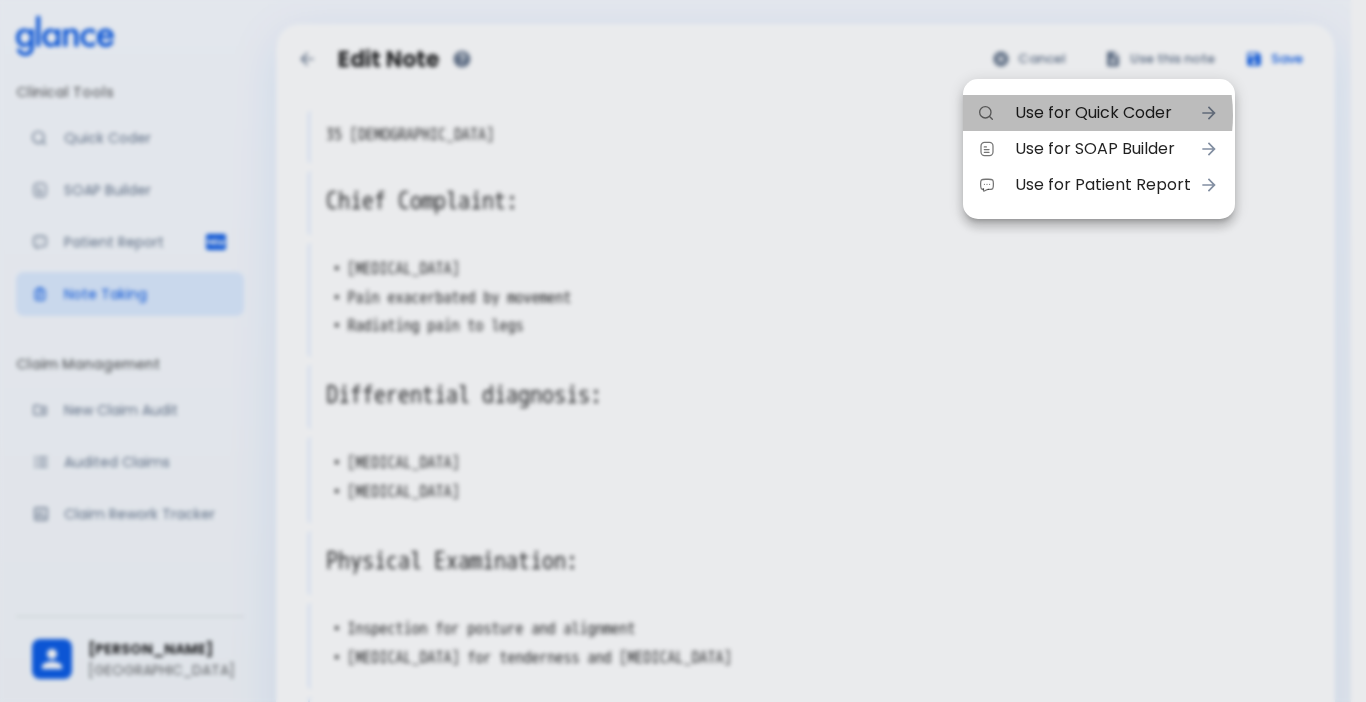 click on "Use for Quick Coder" at bounding box center [1103, 113] 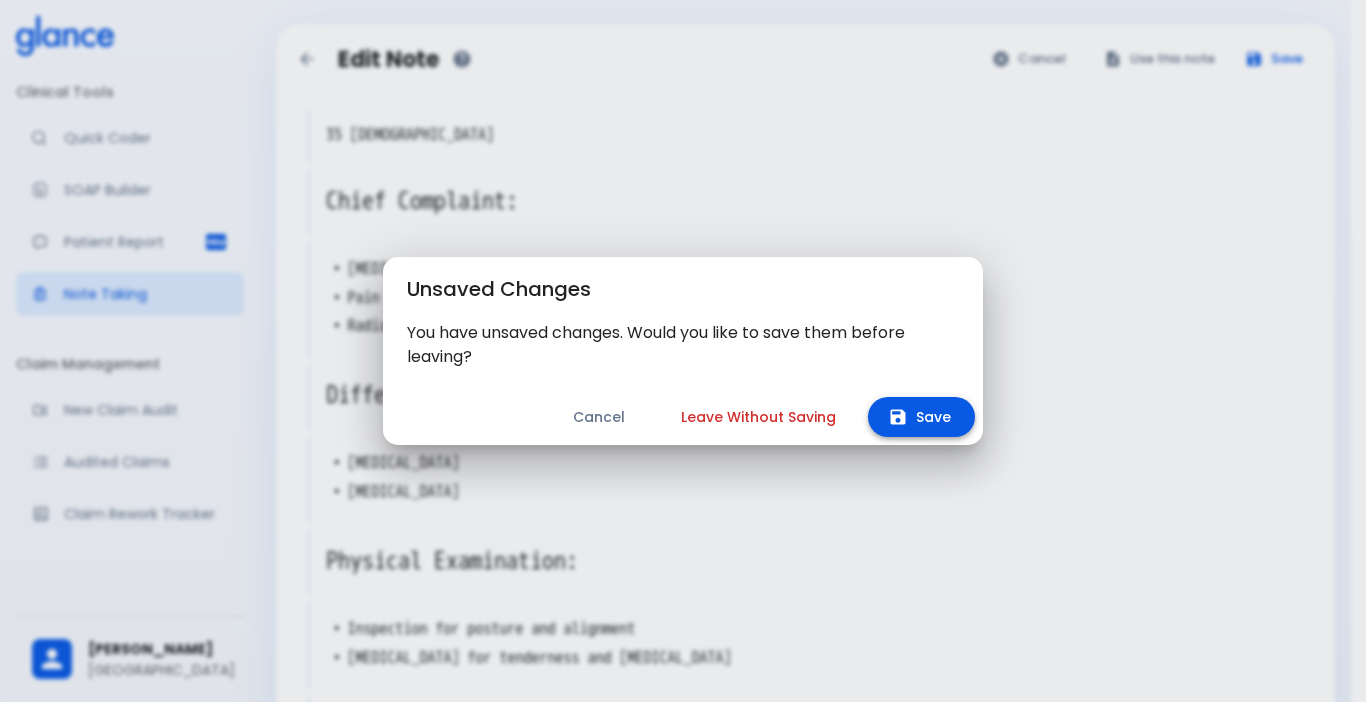 click on "Save" at bounding box center (921, 417) 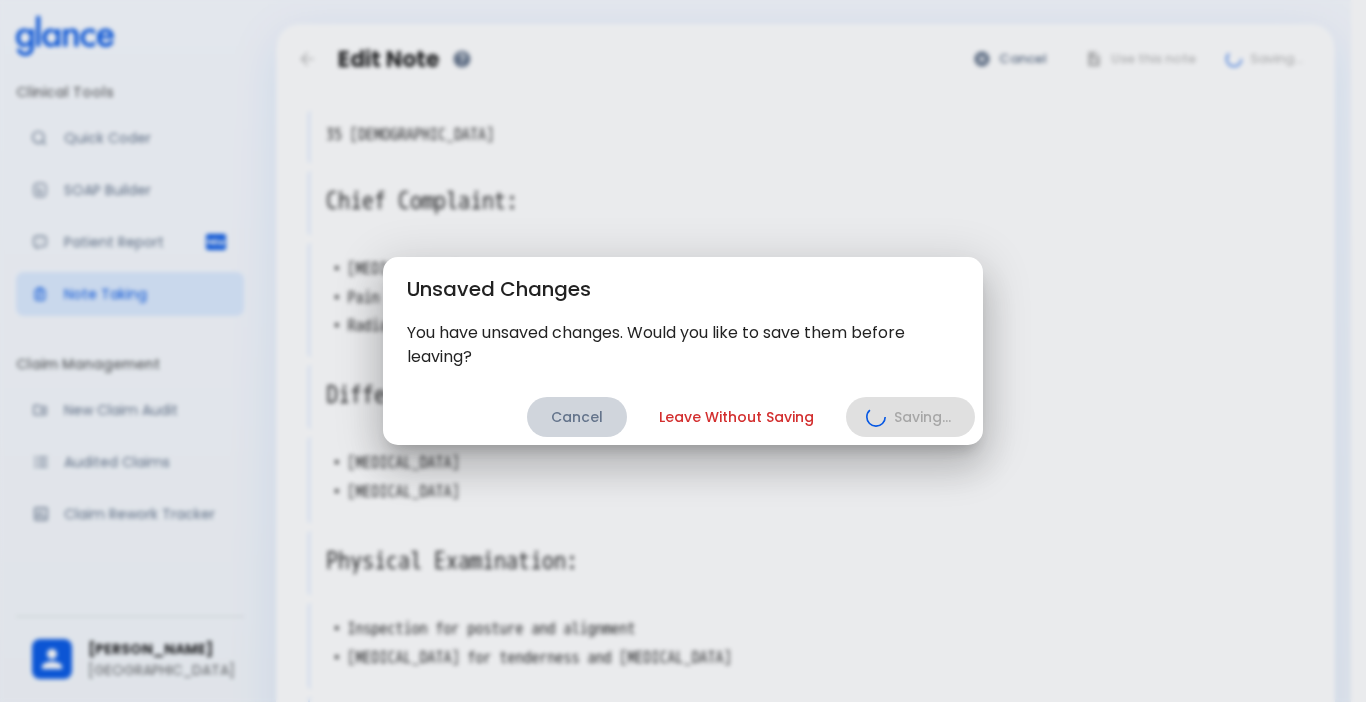 click on "Cancel" at bounding box center (577, 417) 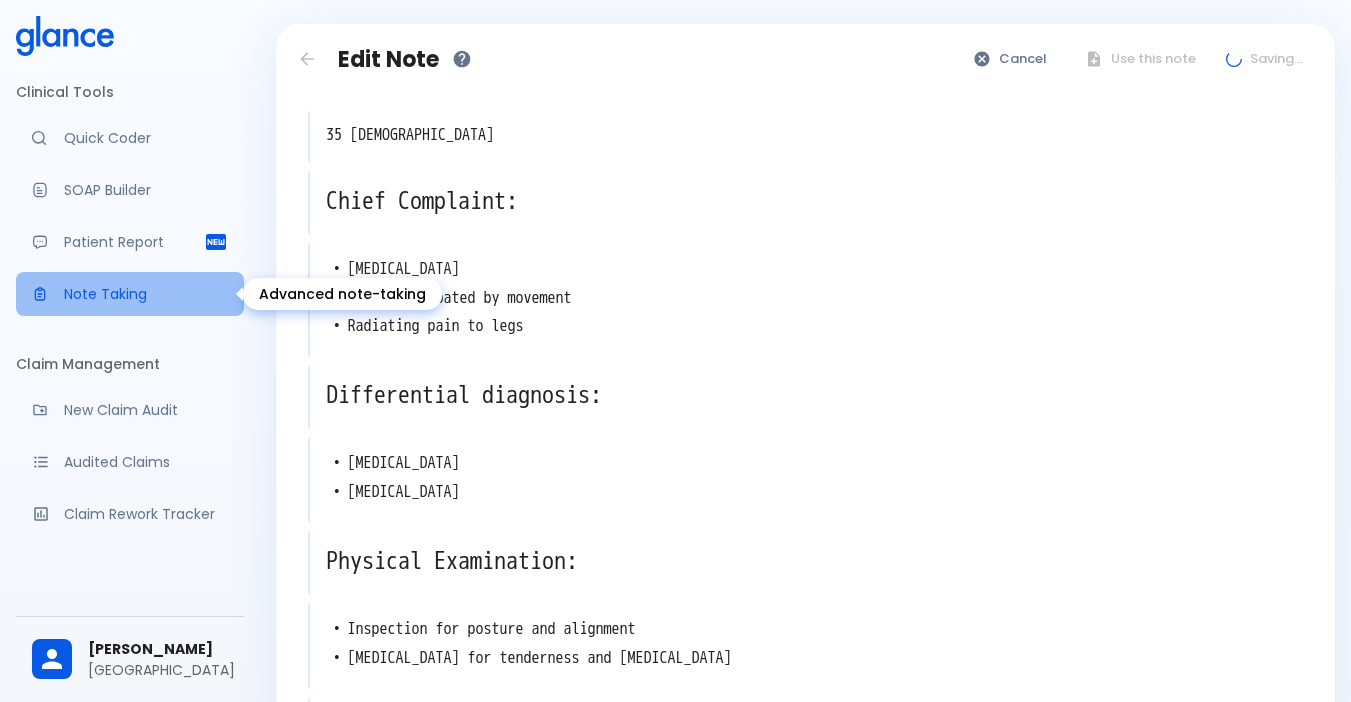click on "Note Taking" at bounding box center (130, 294) 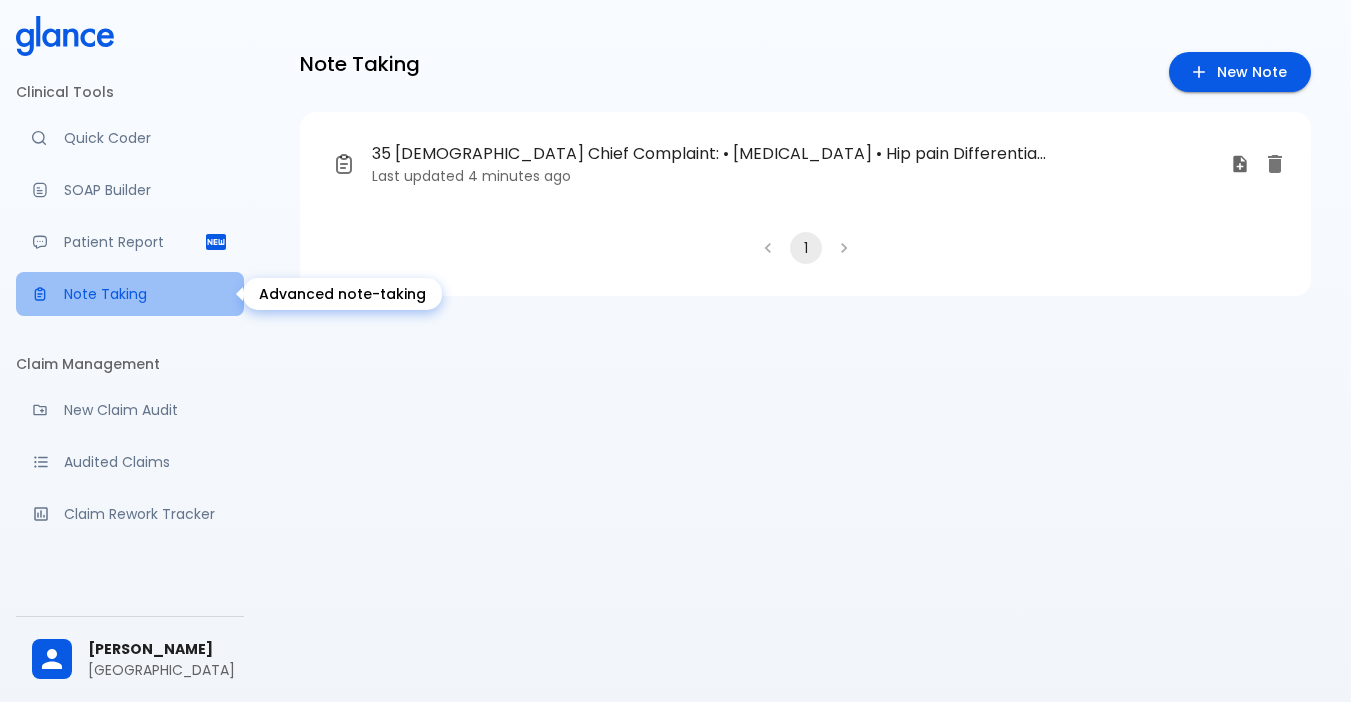click on "Note Taking" at bounding box center (130, 294) 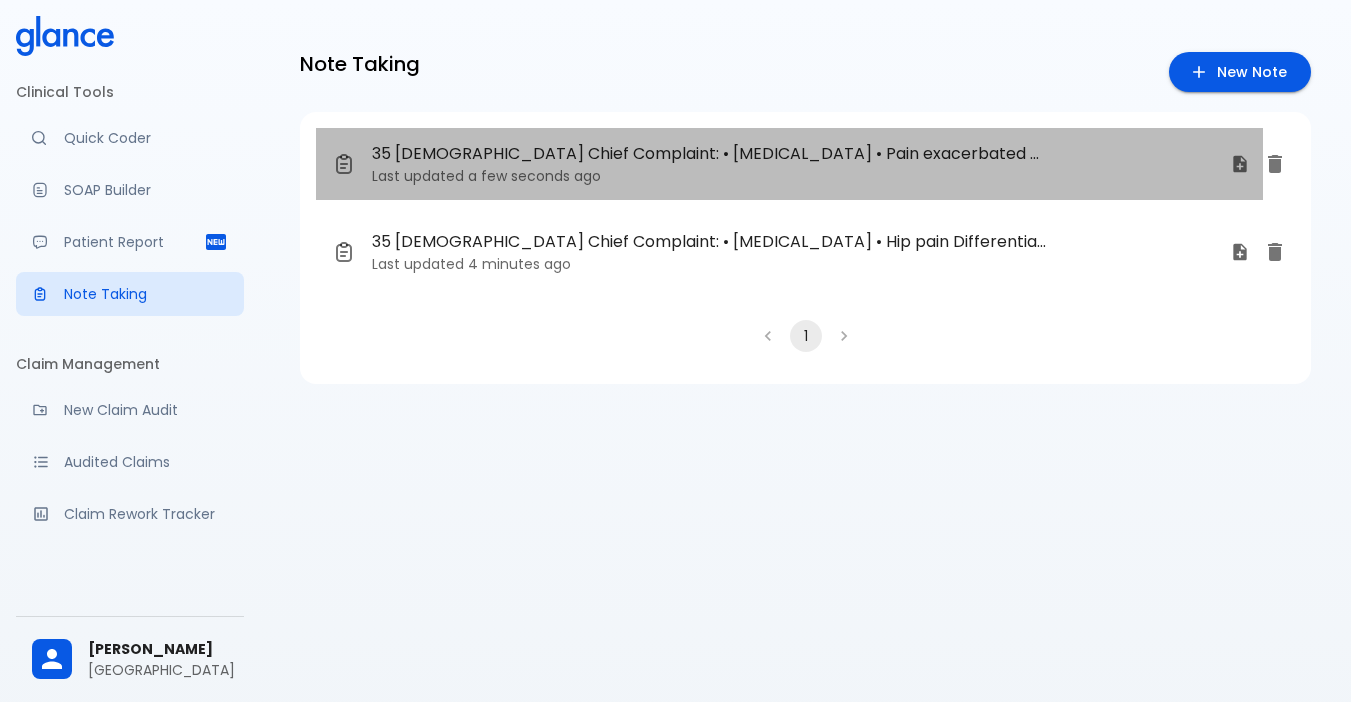 click on "35 [DEMOGRAPHIC_DATA]
Chief Complaint:
• [MEDICAL_DATA]
• Pain exacerbated by movement
• Radiating pain to legs
Differential diagnosis:
• [MEDICAL_DATA]
• [MEDICAL_DATA]
Physical Examination:
• Inspection for posture and alignment
• [MEDICAL_DATA] for tenderness and [MEDICAL_DATA]
Treatment Plan:
• Physical therapy
• Pain management with NSAIDs
Lab Tests Ordered:
•  [MEDICAL_DATA] MRI
•  [MEDICAL_DATA] X-ray
•" at bounding box center (710, 154) 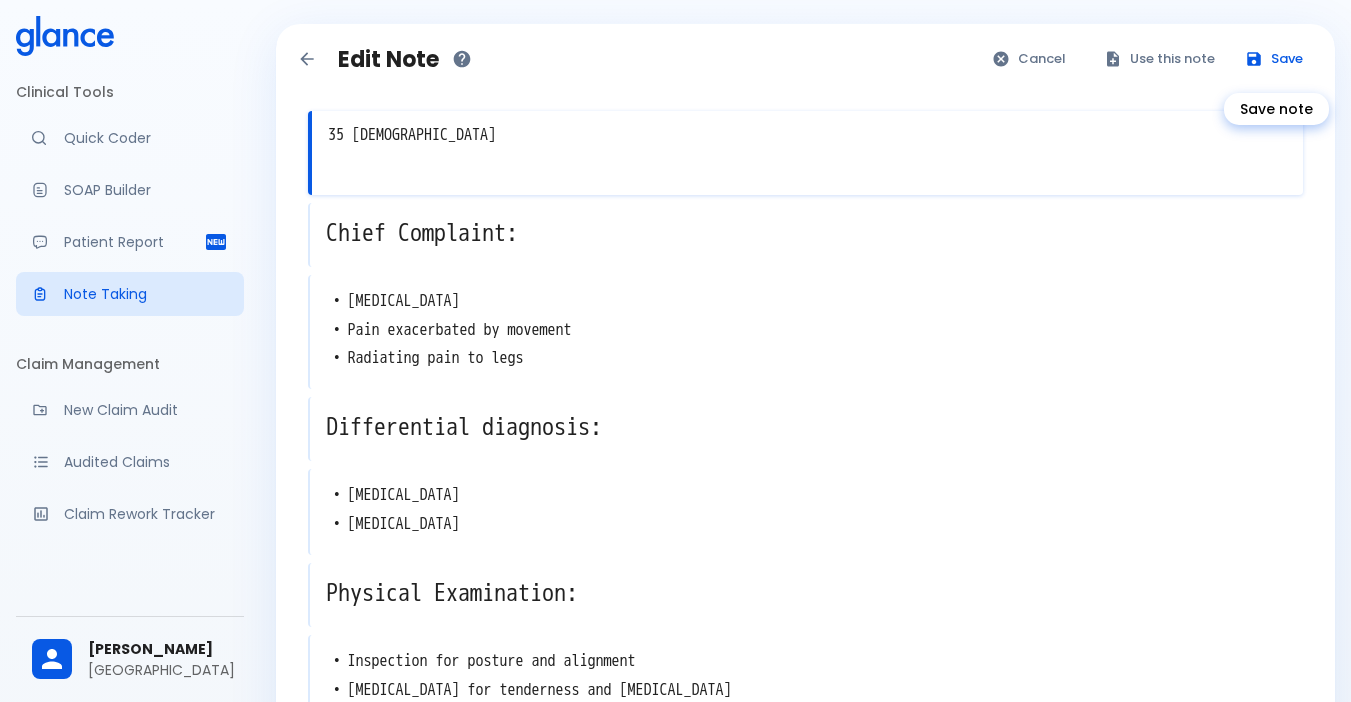 click on "Save" at bounding box center [1275, 59] 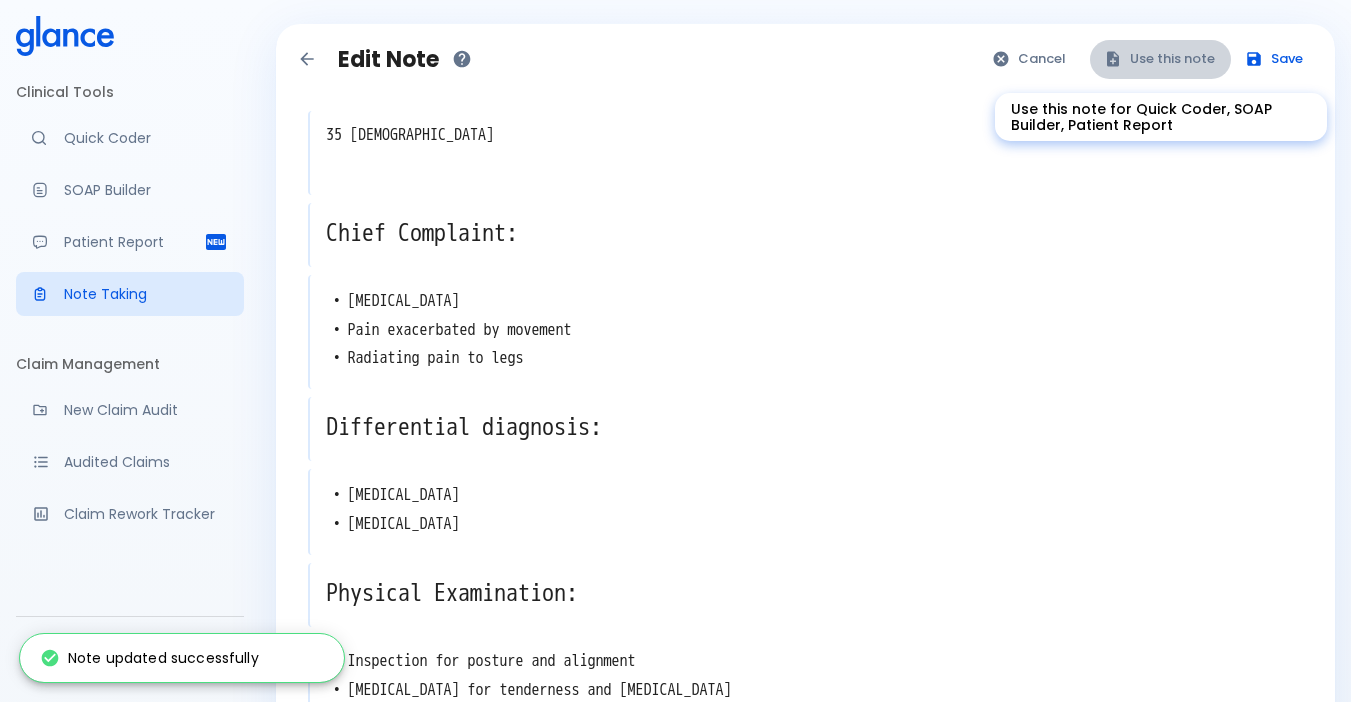 click on "Use this note" at bounding box center [1160, 59] 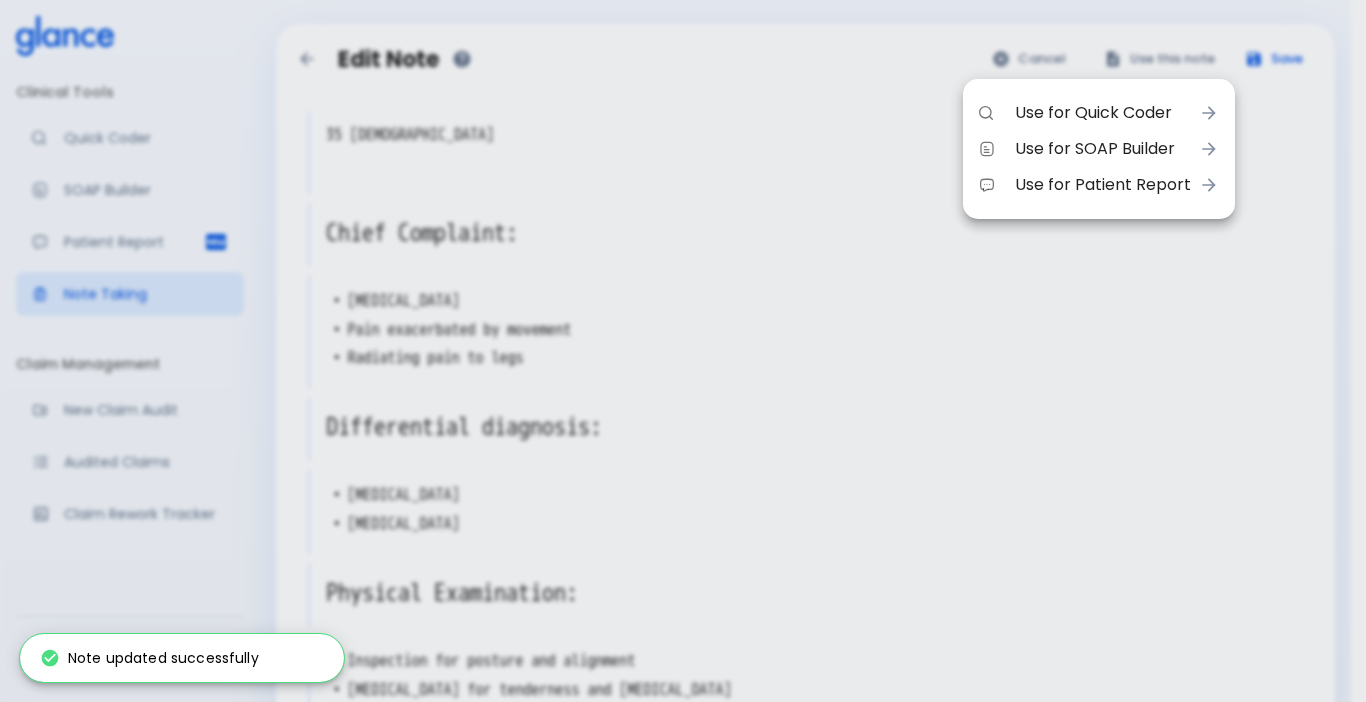 click at bounding box center [683, 351] 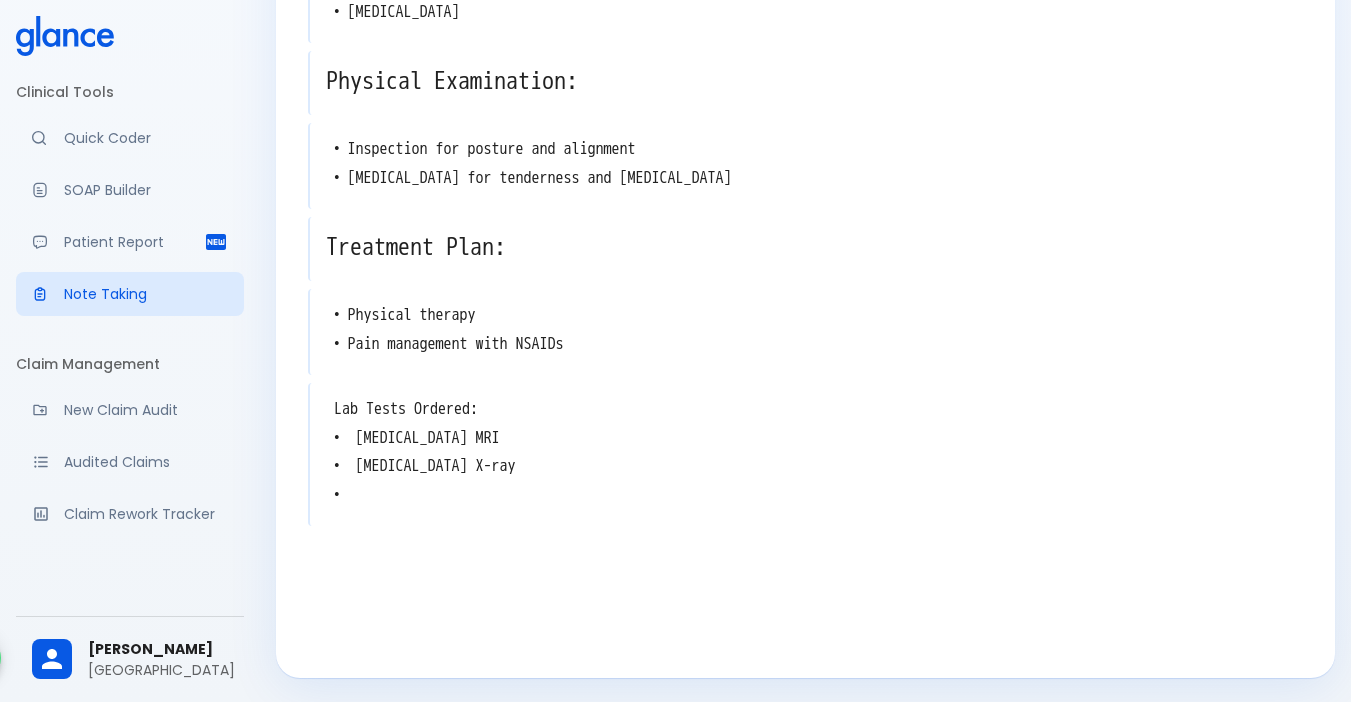 scroll, scrollTop: 0, scrollLeft: 0, axis: both 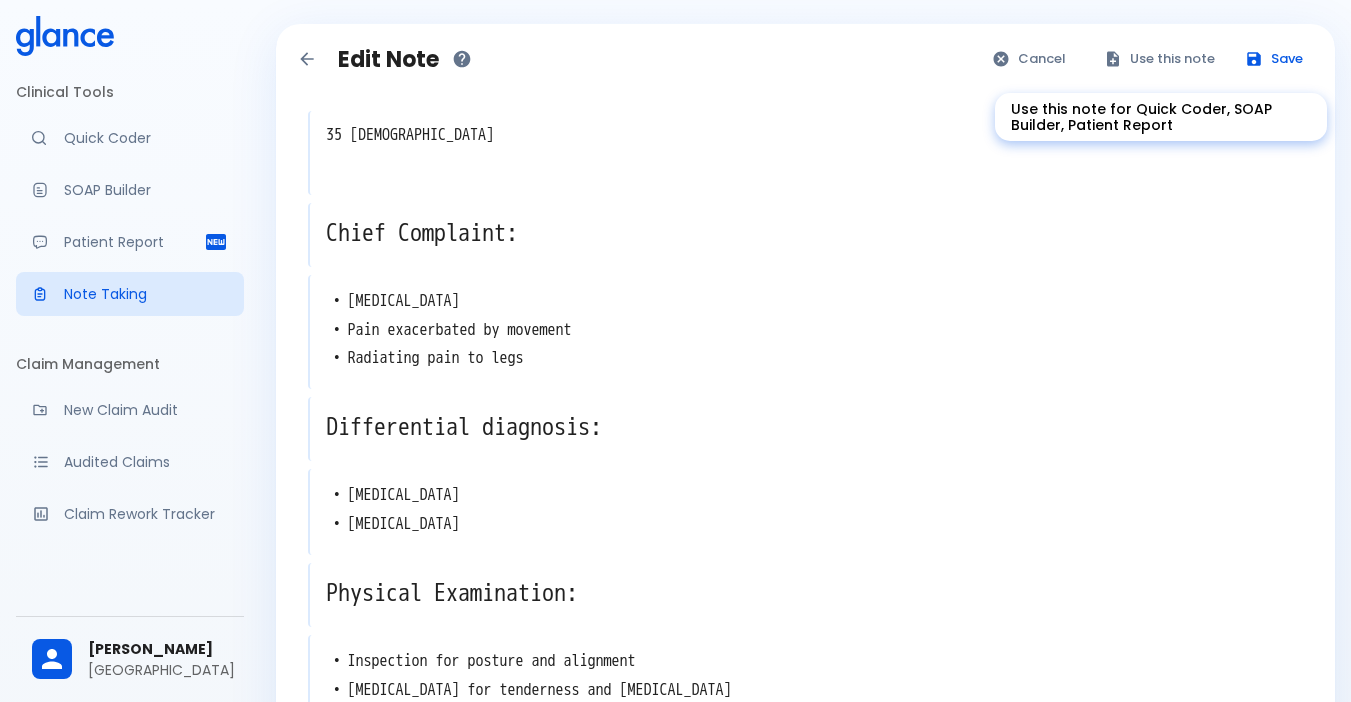 click 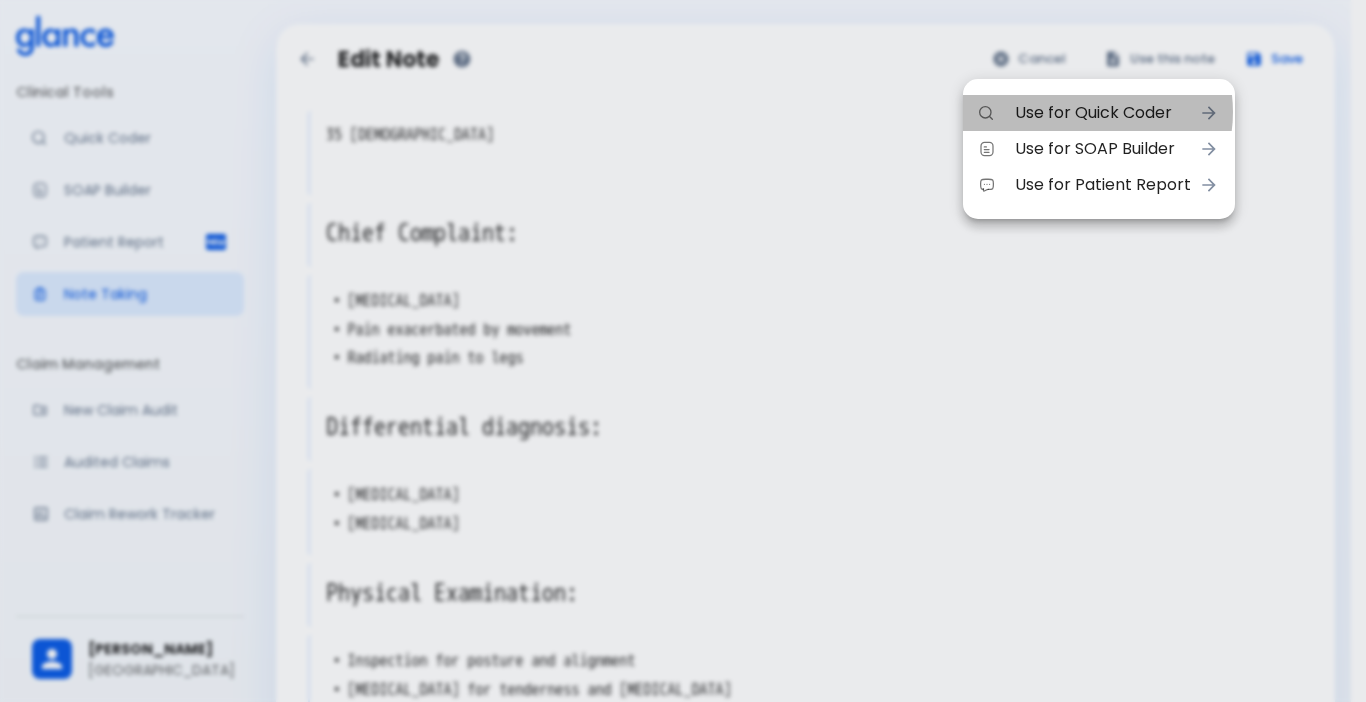 click on "Use for Quick Coder" at bounding box center [1103, 113] 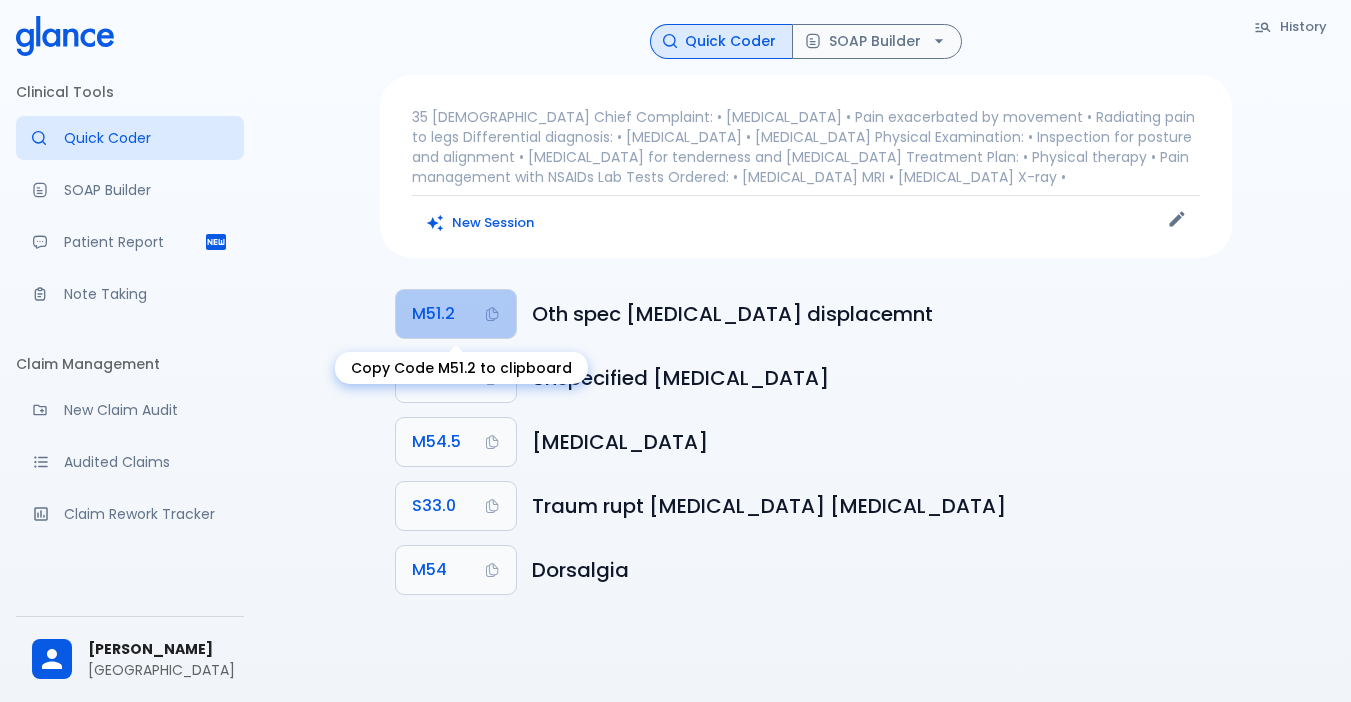 click on "M51.2" at bounding box center [456, 314] 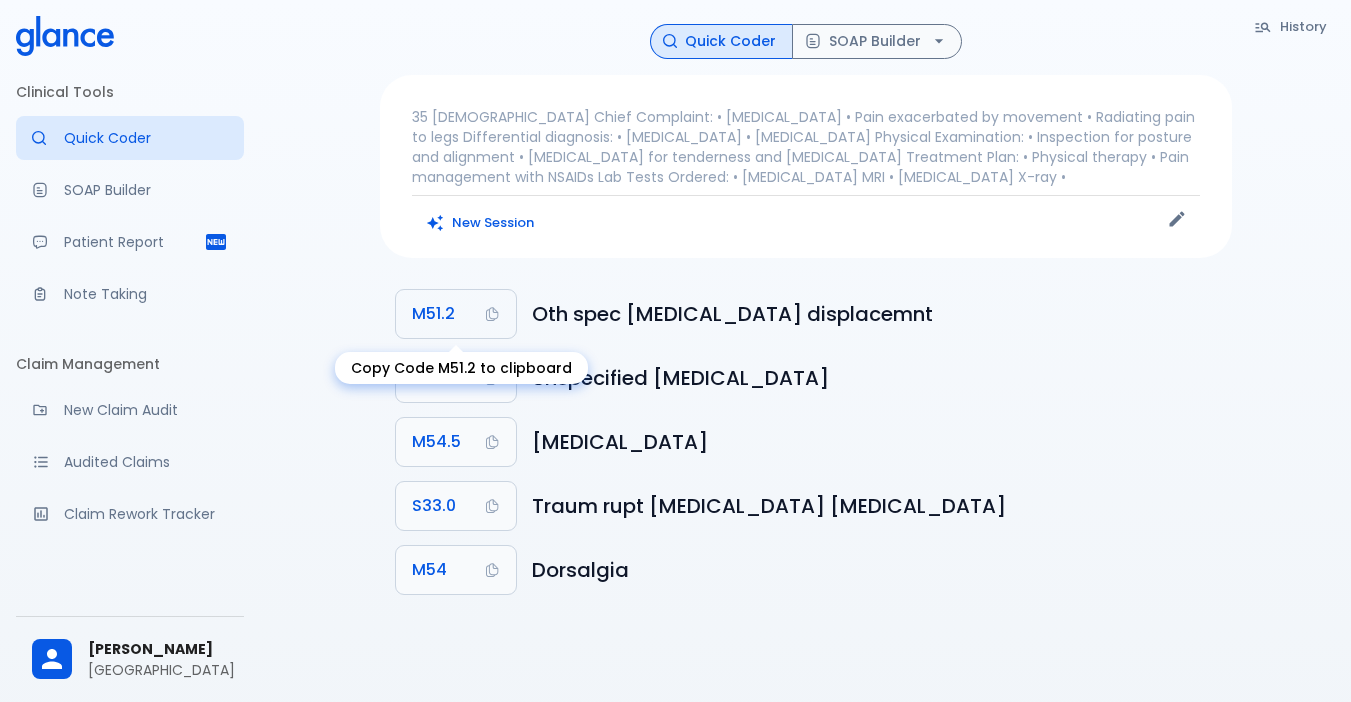 click on "M51.2" at bounding box center [433, 314] 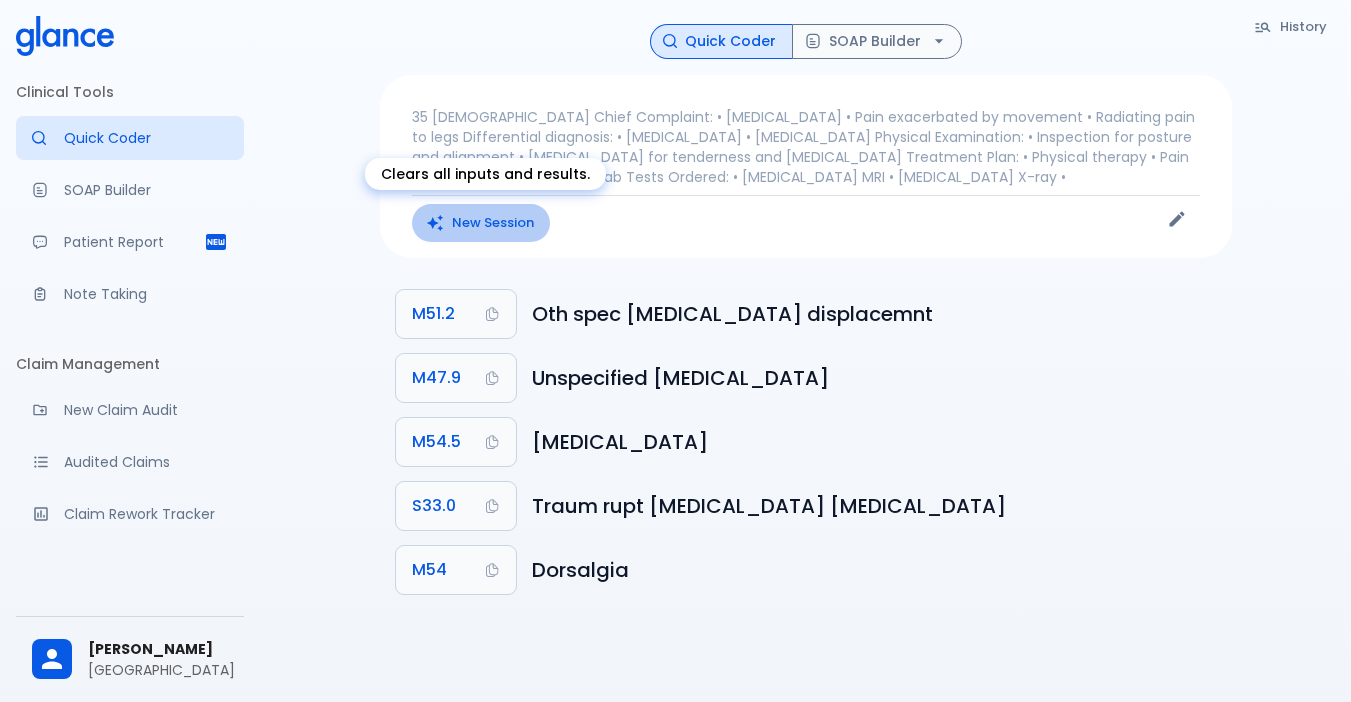 click on "New Session" at bounding box center (481, 223) 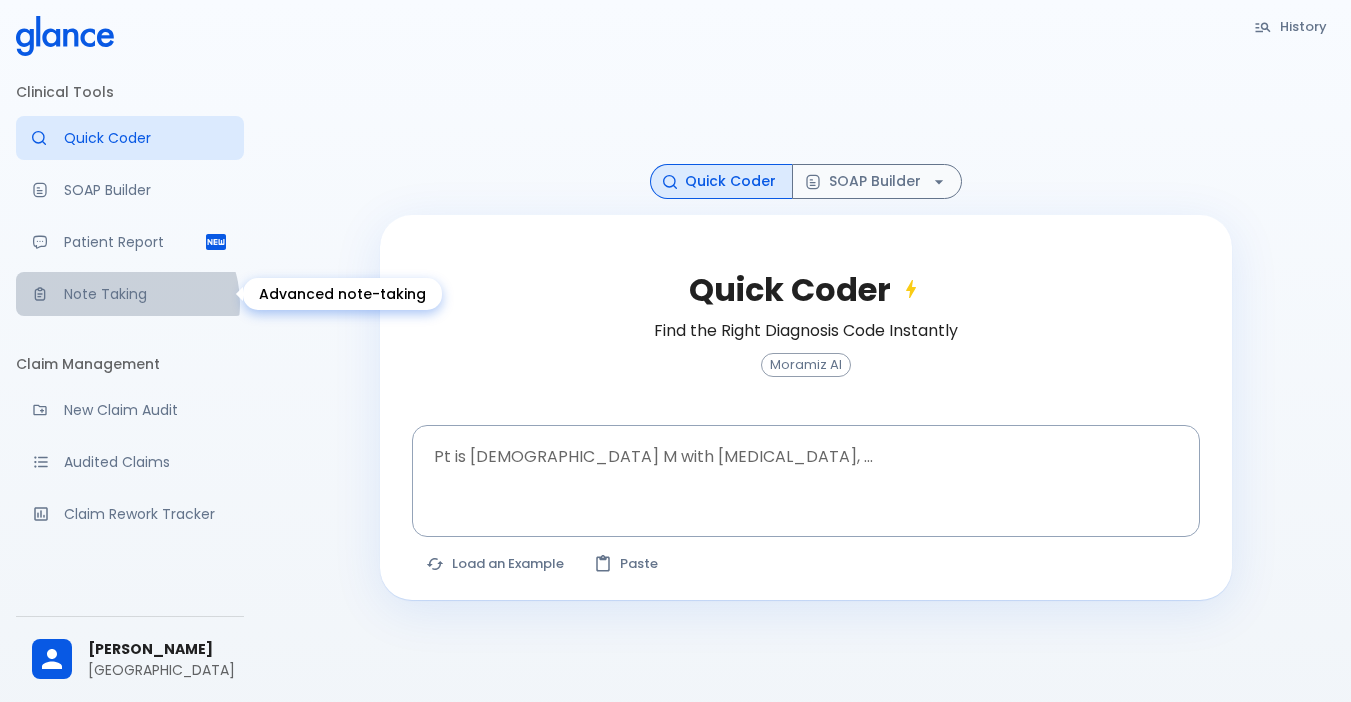 click on "Note Taking" at bounding box center [146, 294] 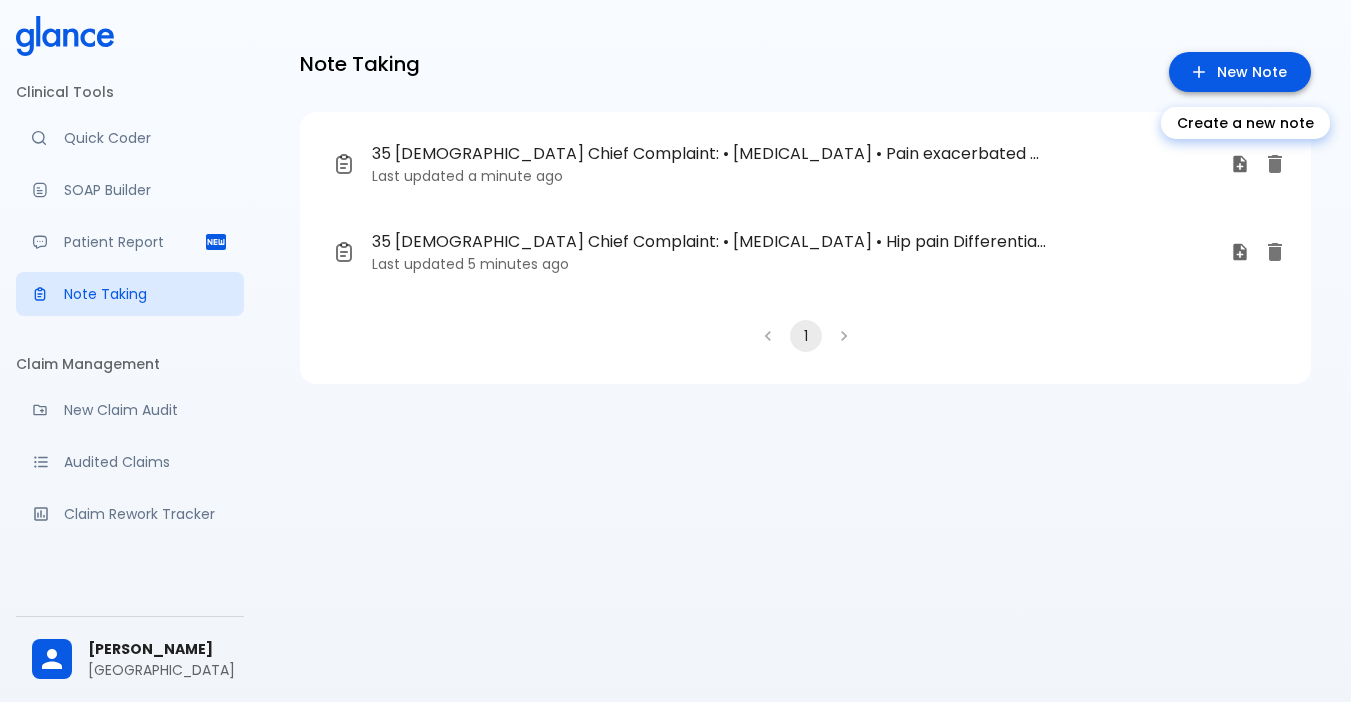 click 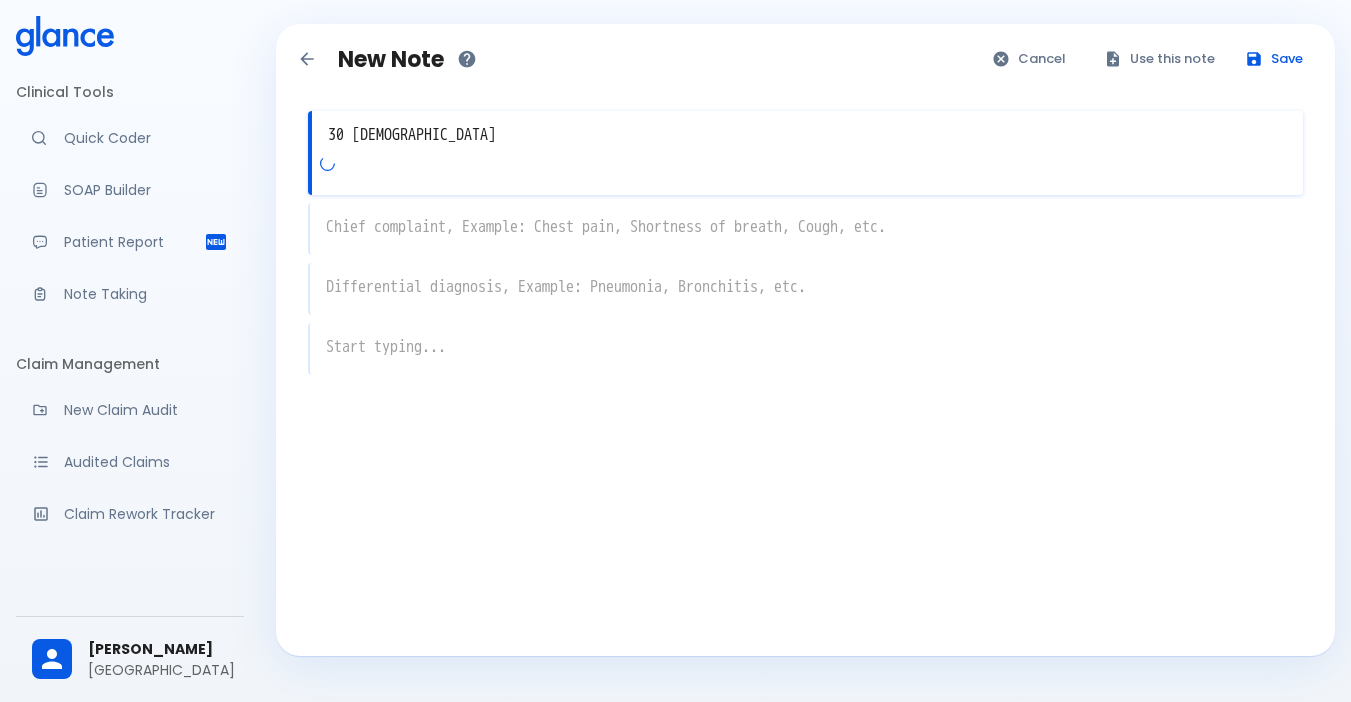 type on "30 [DEMOGRAPHIC_DATA]" 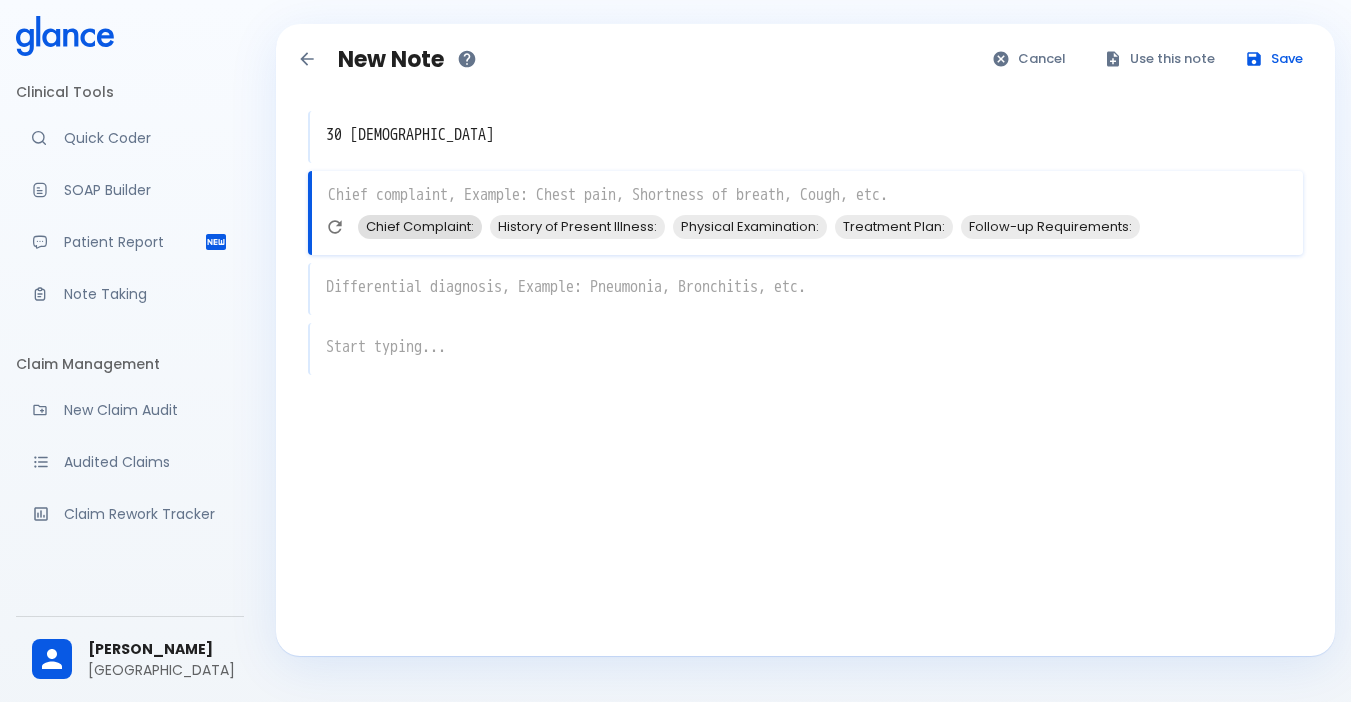 click on "Chief Complaint:" at bounding box center [420, 226] 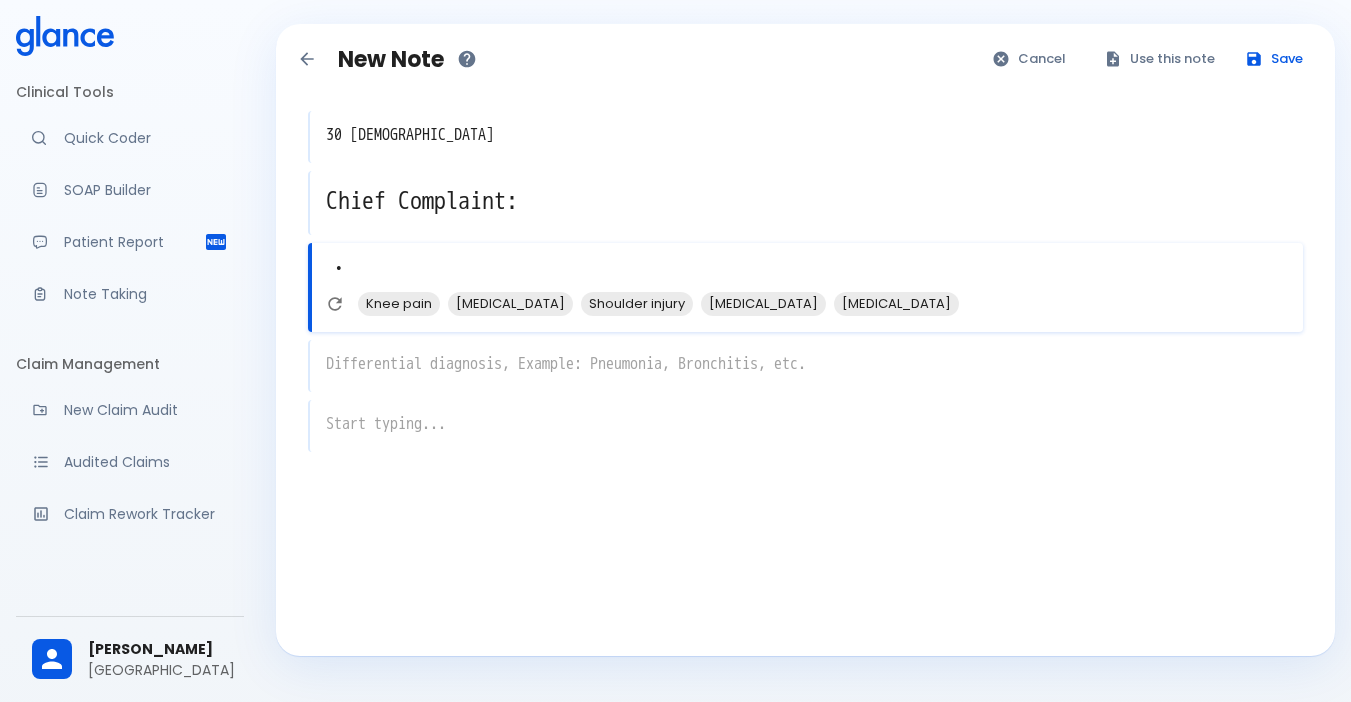 drag, startPoint x: 401, startPoint y: 277, endPoint x: 395, endPoint y: 291, distance: 15.231546 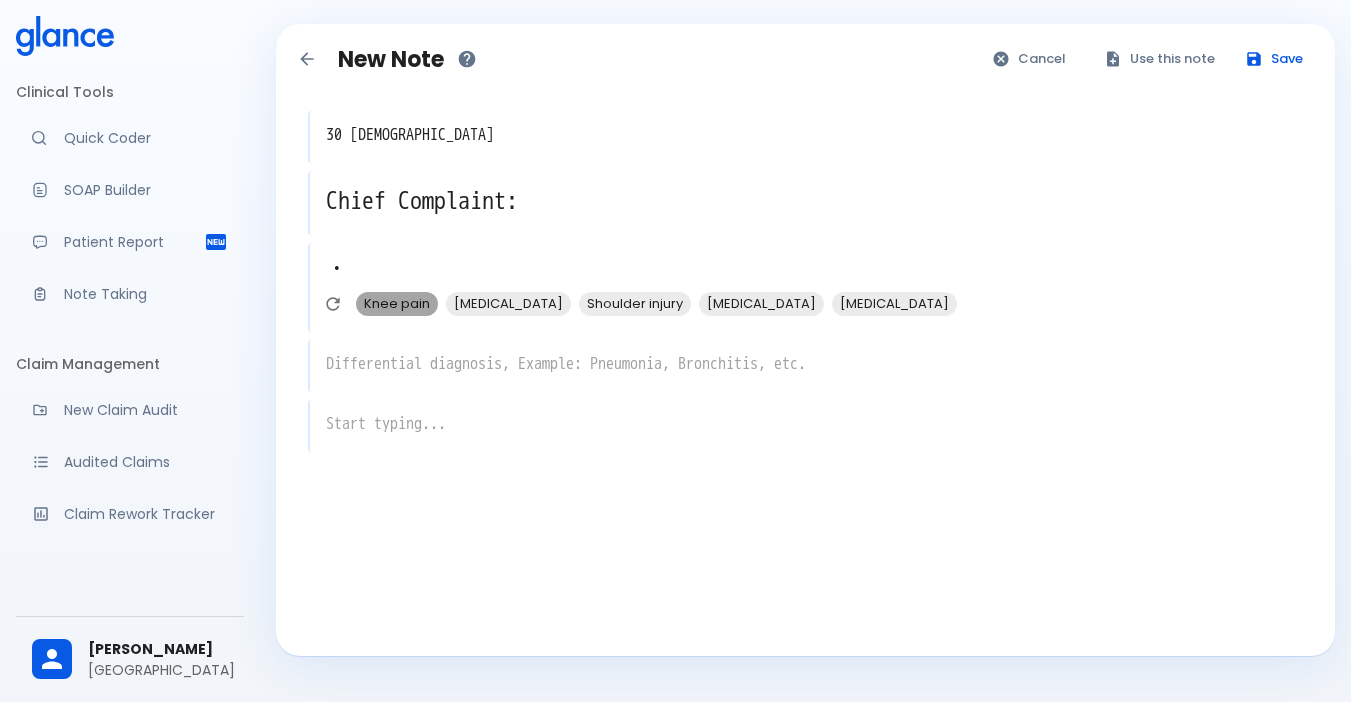 click on "Knee pain" at bounding box center (397, 303) 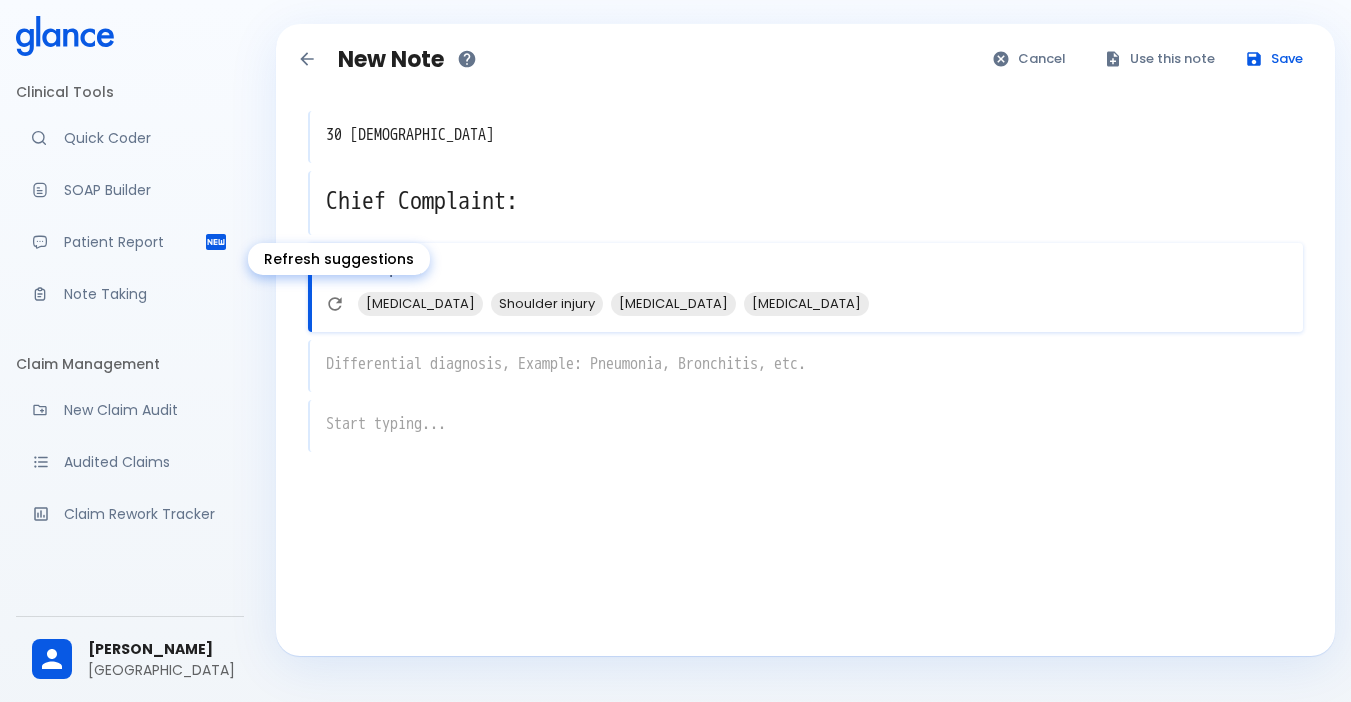 click 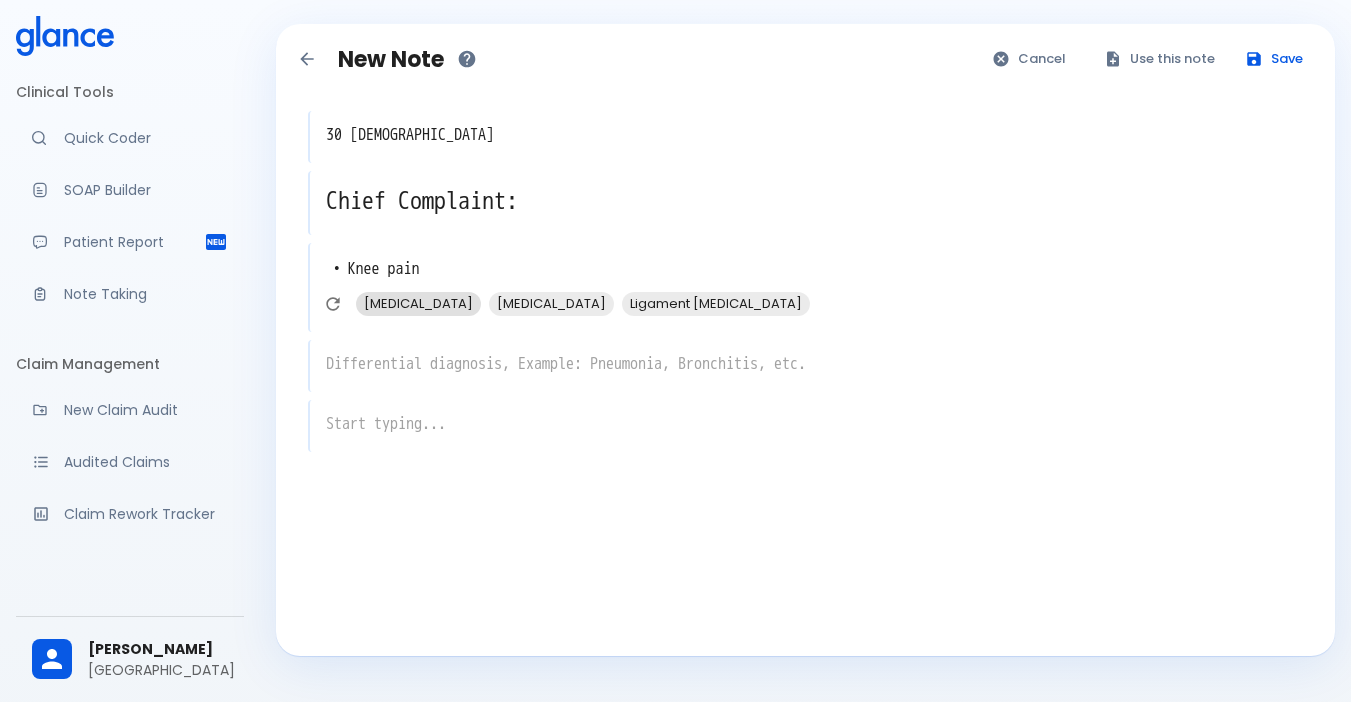 click on "[MEDICAL_DATA]" at bounding box center [418, 303] 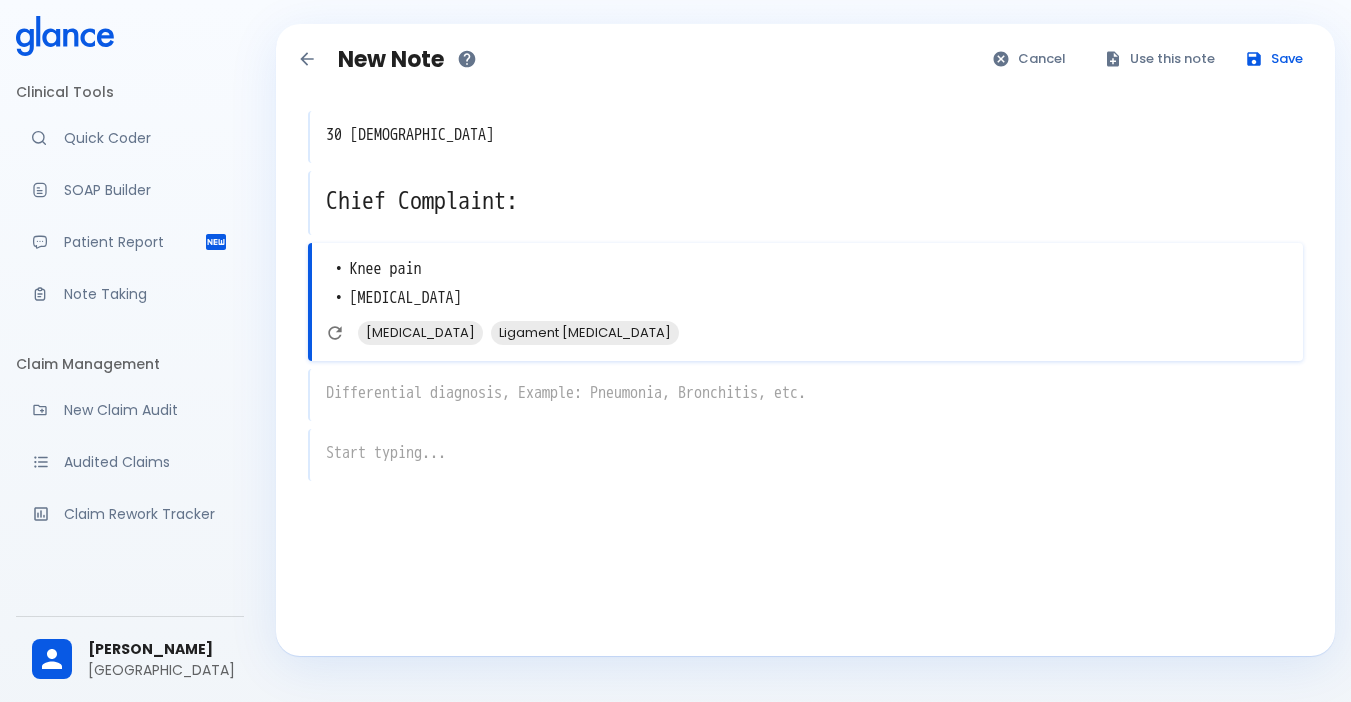 click on "x" at bounding box center (805, 395) 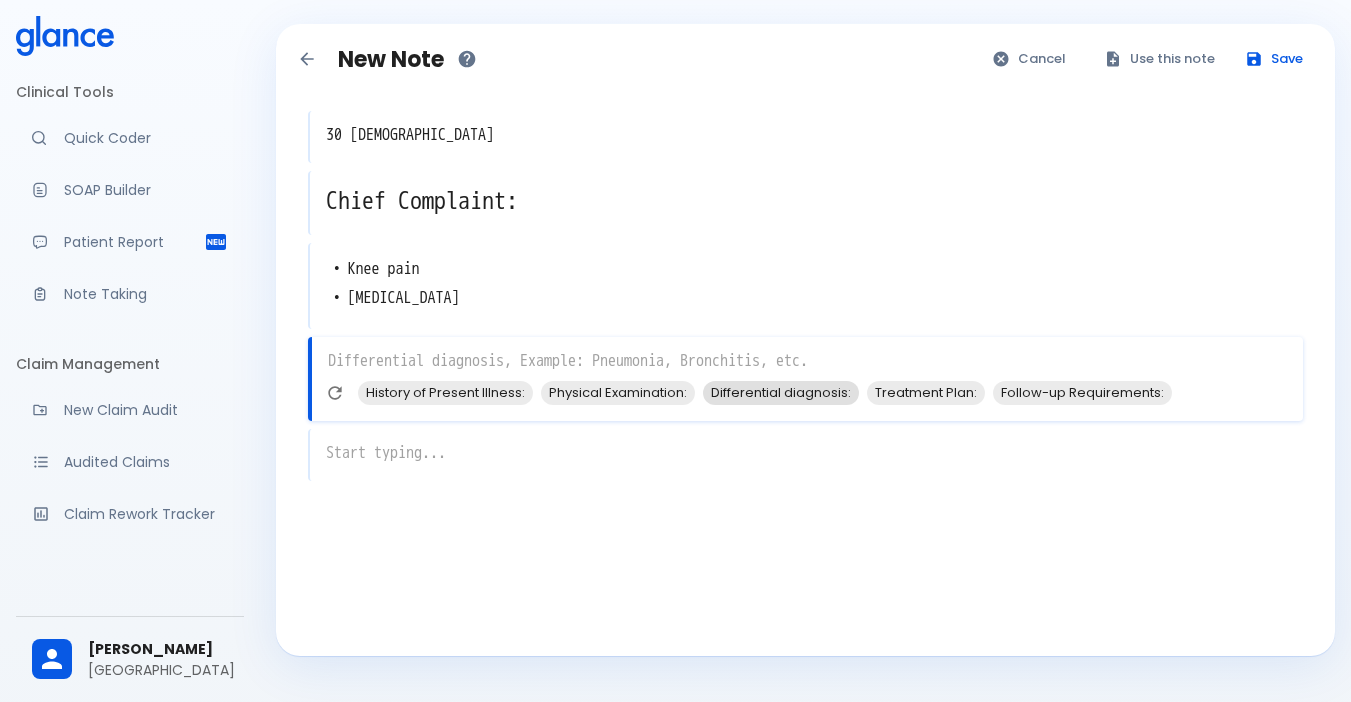 click on "Differential diagnosis:" at bounding box center [781, 392] 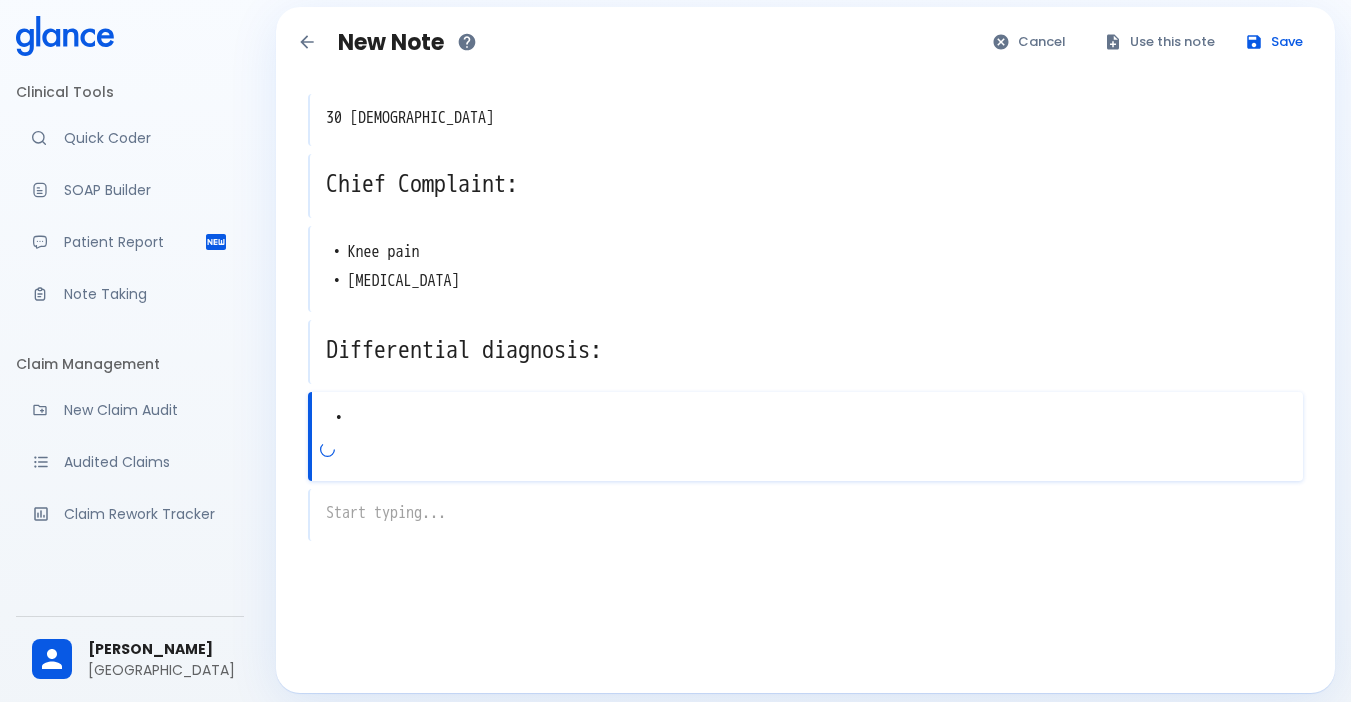 scroll, scrollTop: 48, scrollLeft: 0, axis: vertical 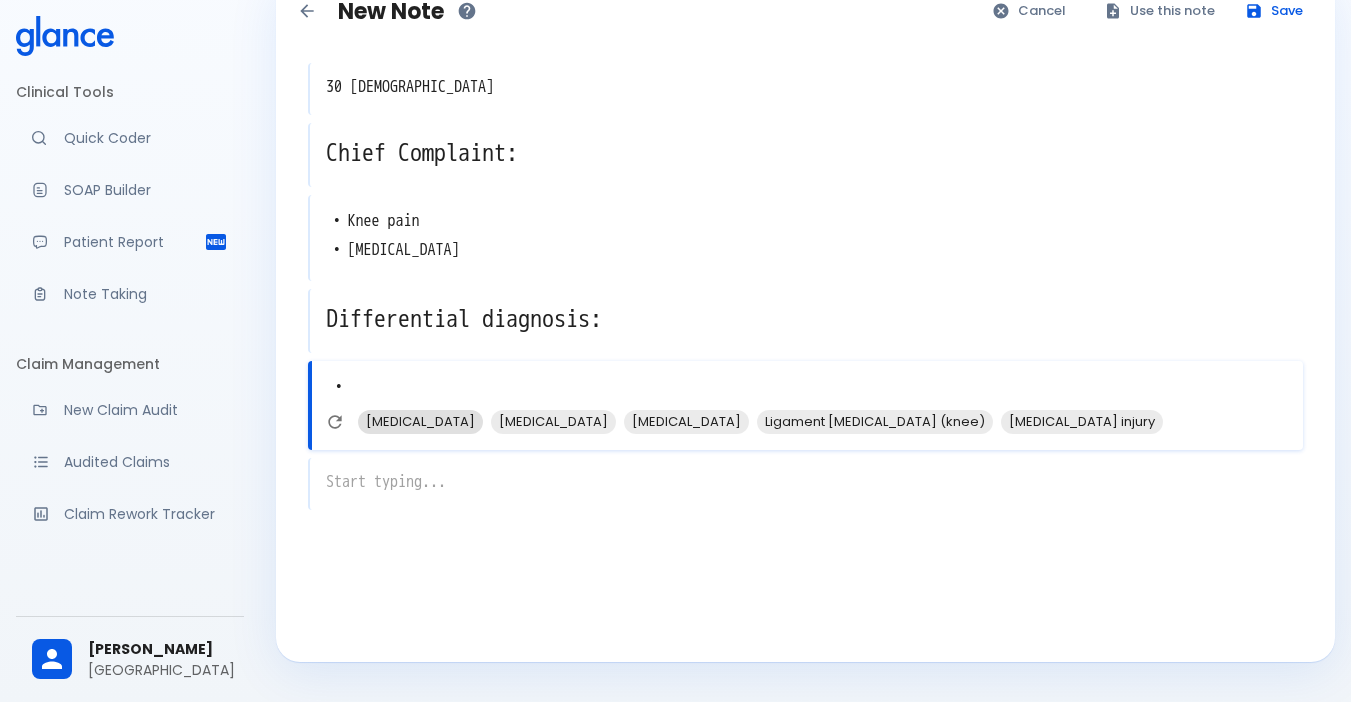 click on "[MEDICAL_DATA]" at bounding box center (420, 421) 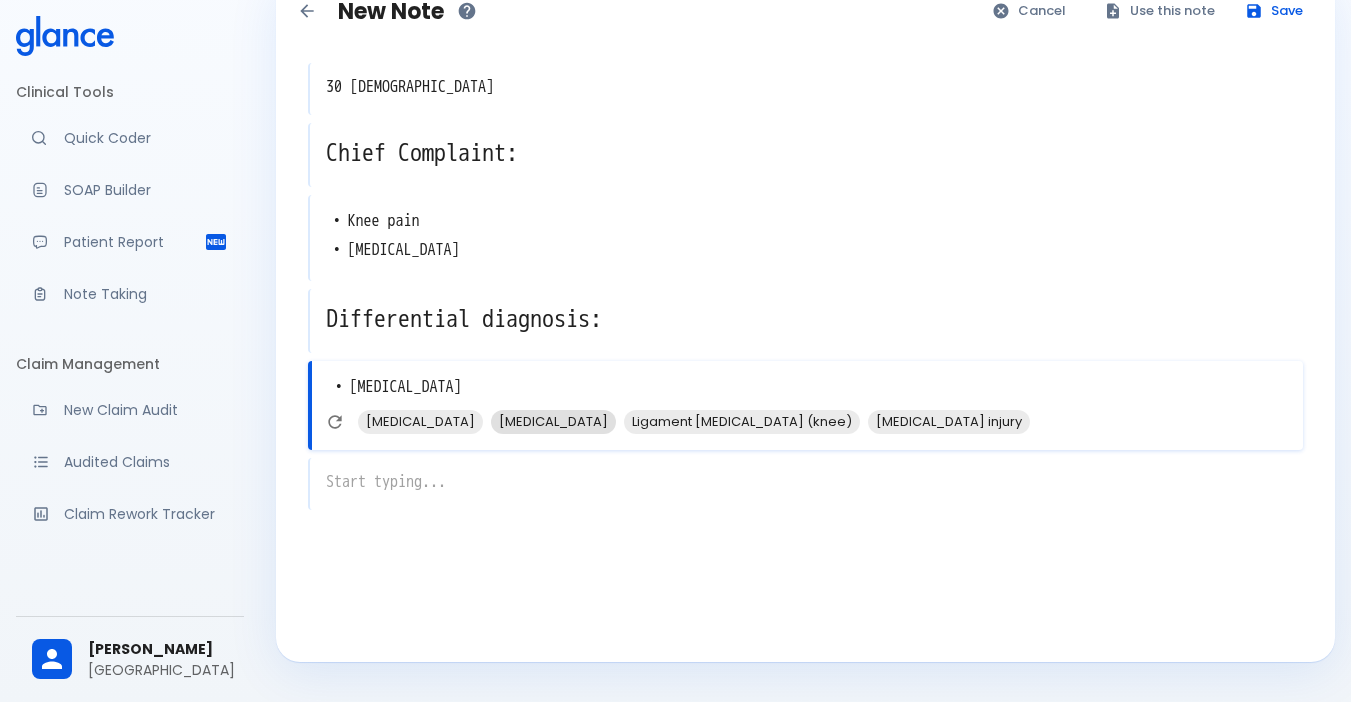 click on "[MEDICAL_DATA]" at bounding box center (553, 421) 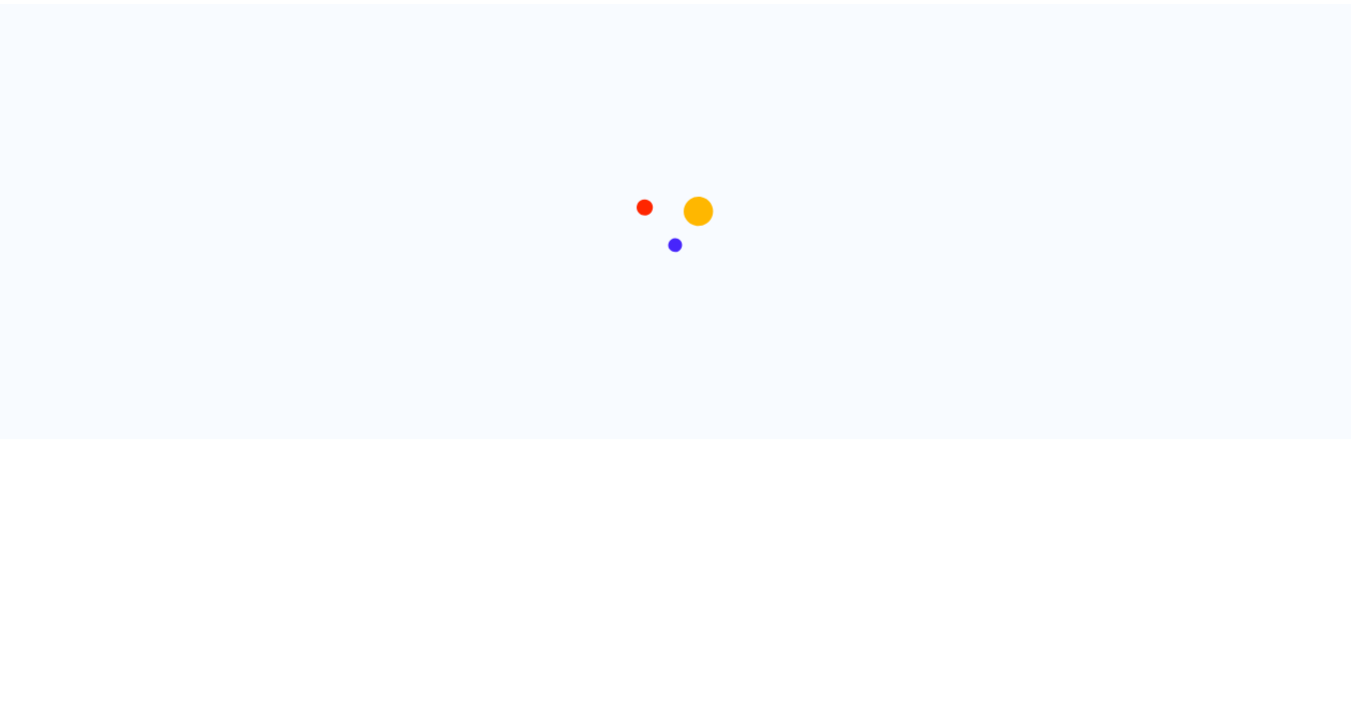 scroll, scrollTop: 0, scrollLeft: 0, axis: both 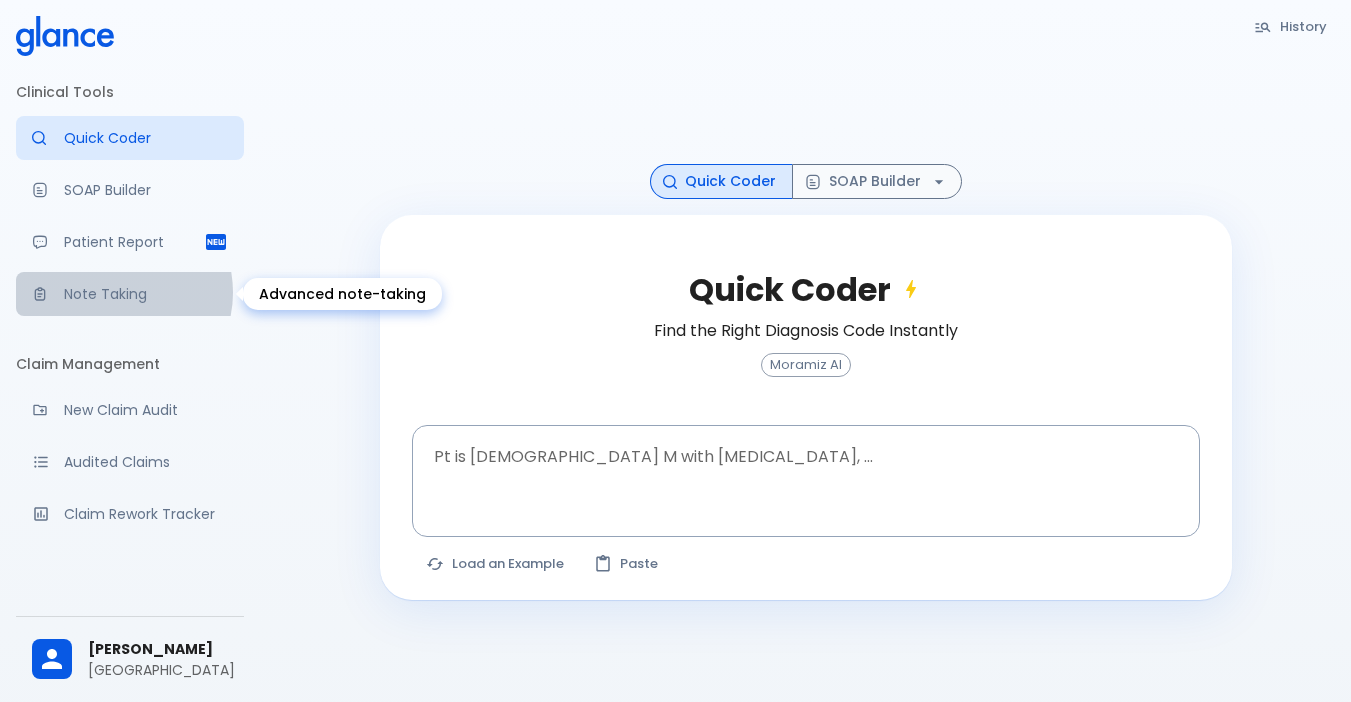 click on "Note Taking" at bounding box center [146, 294] 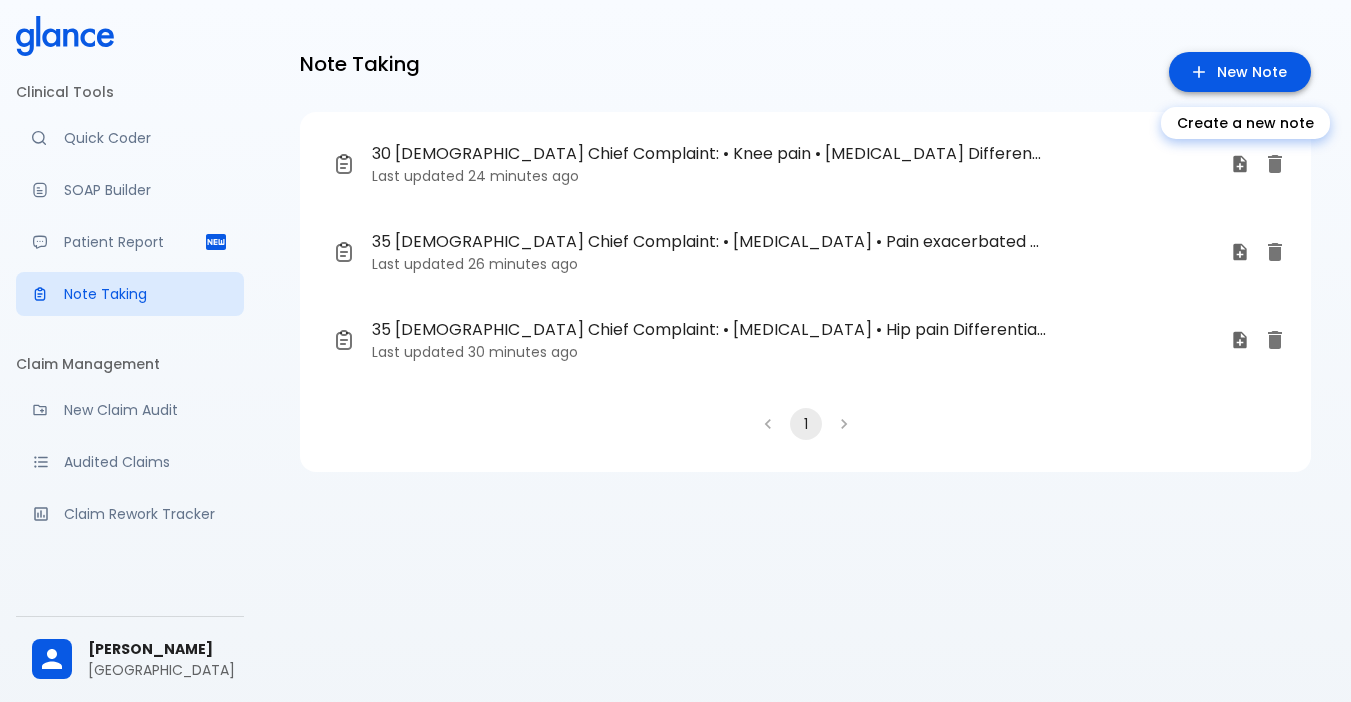 click on "New Note" at bounding box center (1240, 72) 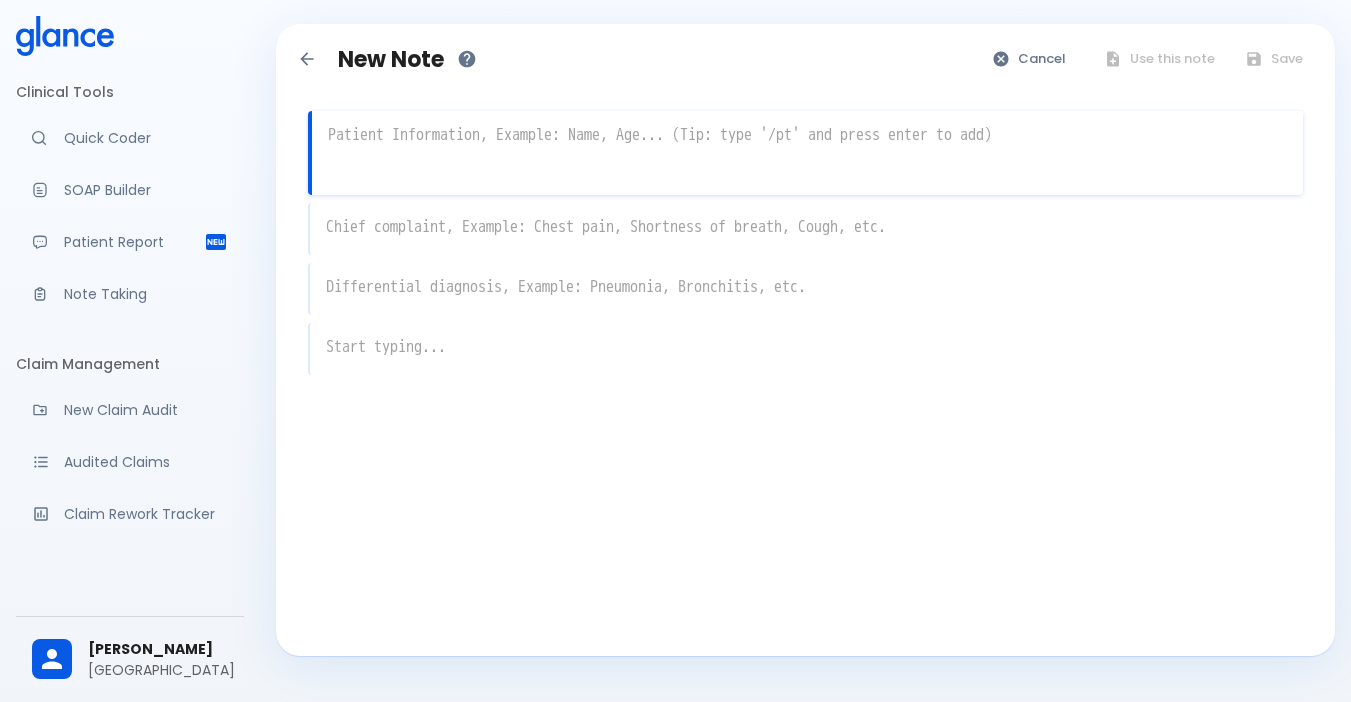 click at bounding box center (807, 135) 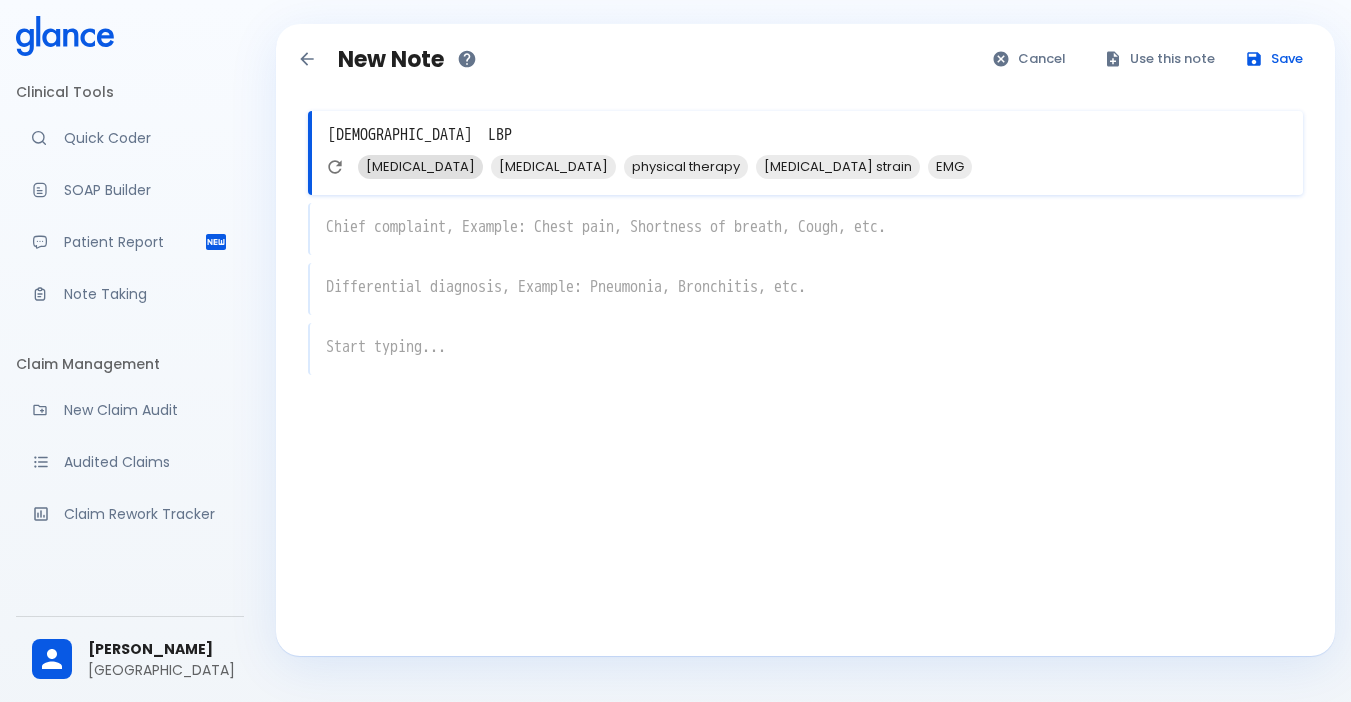 click on "lower back pain" at bounding box center [420, 166] 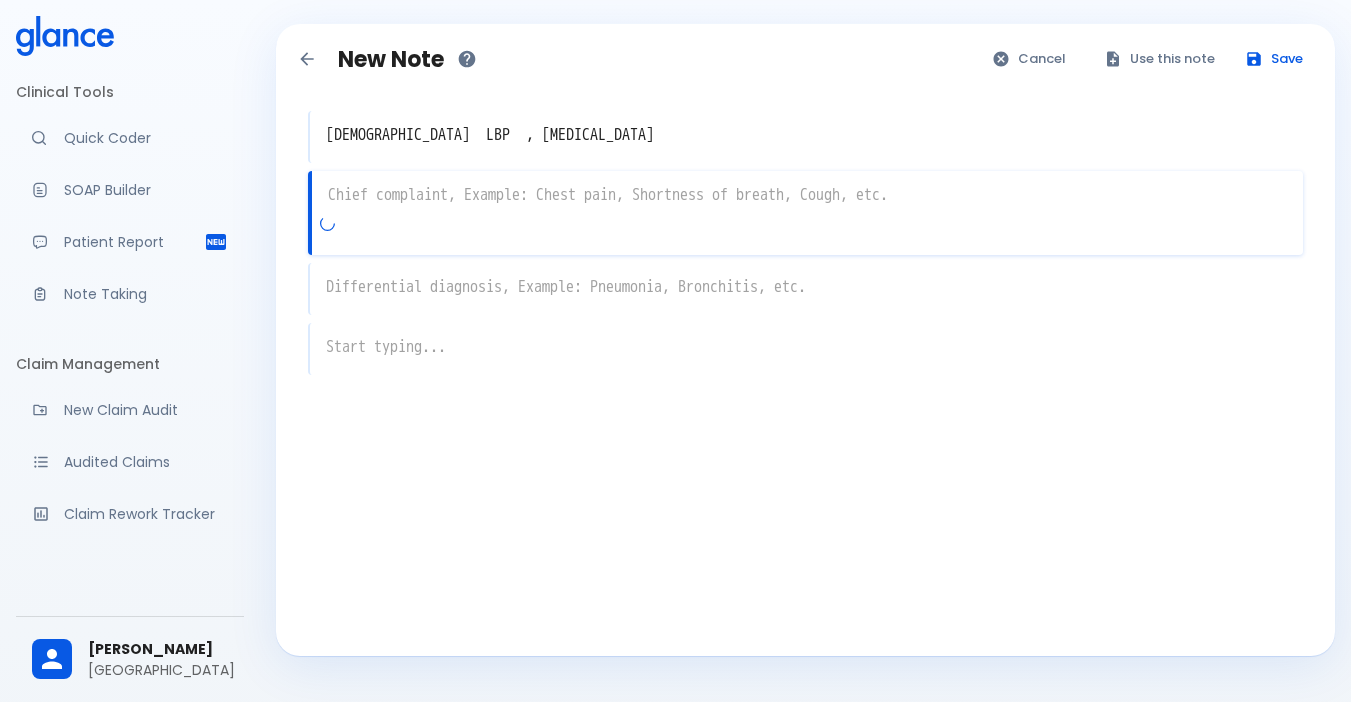 click on "x" at bounding box center (805, 213) 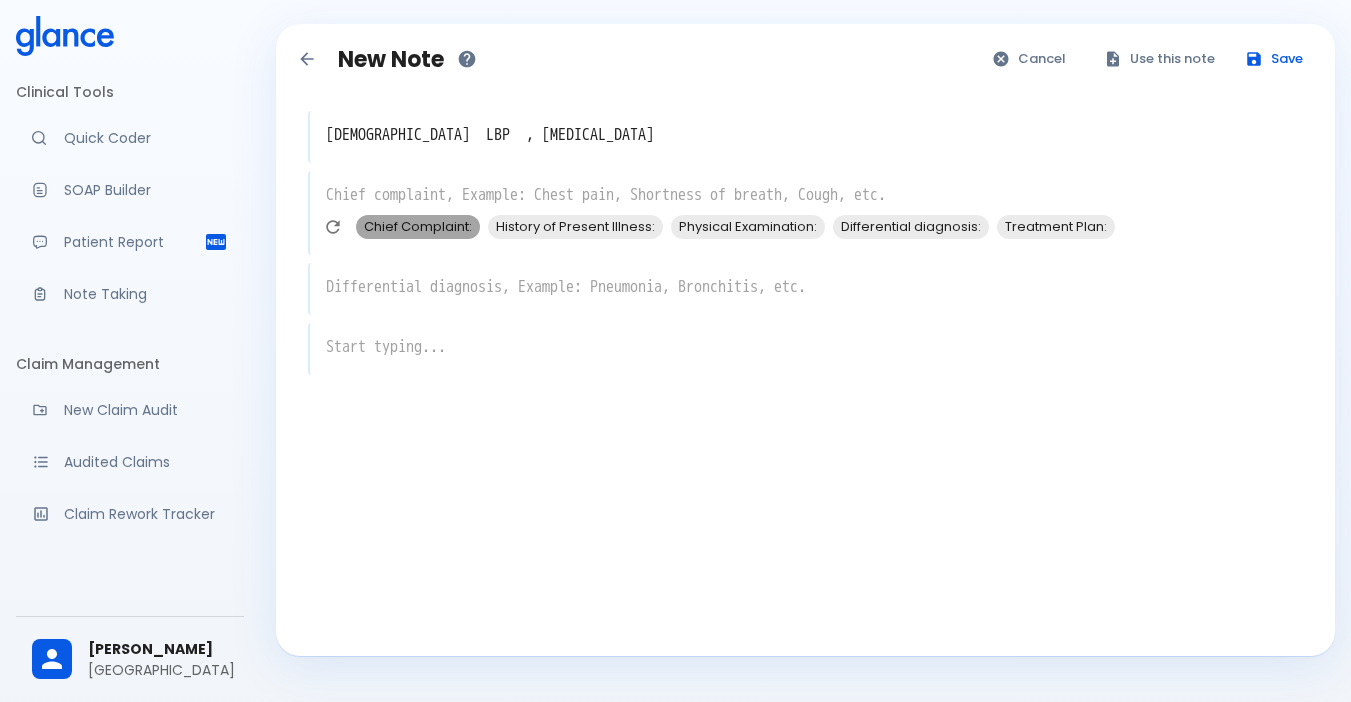 click on "Chief Complaint:" at bounding box center (418, 226) 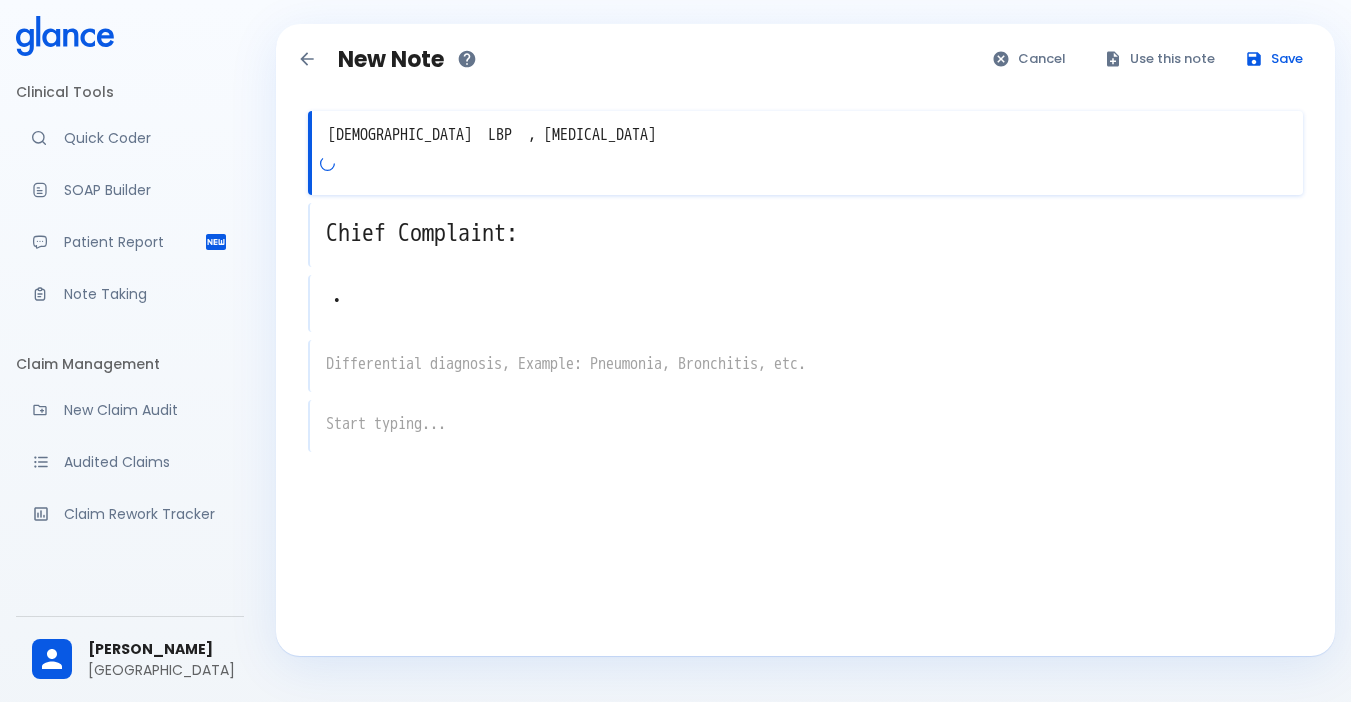 click on "40 YEARS old  LBP  , lower back pain" at bounding box center [807, 135] 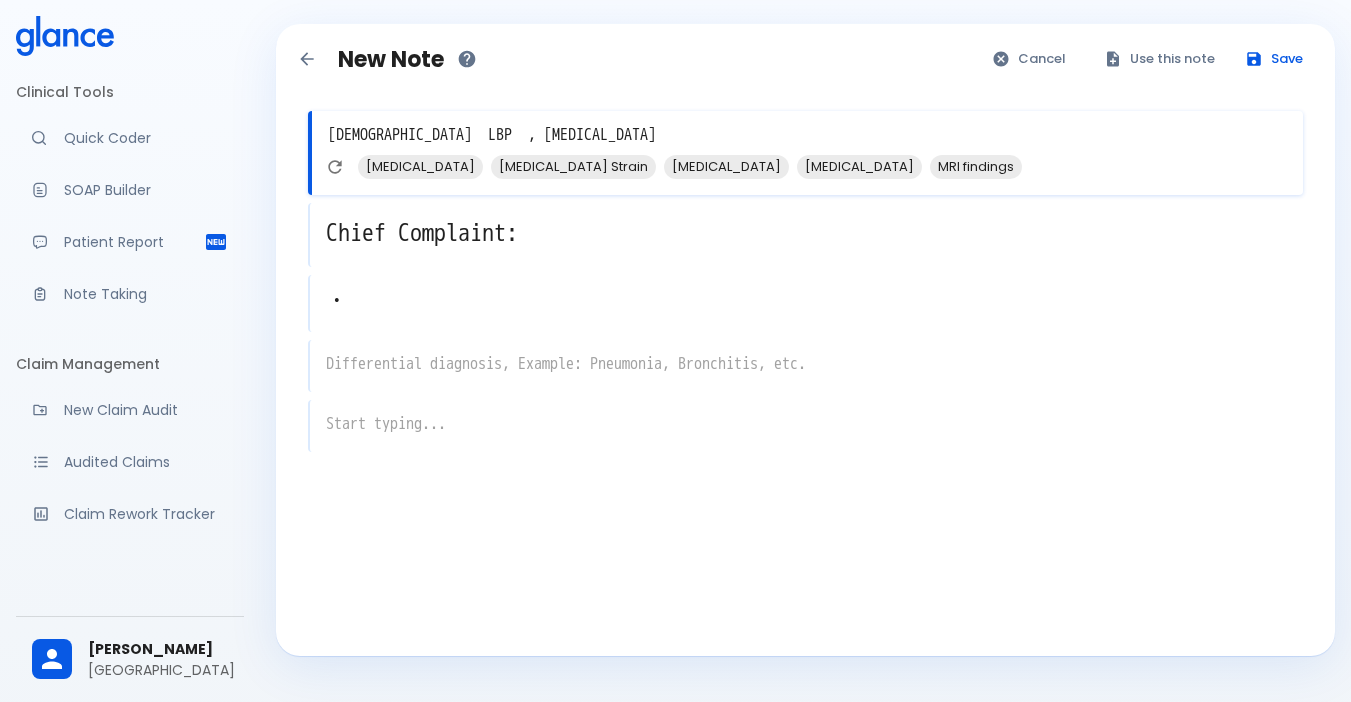 type on "40 YEARS old  LBP  , lower back pain" 